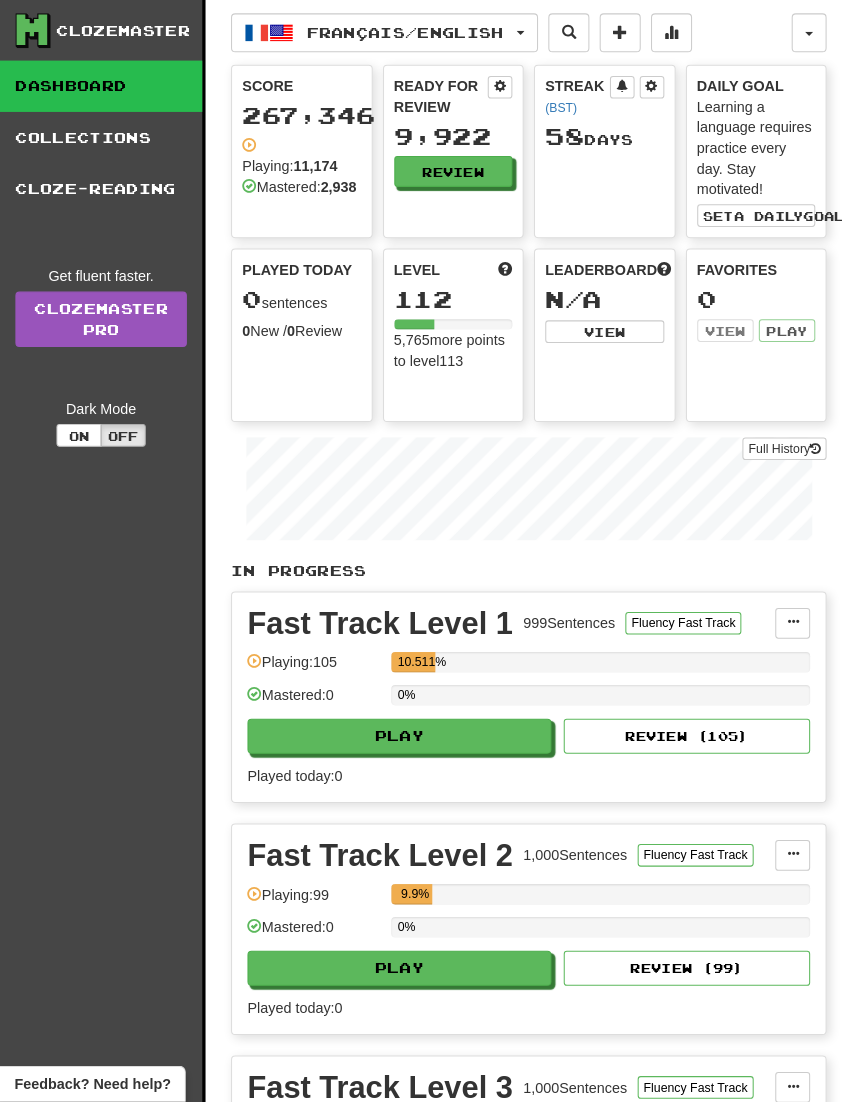 scroll, scrollTop: 3, scrollLeft: 0, axis: vertical 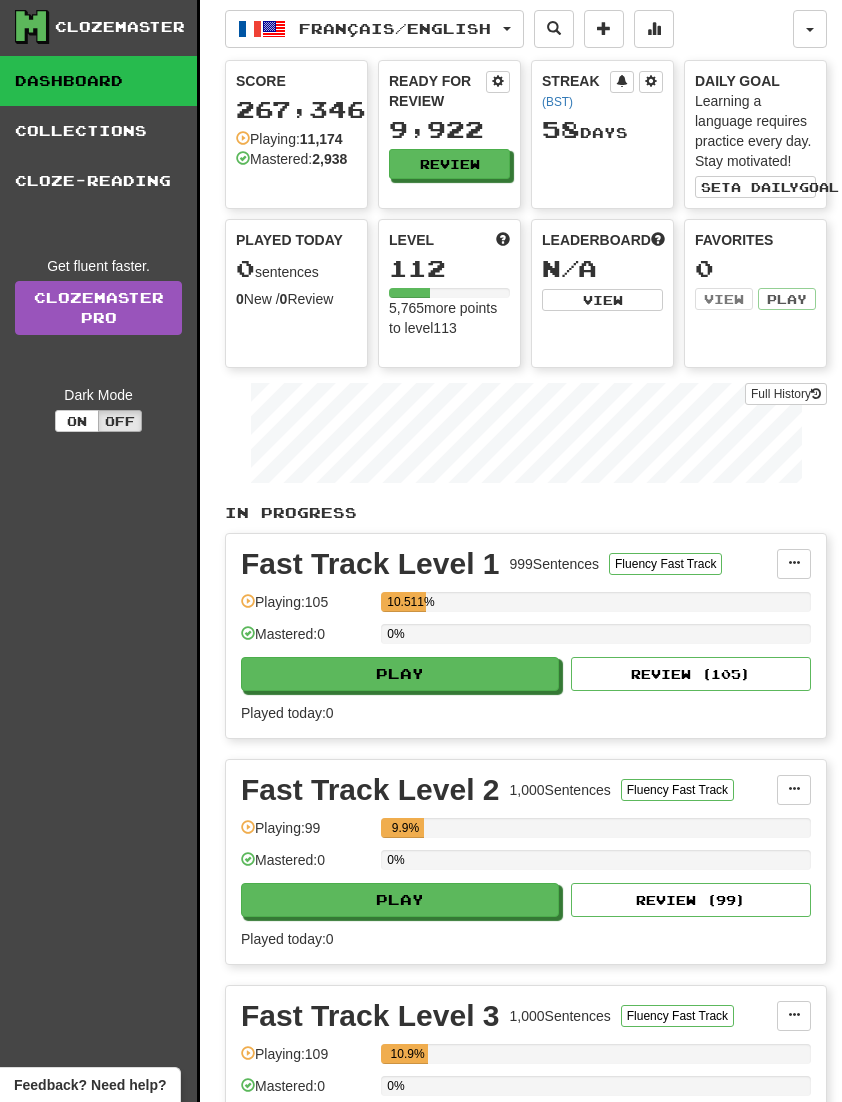 click on "Français  /  English" at bounding box center (374, 29) 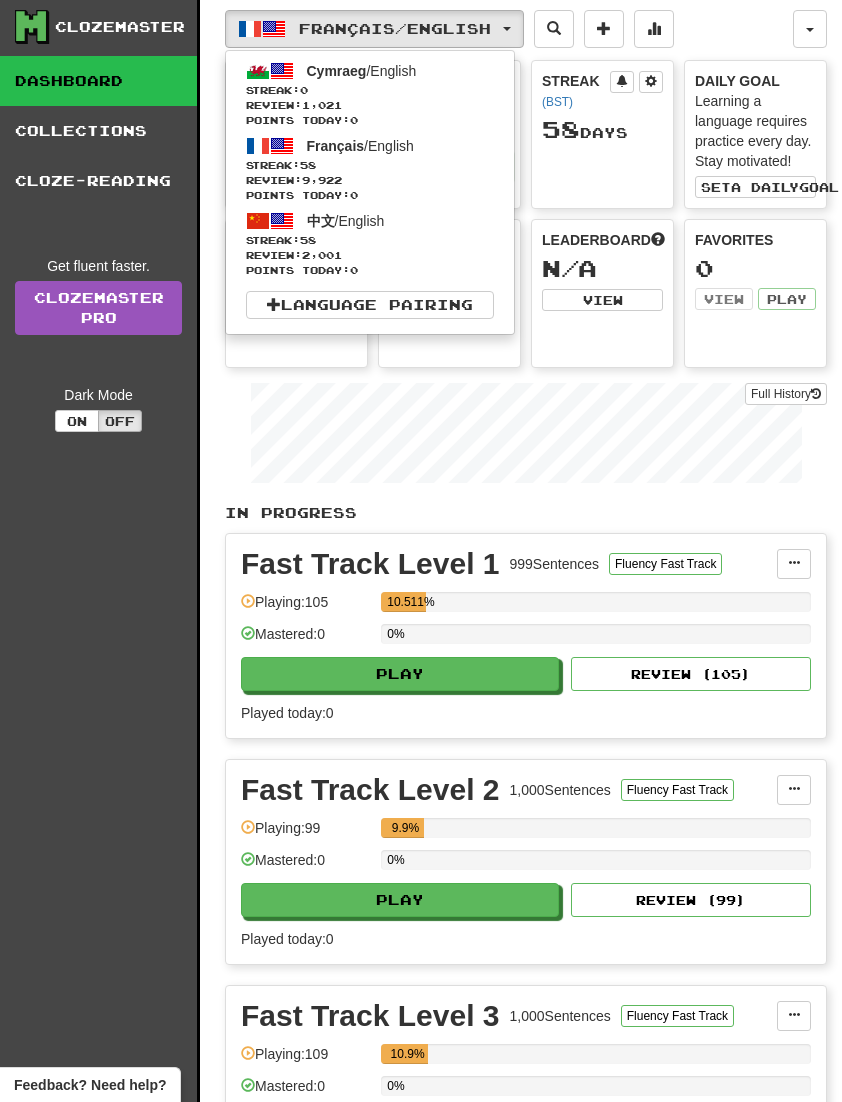 click on "中文  /  English Streak:  58   Review:  2,001 Points today:  0" at bounding box center [370, 243] 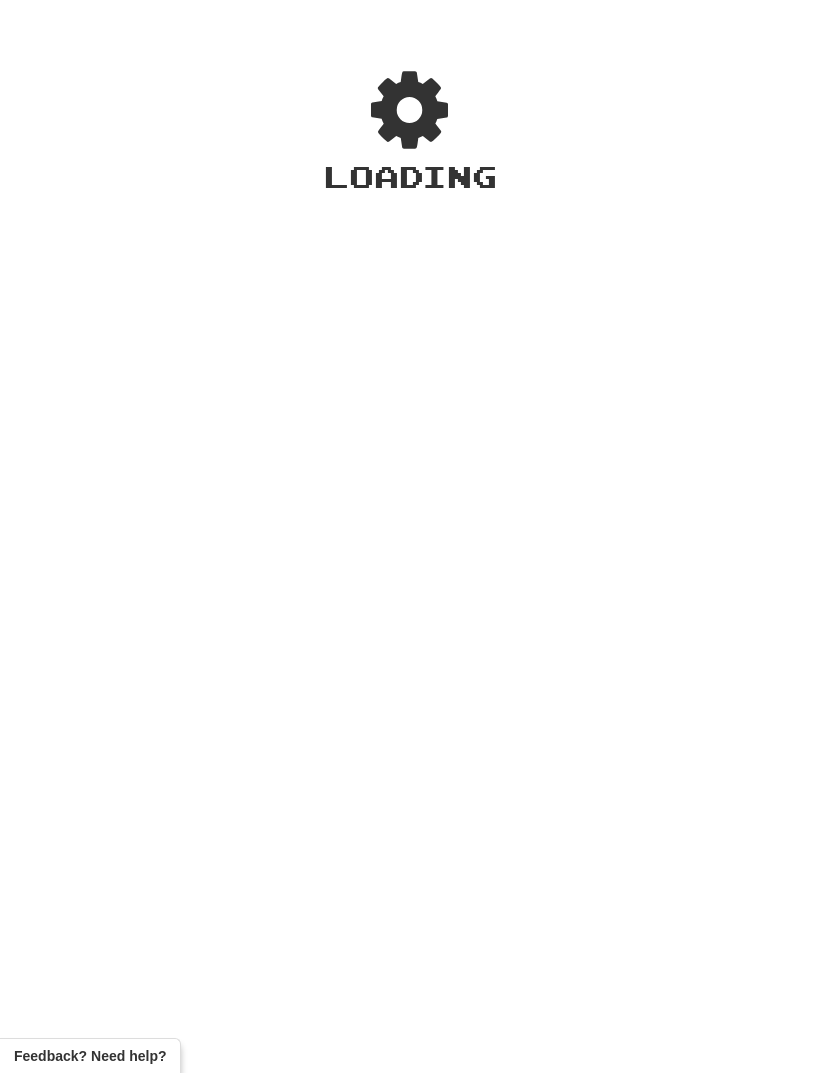 scroll, scrollTop: 0, scrollLeft: 0, axis: both 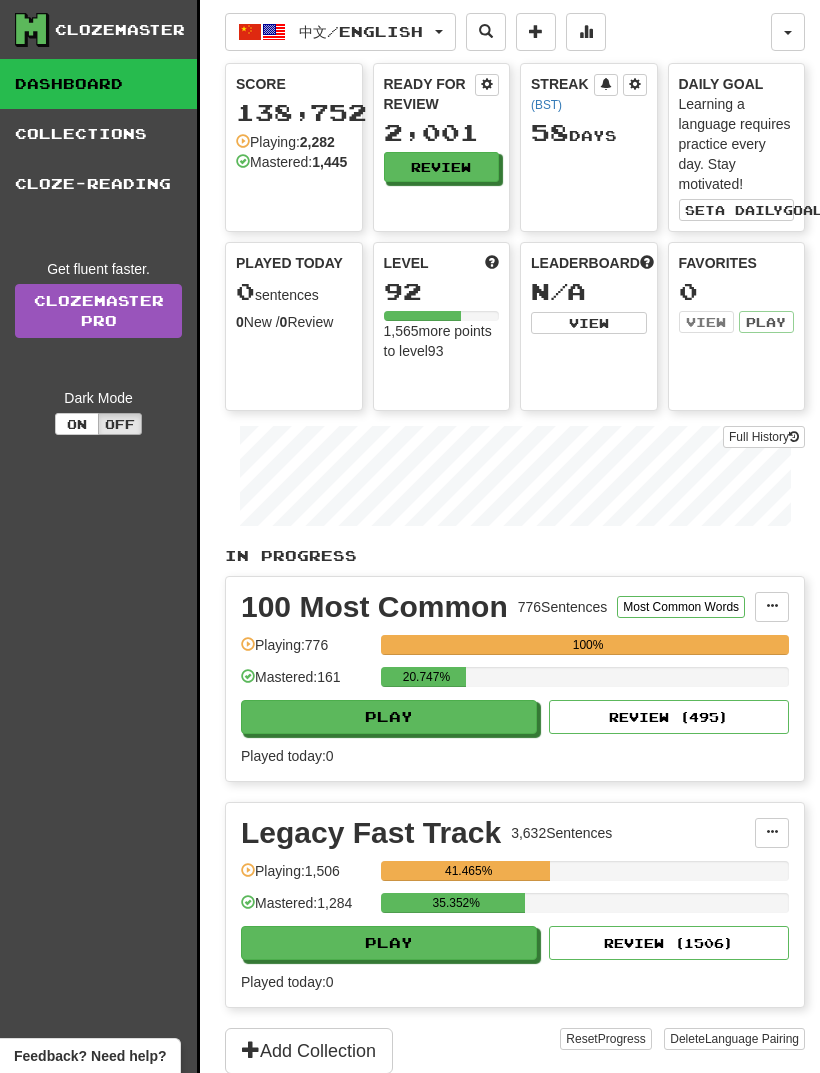 click on "Play" at bounding box center [389, 717] 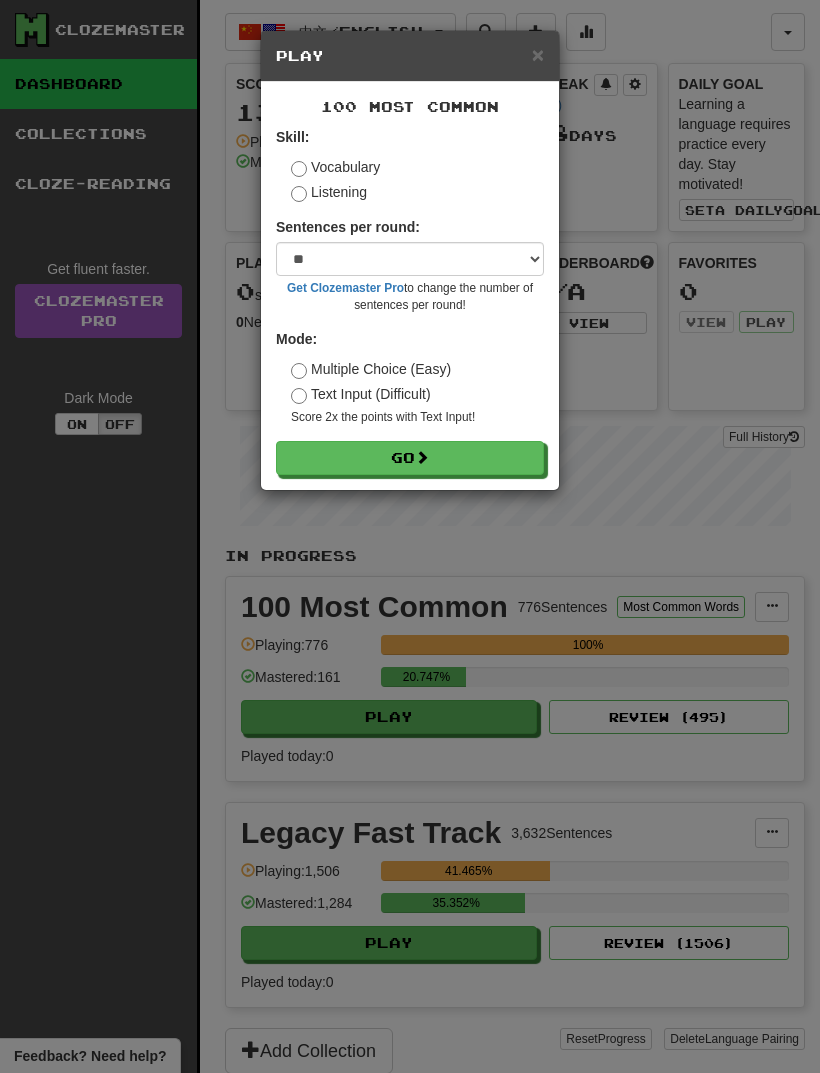 click on "Go" at bounding box center (410, 458) 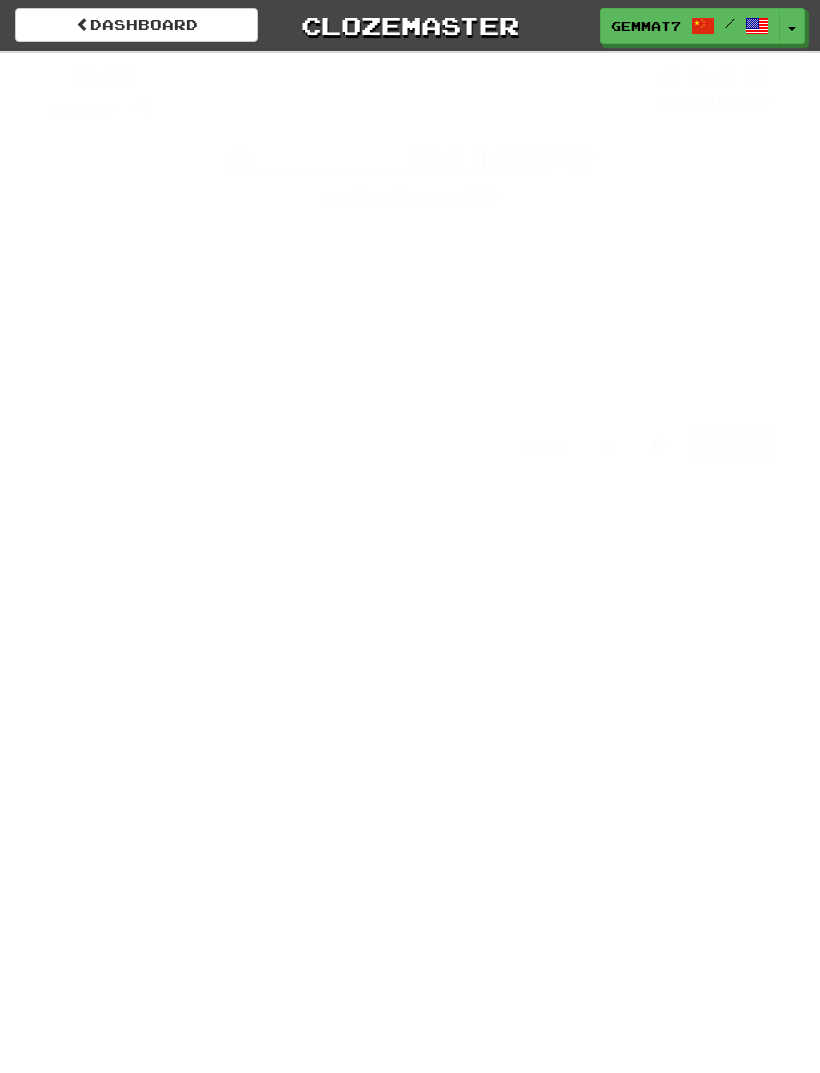 scroll, scrollTop: 0, scrollLeft: 0, axis: both 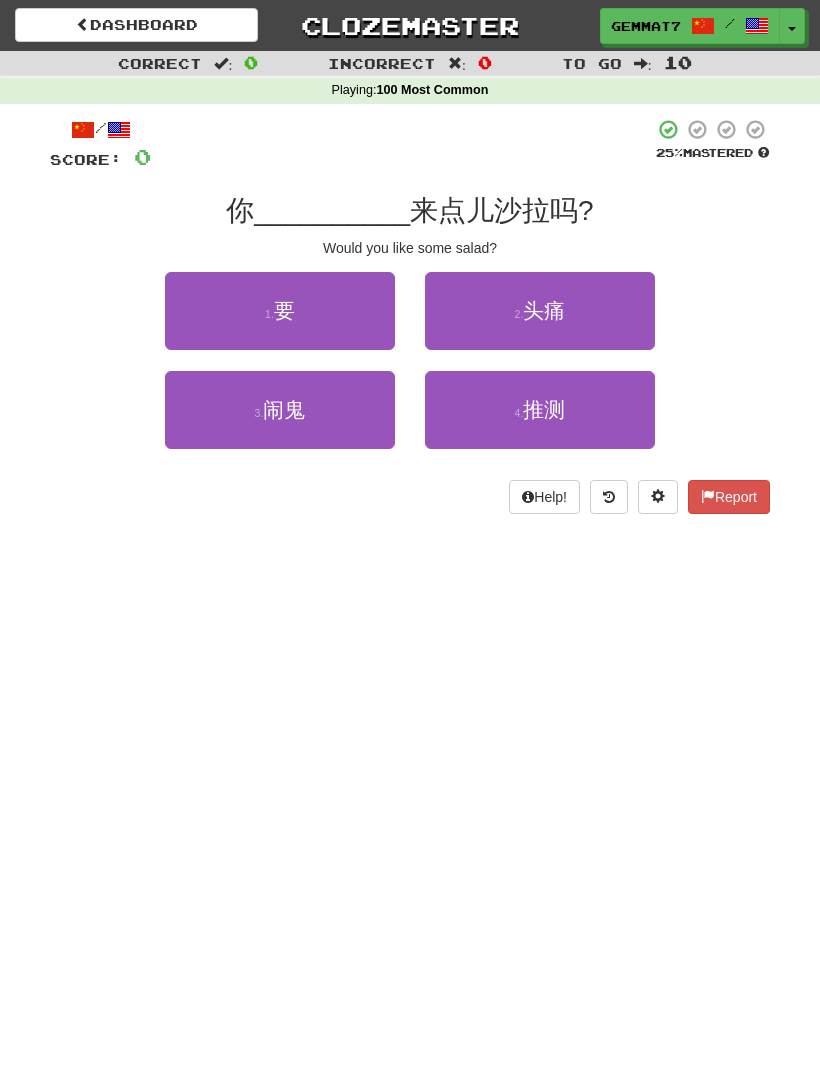 click on "1 .  要" at bounding box center [280, 311] 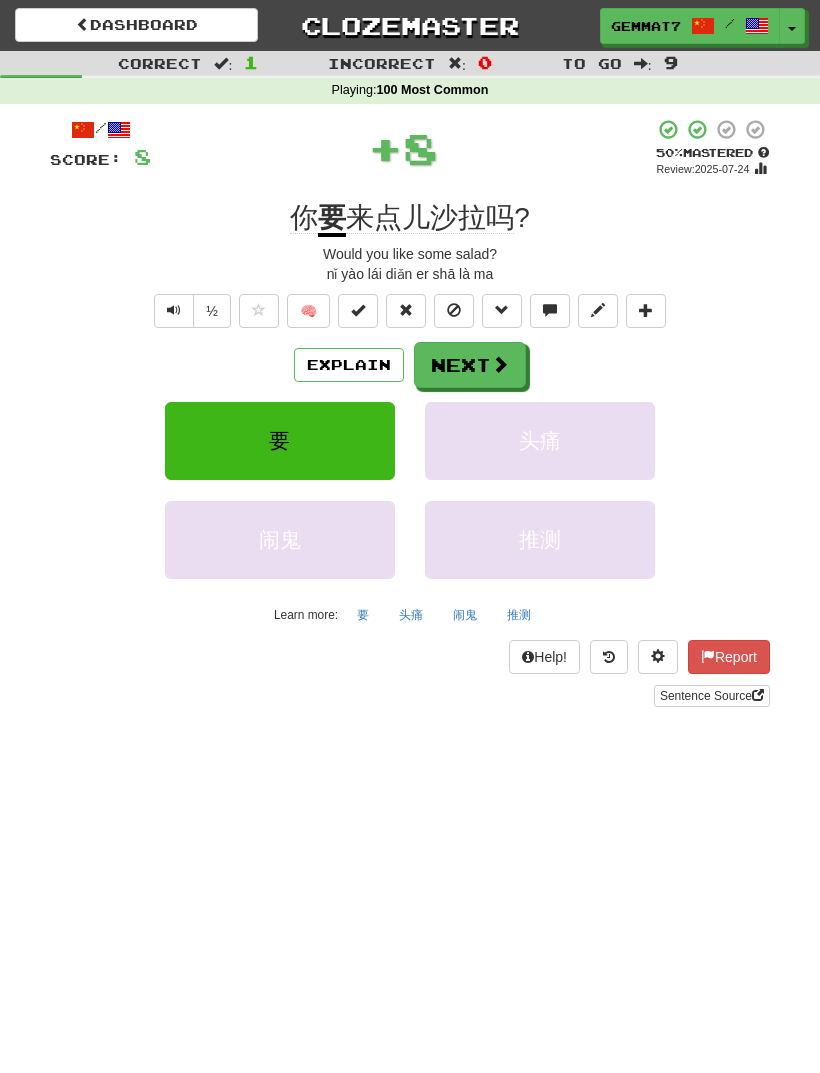click at bounding box center [500, 364] 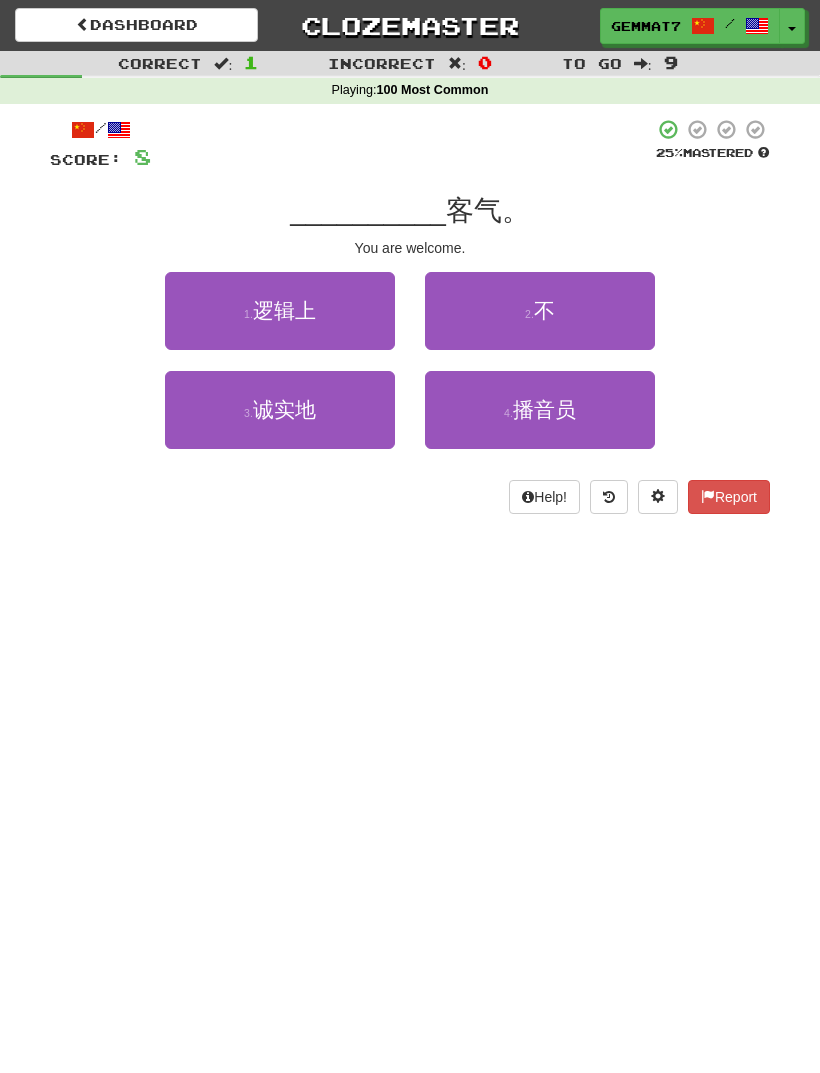 click on "不" at bounding box center [544, 310] 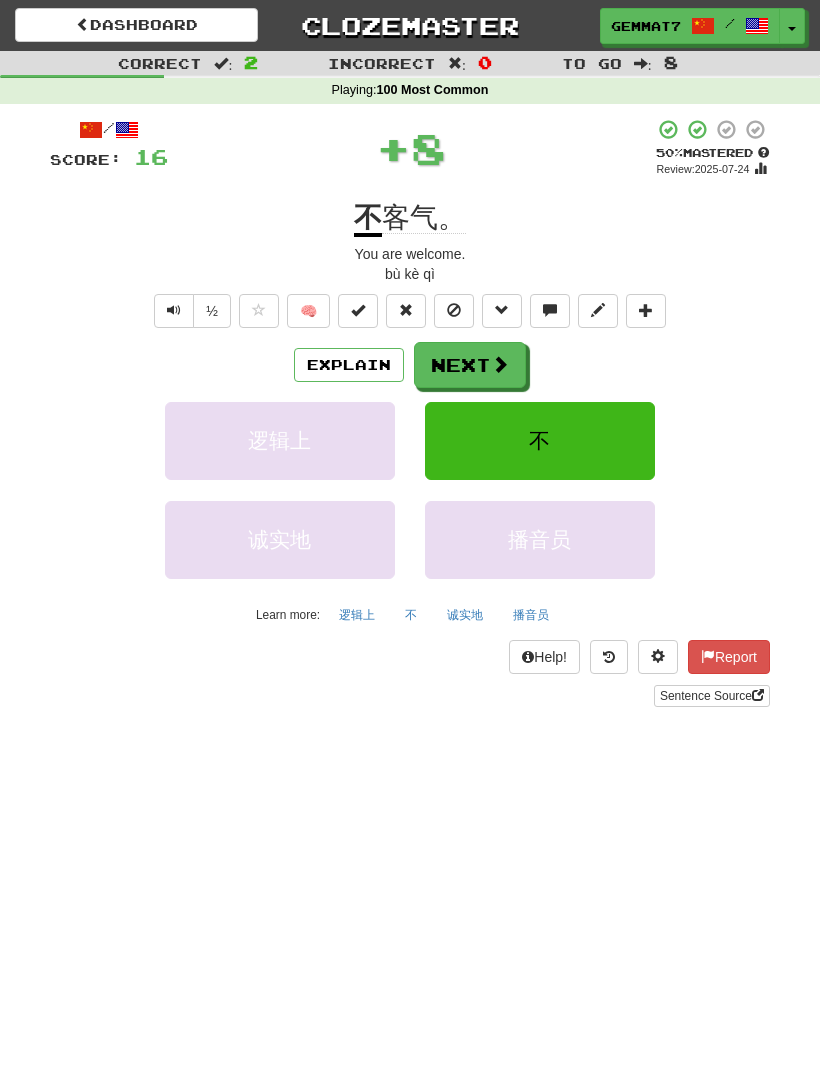 click at bounding box center (500, 364) 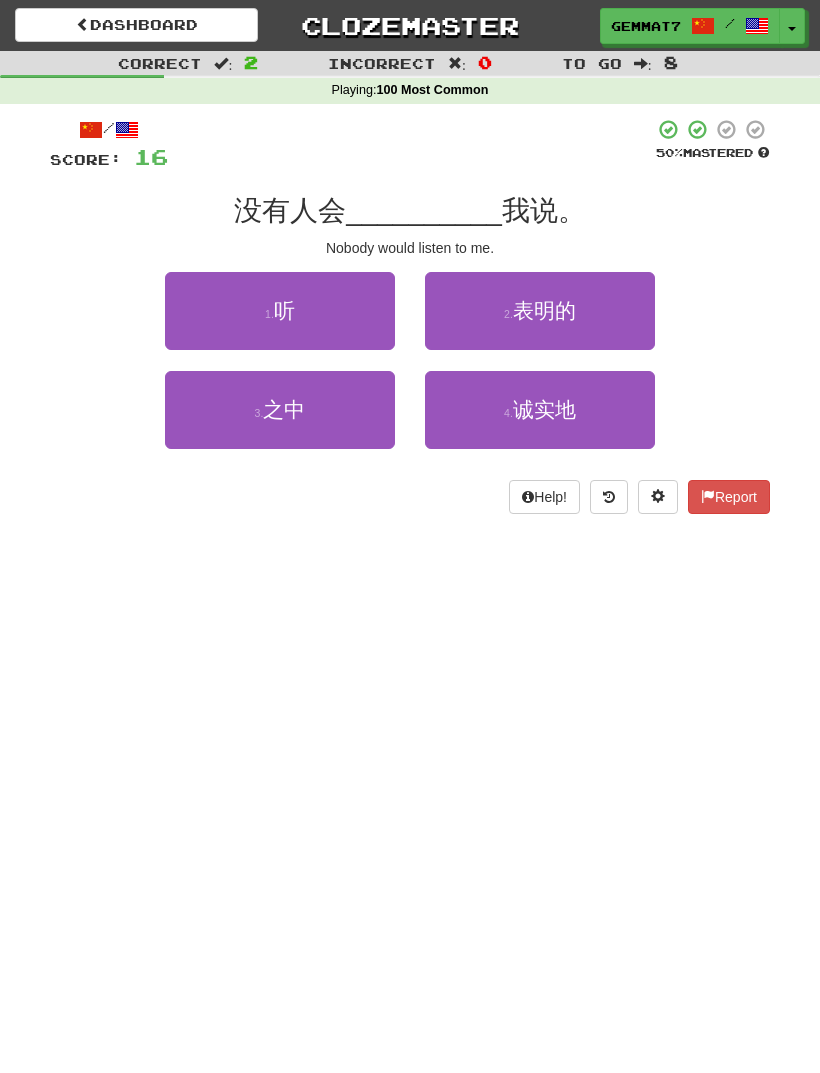 click on "1 .  听" at bounding box center (280, 311) 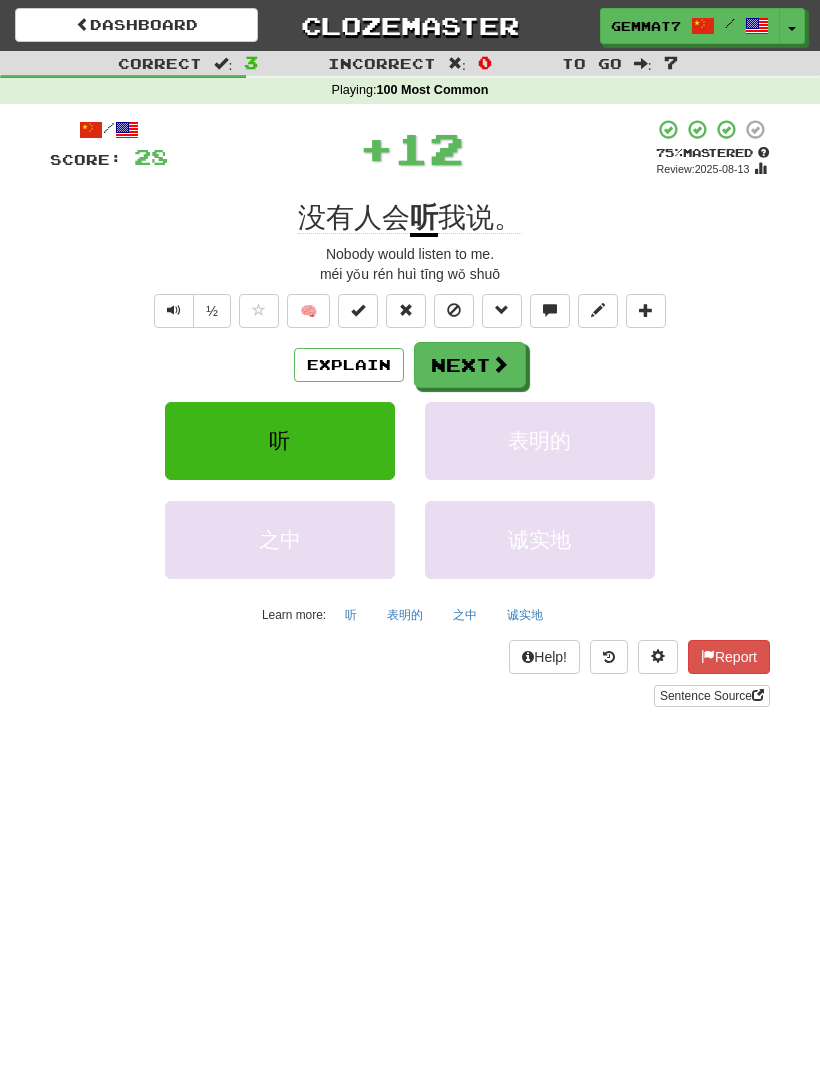 click on "Next" at bounding box center [470, 365] 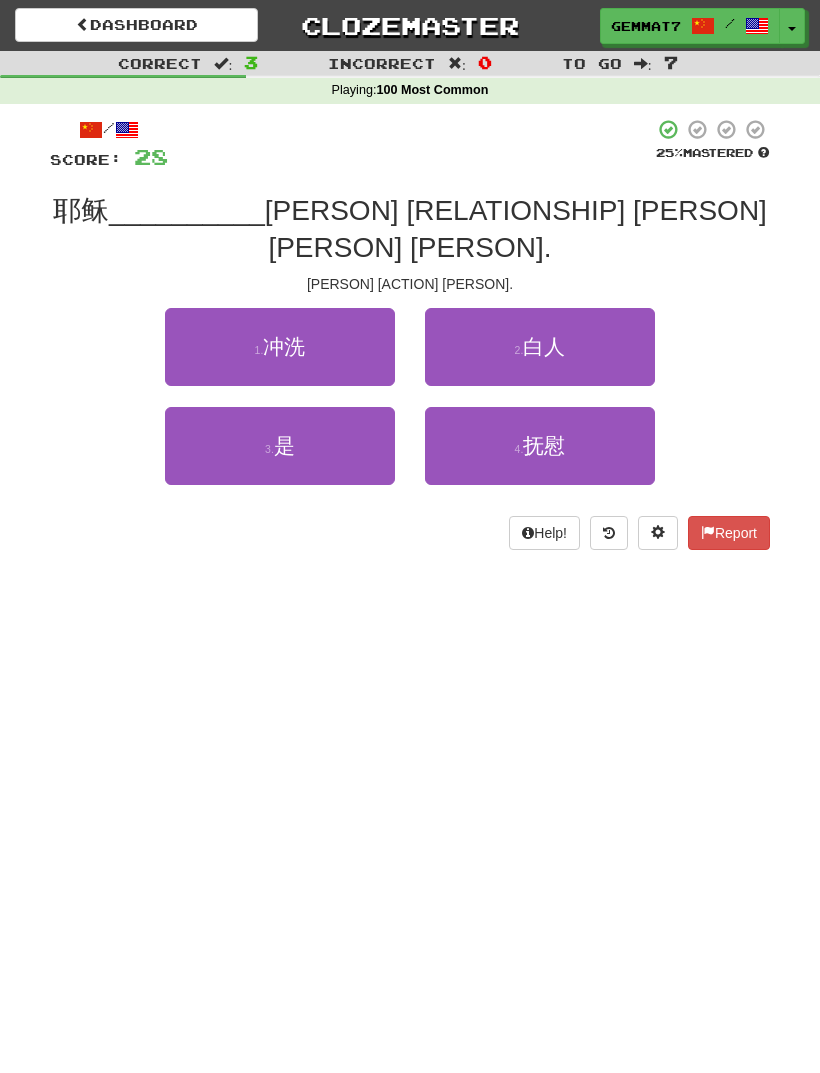 click on "3 .  是" at bounding box center [280, 446] 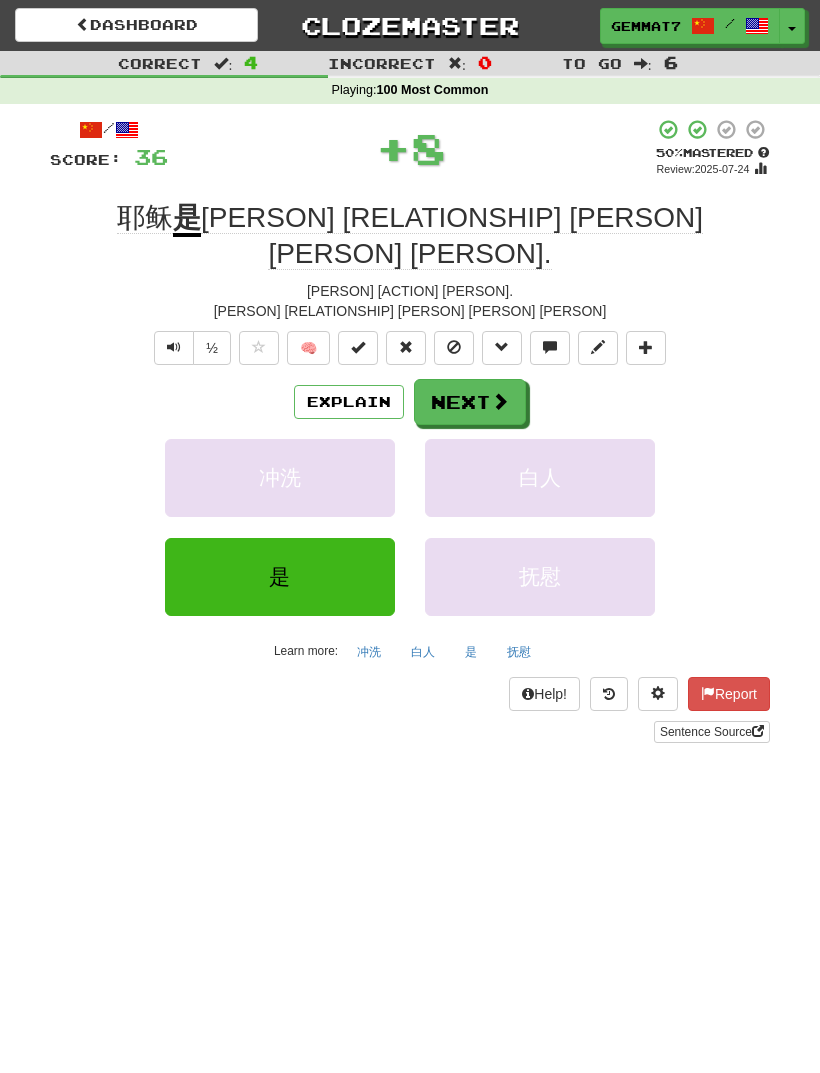 click on "Next" at bounding box center [470, 402] 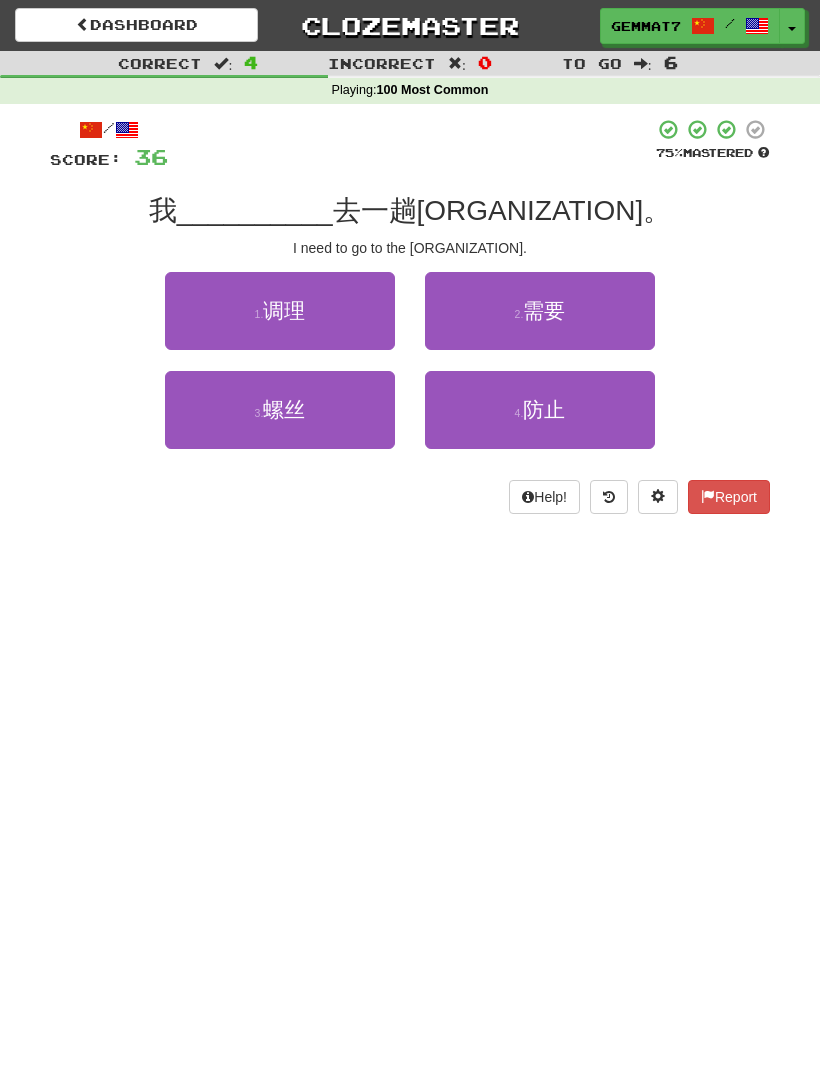 click on "2 .  需要" at bounding box center (540, 311) 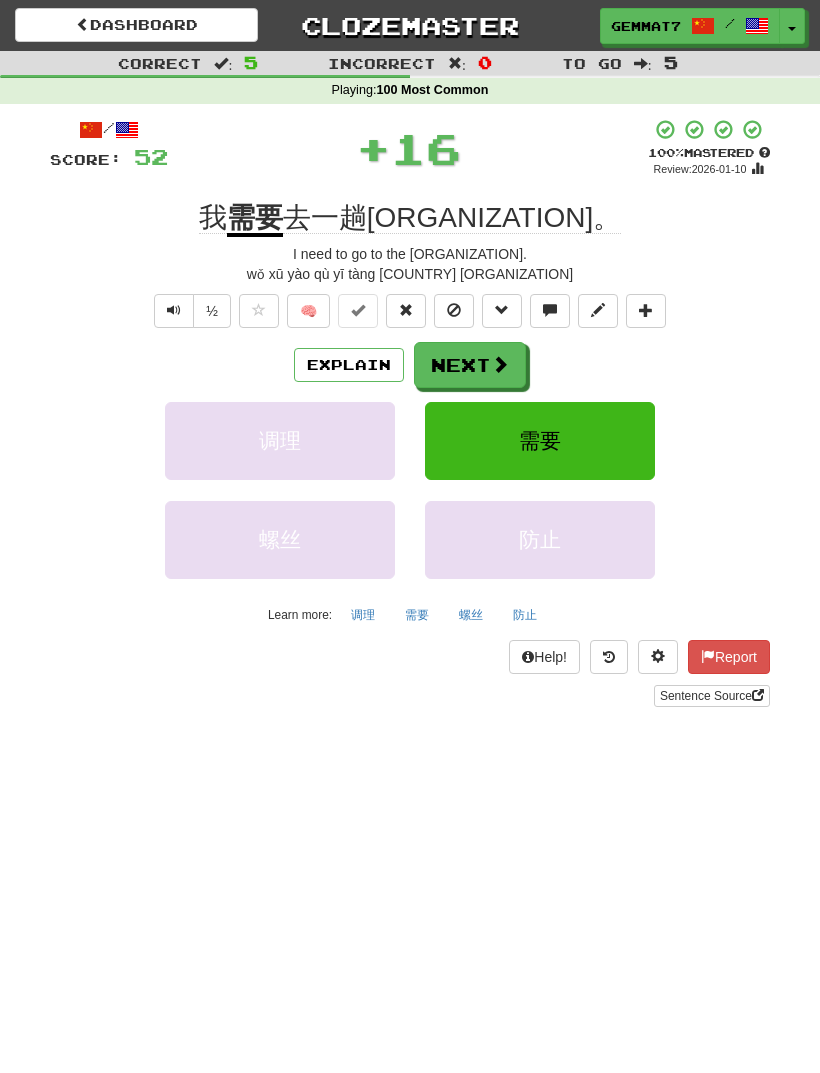 click on "/  Score:   52 + 16 100 %  Mastered Review:  2026-01-10 我 需要 去一趟中国建设银行。 I need to go to the China Construction Bank. wǒ xū yào qù yī tàng zhōng guó jiàn shè yín háng ½ 🧠 Explain Next 调理 需要 螺丝 防止 Learn more: 调理 需要 螺丝 防止  Help!  Report Sentence Source" at bounding box center [410, 412] 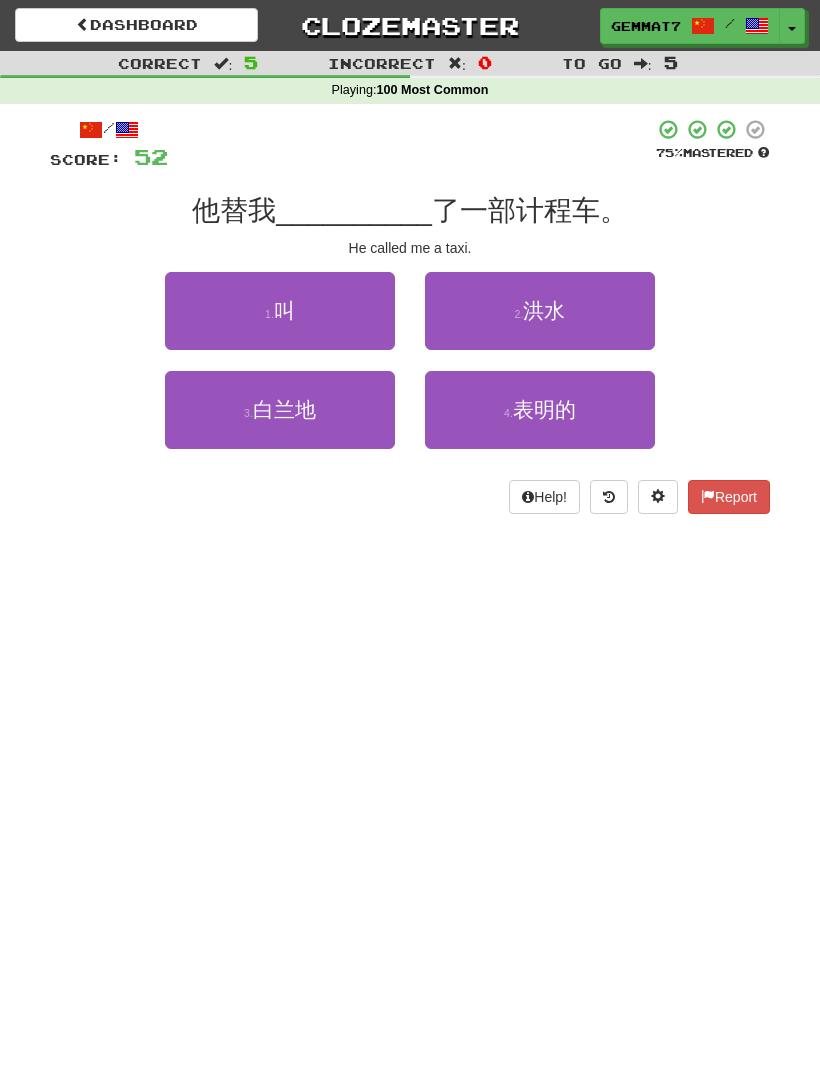 click on "1 .  叫" at bounding box center (280, 311) 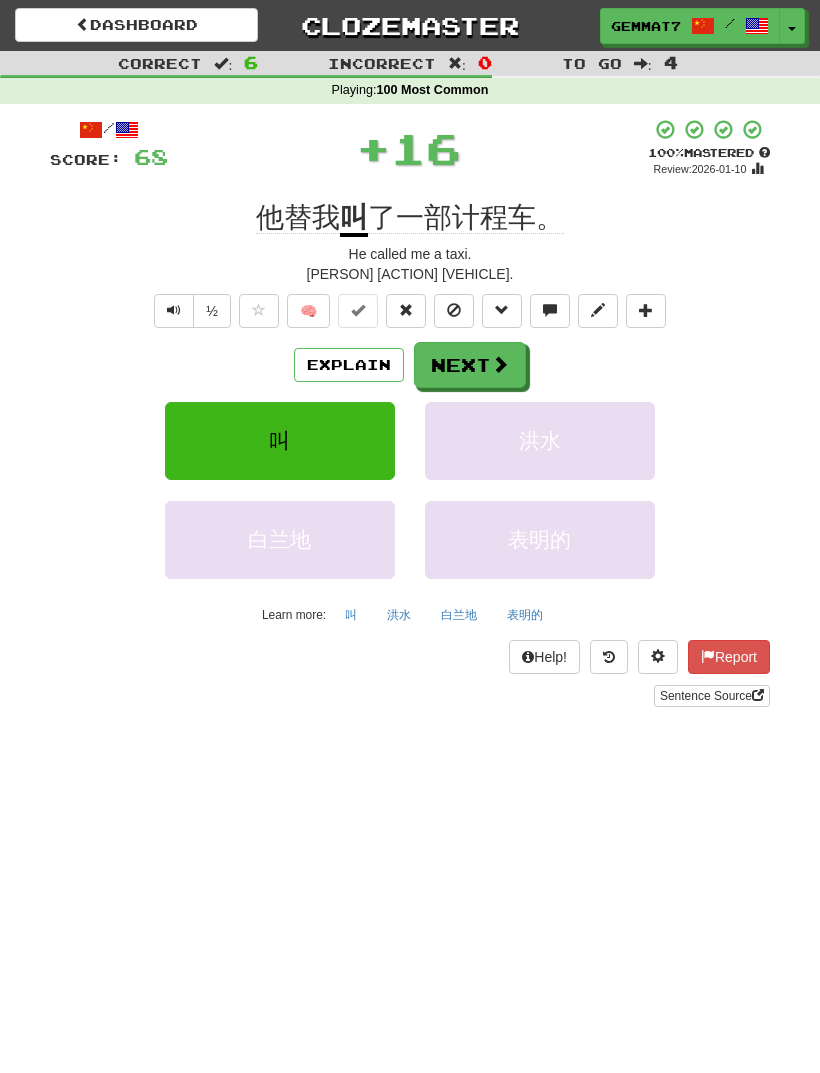 click on "Next" at bounding box center (470, 365) 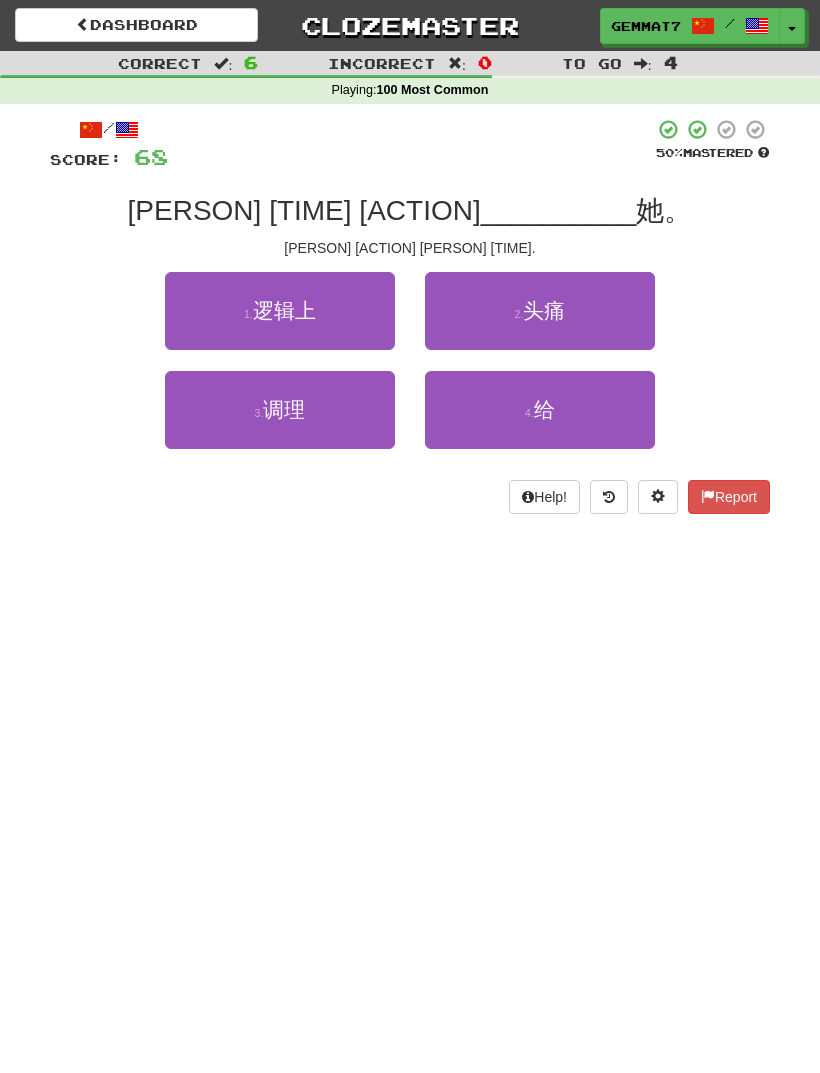 click on "4 .  给" at bounding box center [540, 410] 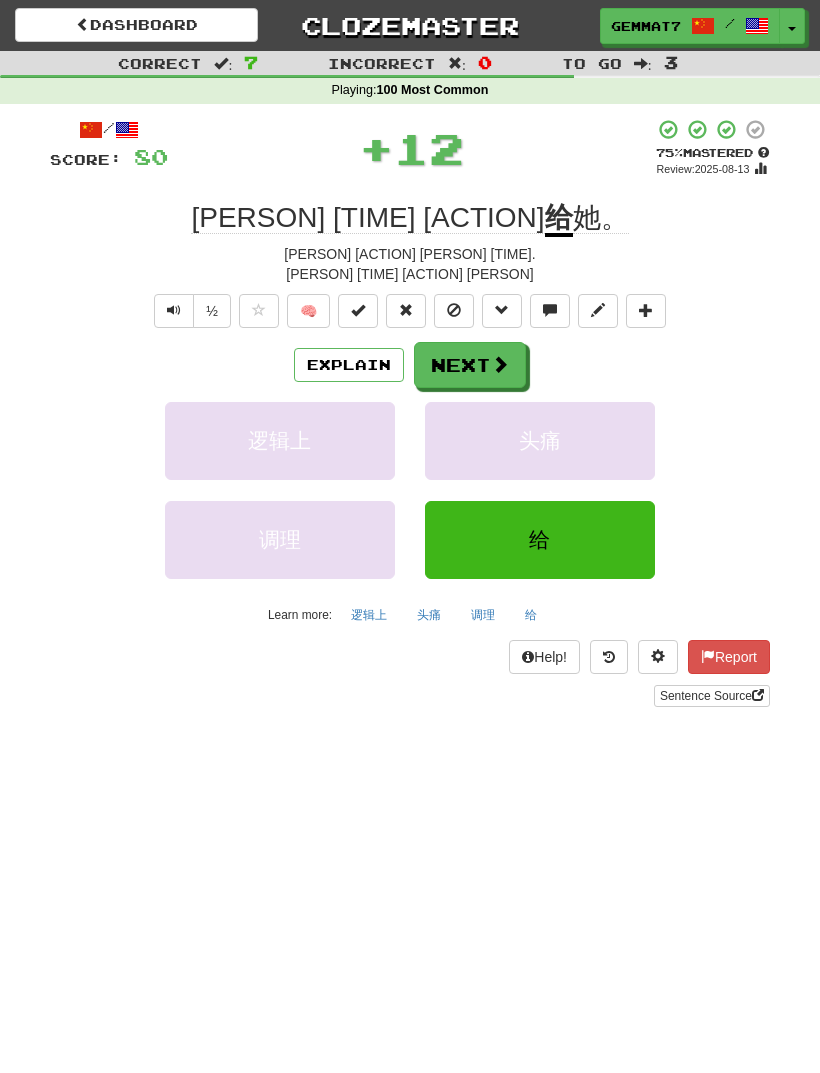 click on "Next" at bounding box center [470, 365] 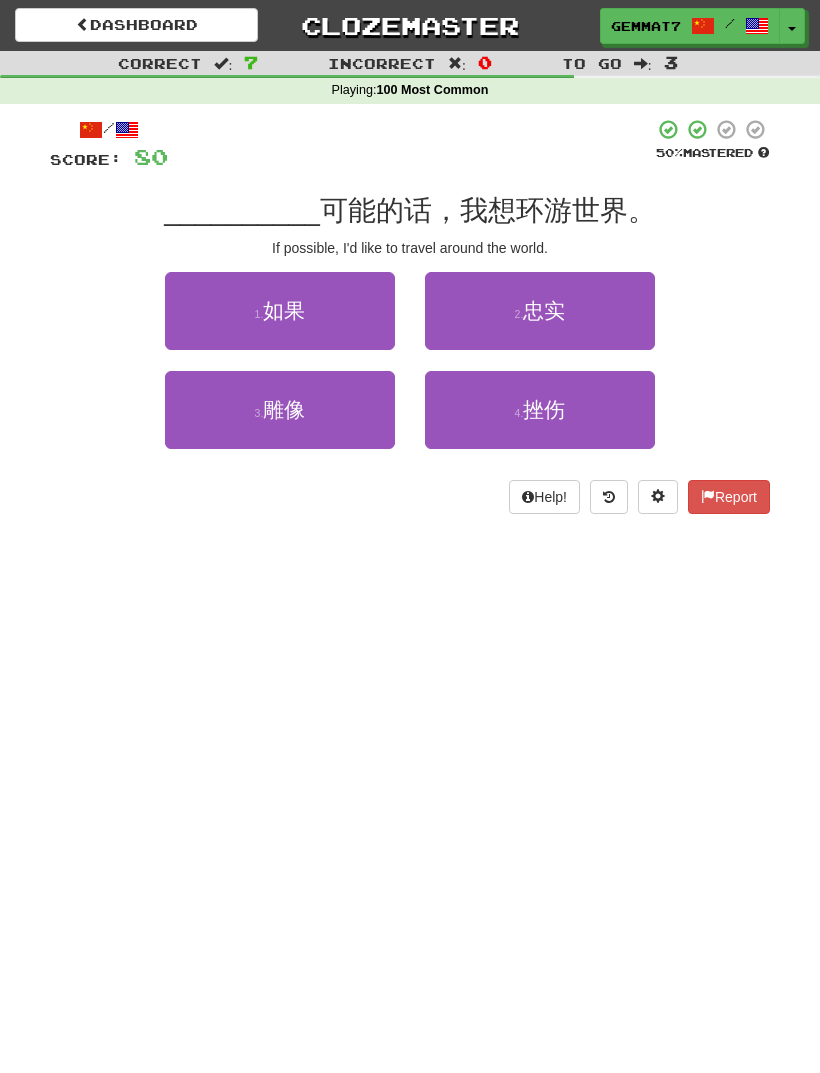 click on "1 .  如果" at bounding box center (280, 311) 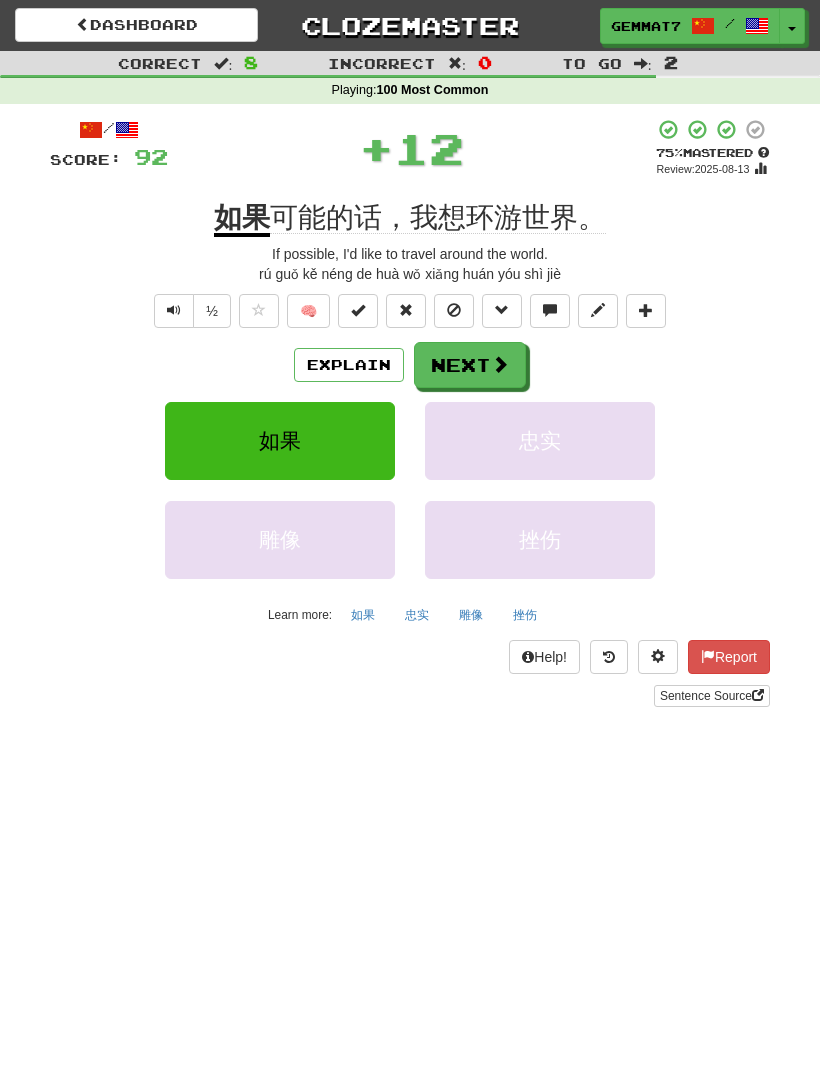 click on "Next" at bounding box center [470, 365] 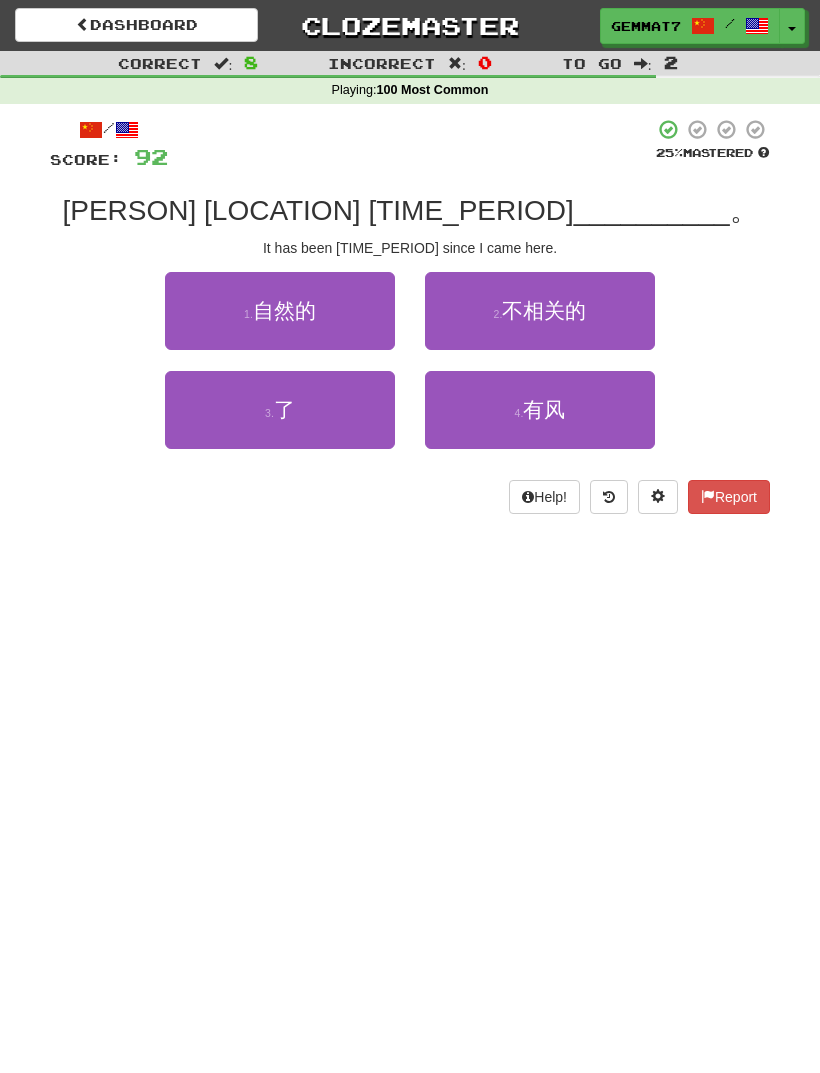 click on "3 .  了" at bounding box center (280, 410) 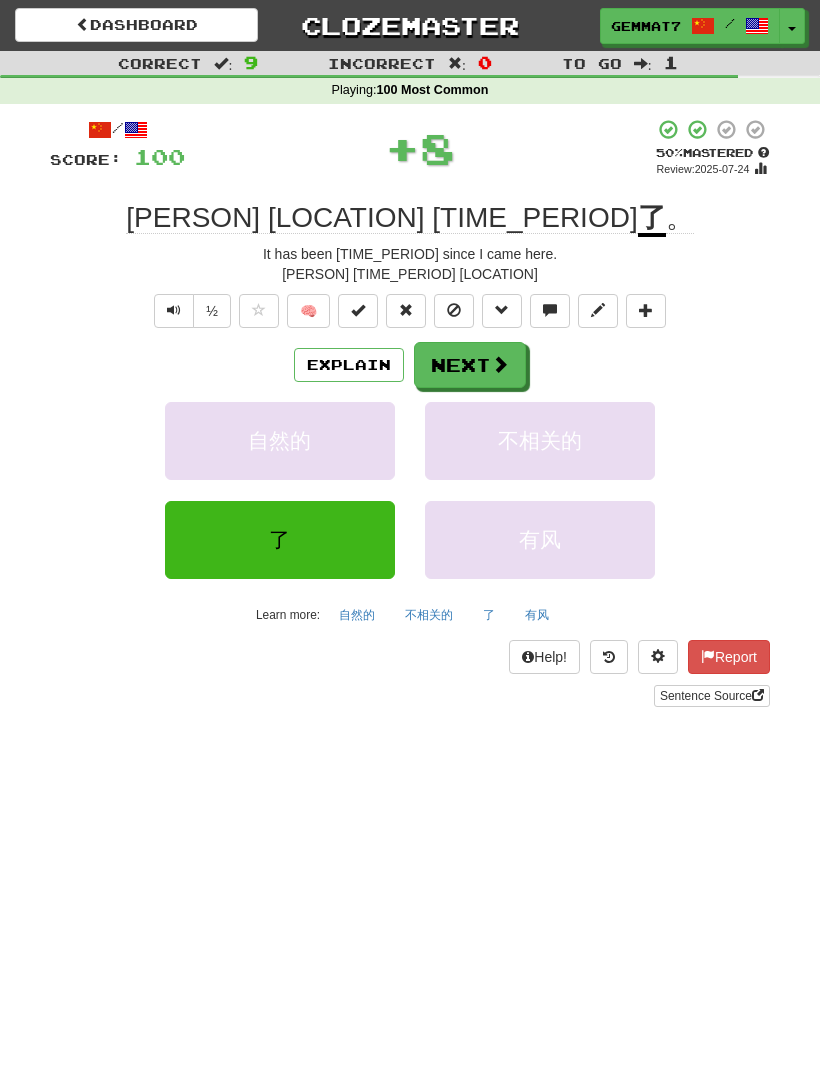 click on "Next" at bounding box center [470, 365] 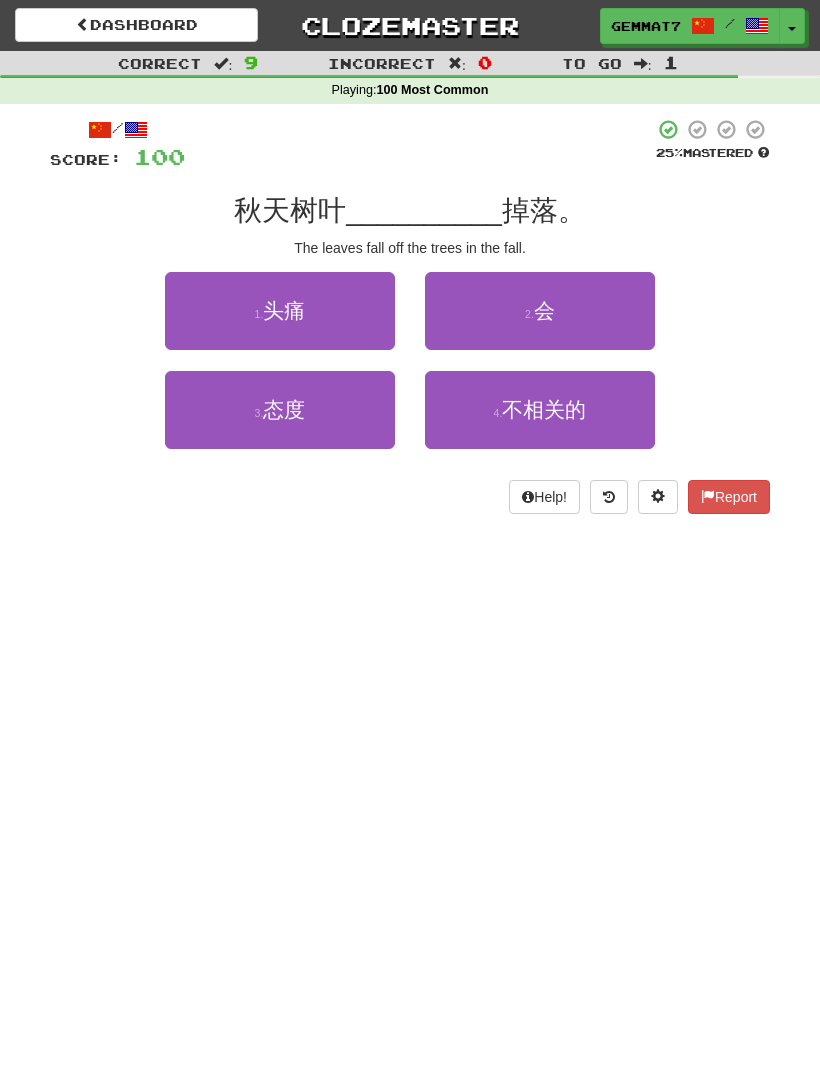 click on "2 .  会" at bounding box center [540, 311] 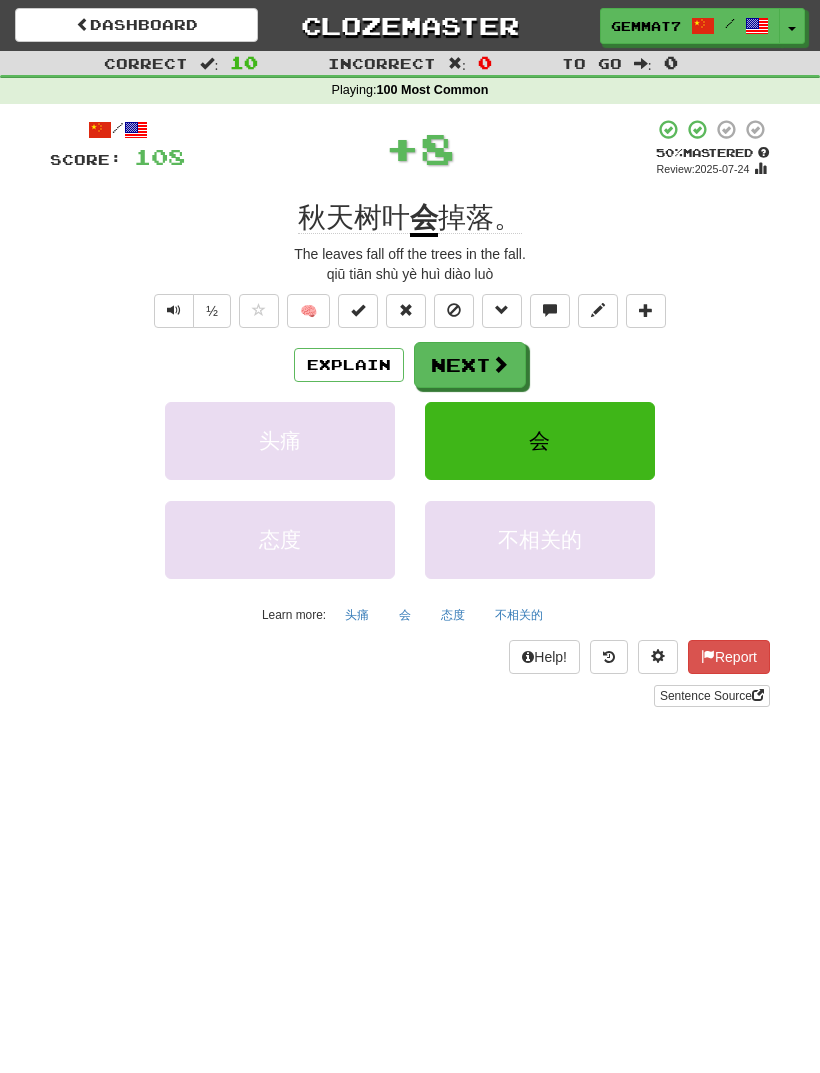 click on "Next" at bounding box center [470, 365] 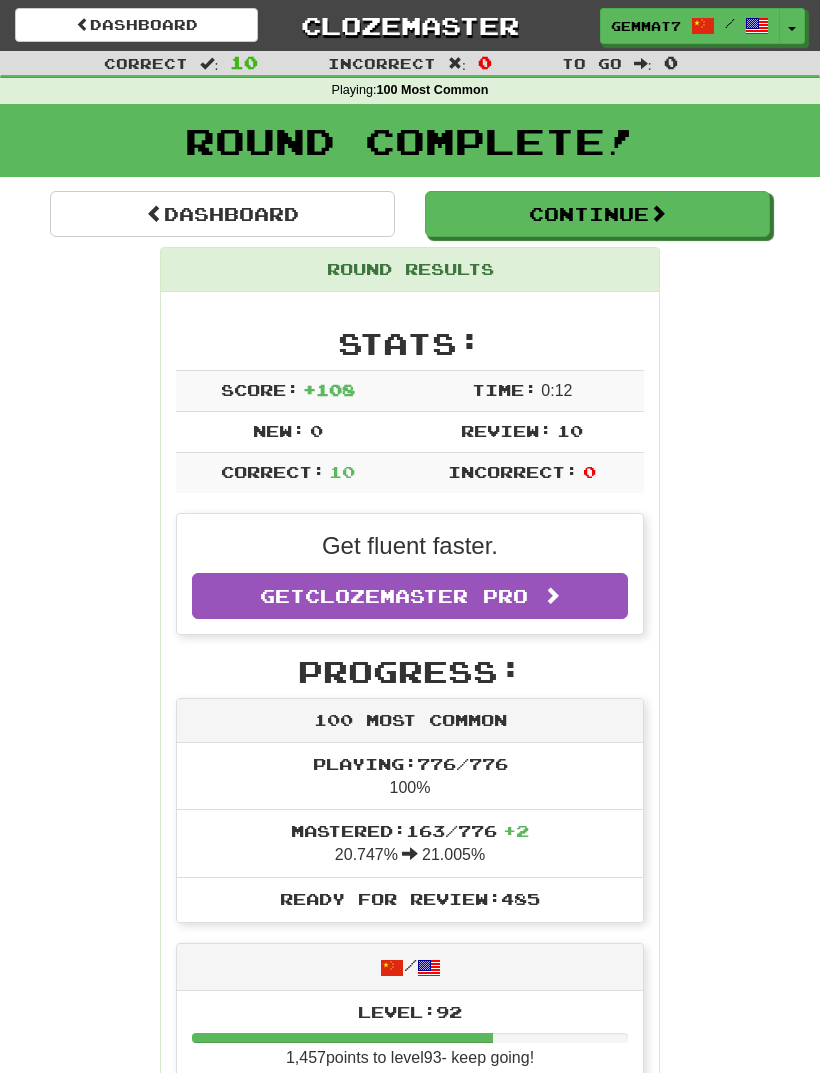 click on "Dashboard" at bounding box center (222, 214) 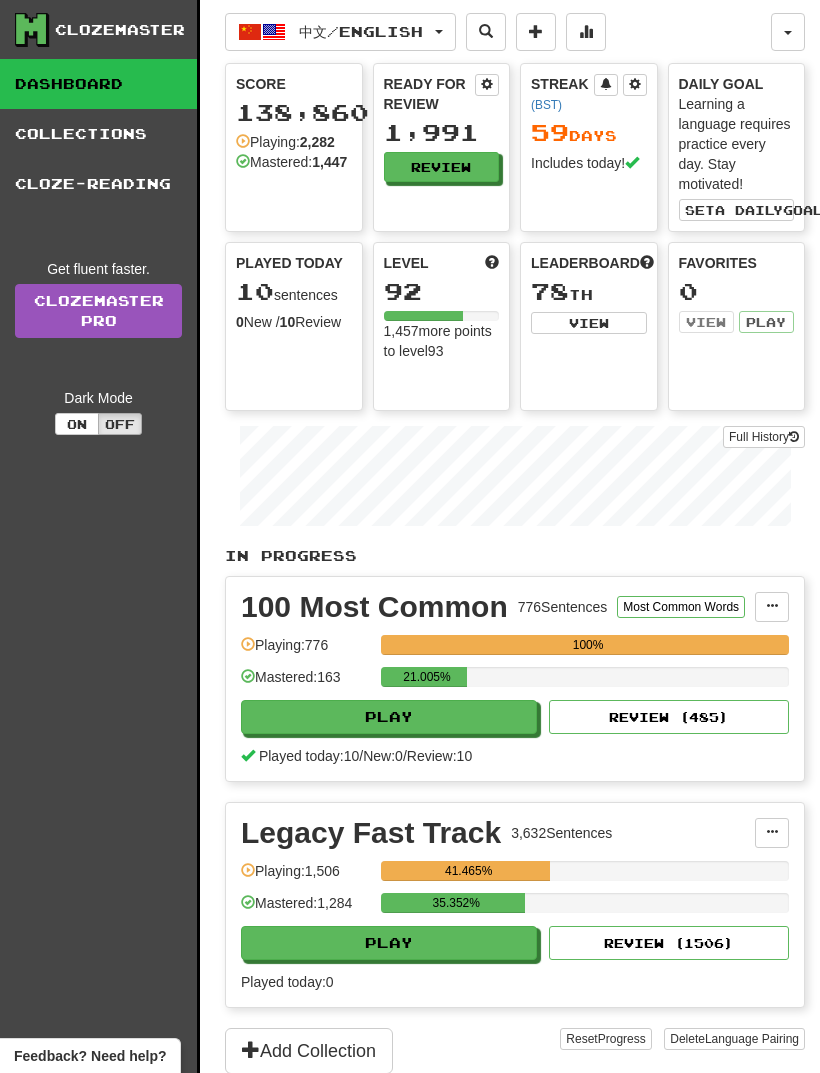 scroll, scrollTop: 0, scrollLeft: 0, axis: both 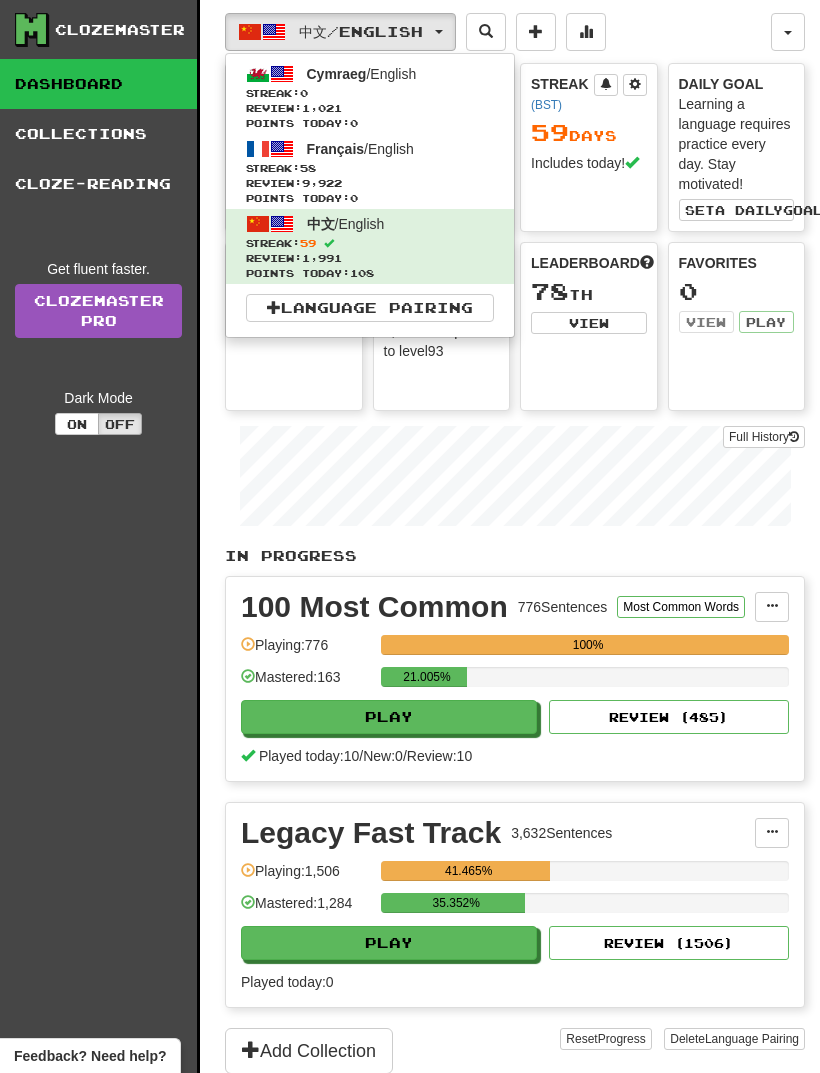 click on "Français  /  English Streak:  58   Review:  9,922 Points today:  0" at bounding box center (370, 171) 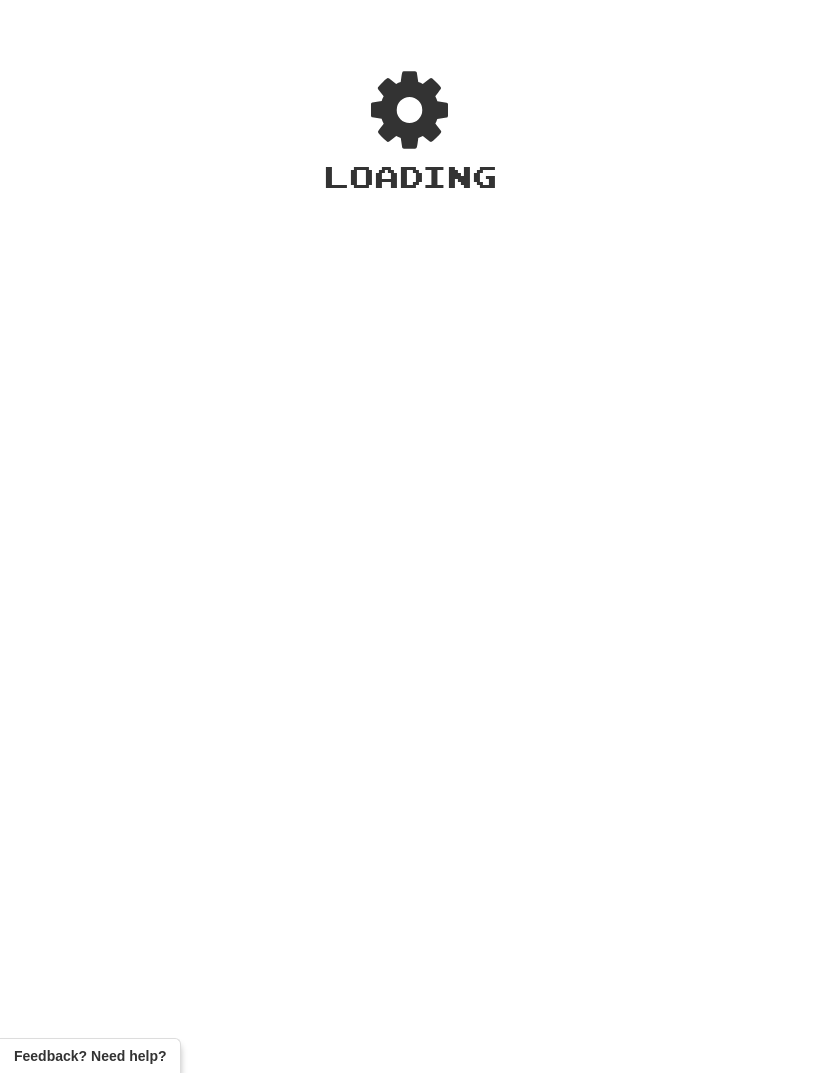 scroll, scrollTop: 0, scrollLeft: 0, axis: both 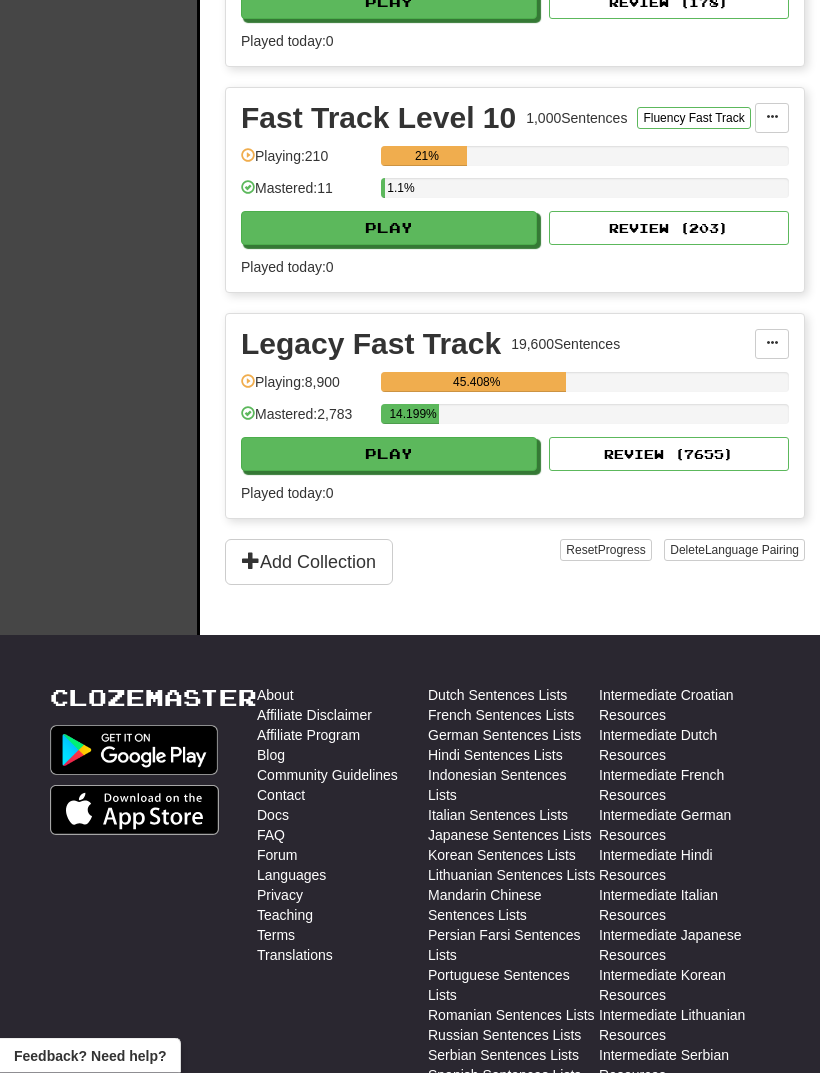 click on "Play" at bounding box center [389, 455] 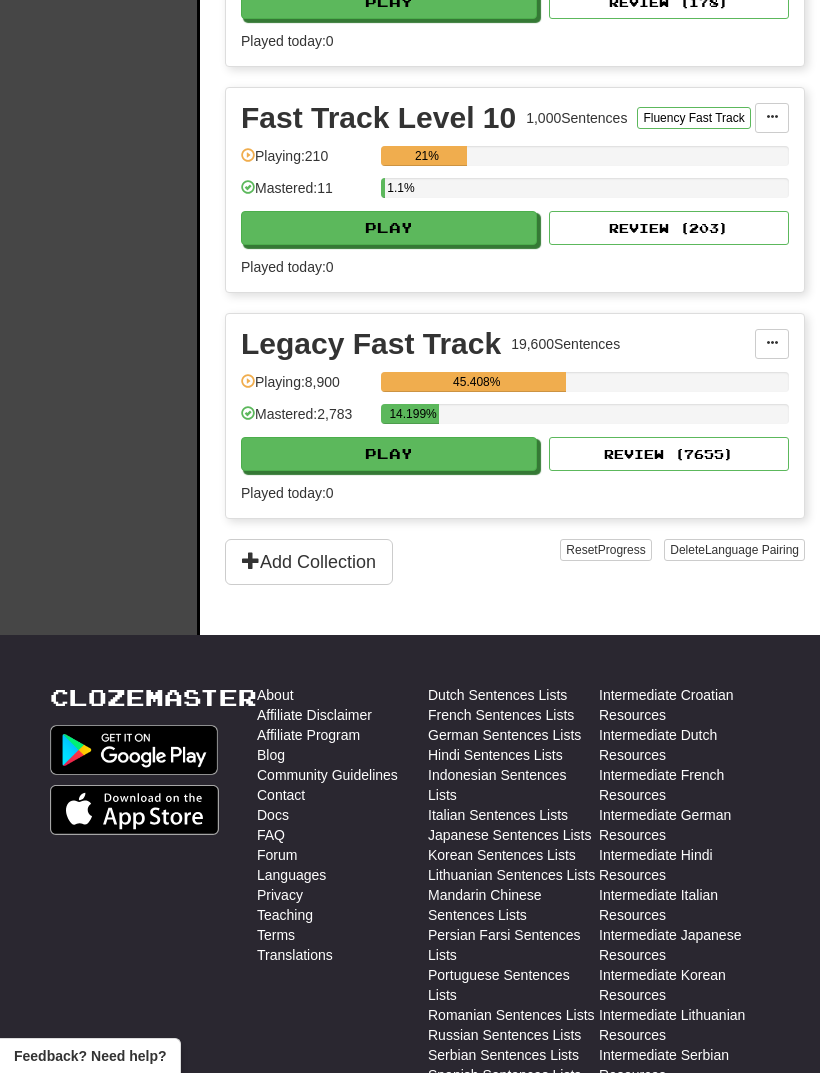 select on "**" 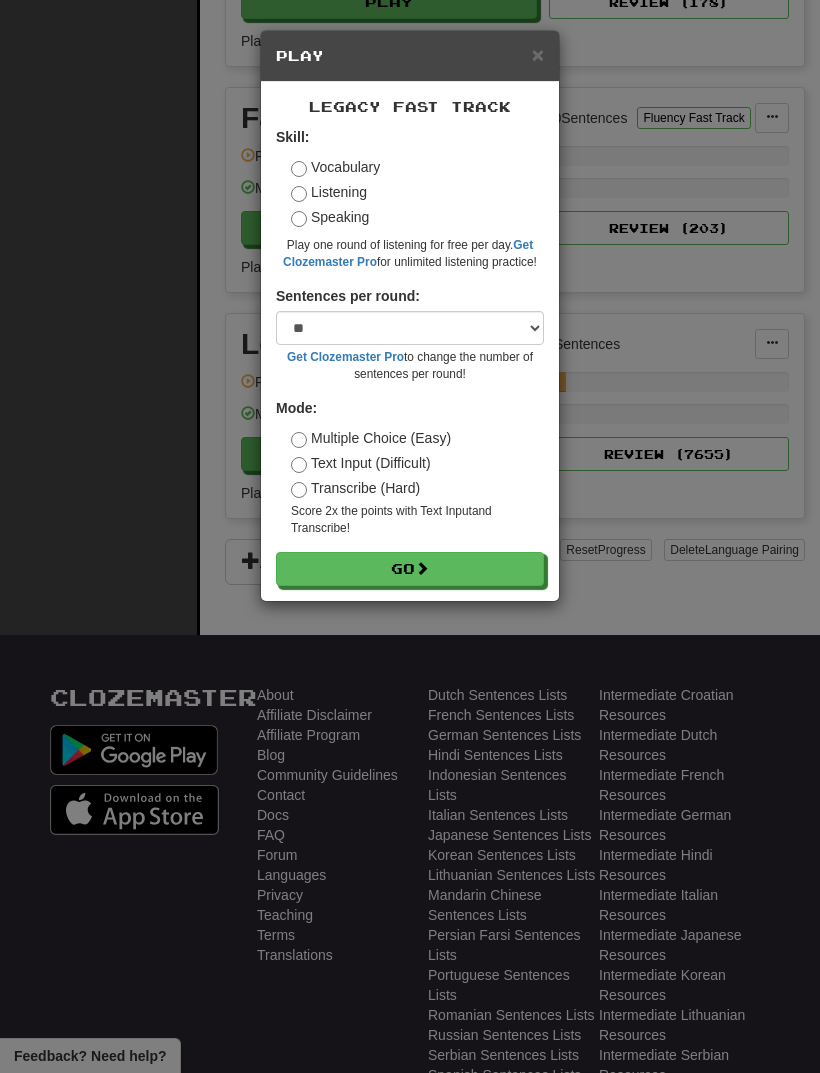 click on "Go" at bounding box center [410, 569] 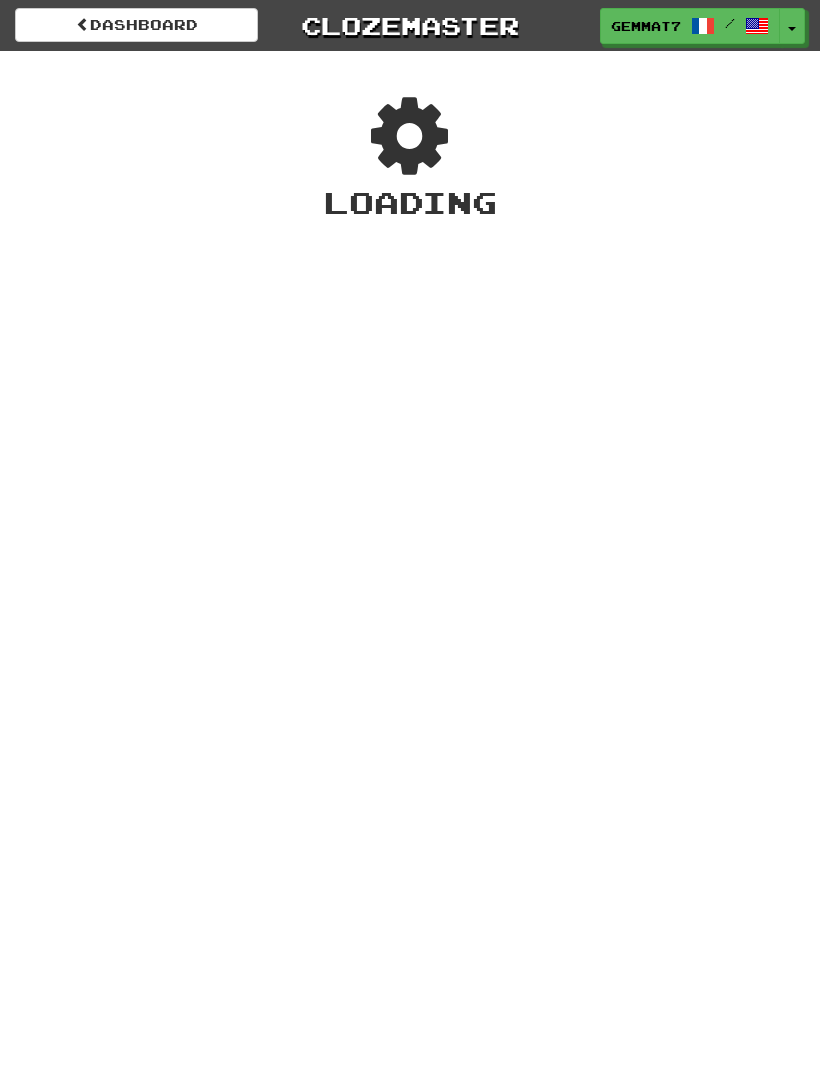 scroll, scrollTop: 0, scrollLeft: 0, axis: both 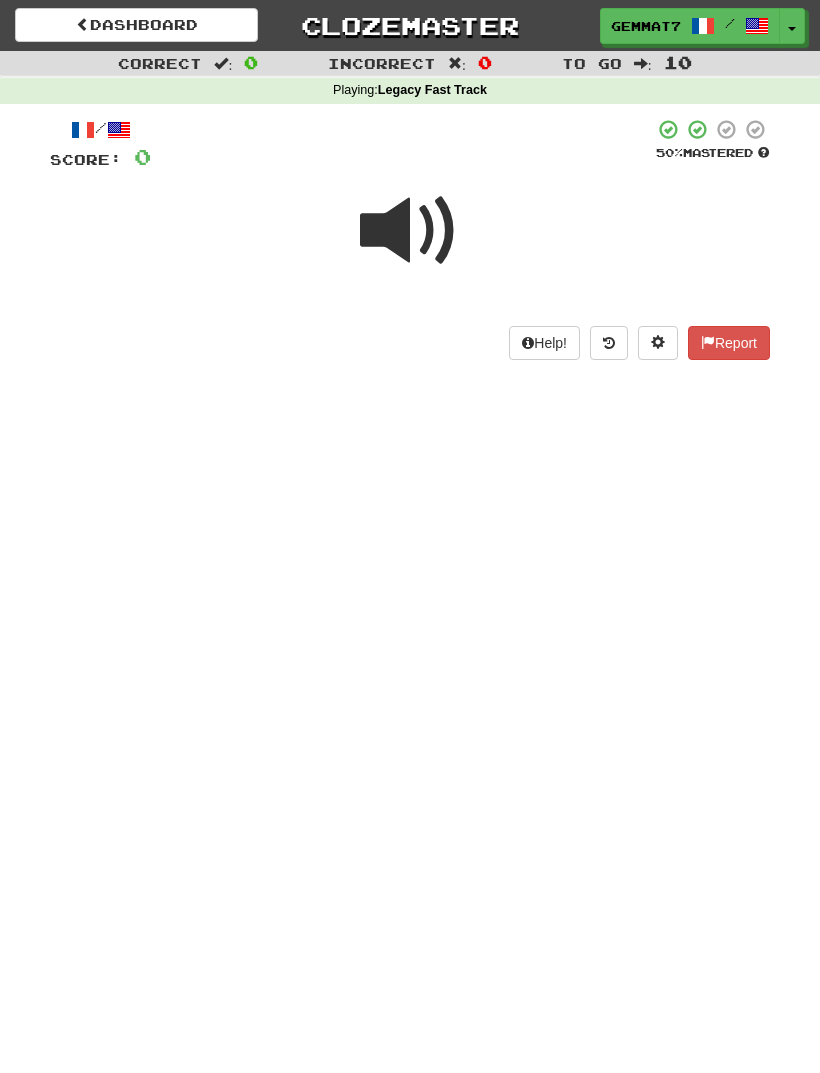 click at bounding box center (410, 231) 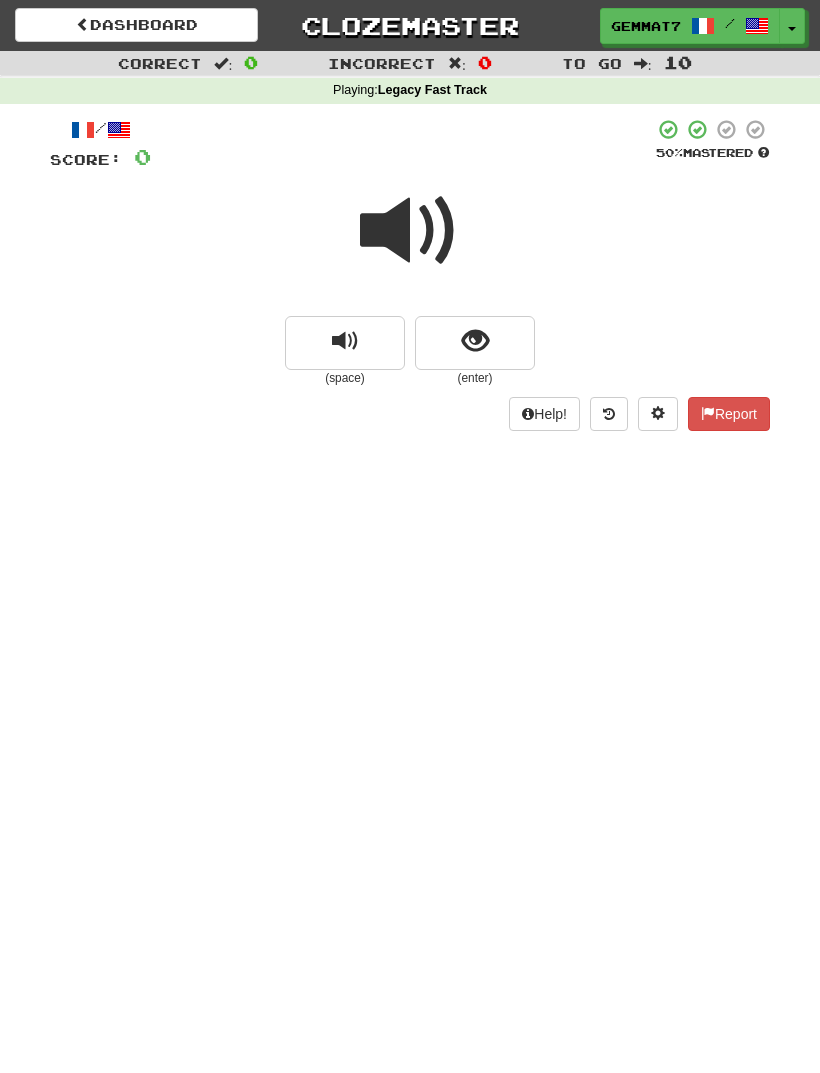 click at bounding box center (475, 343) 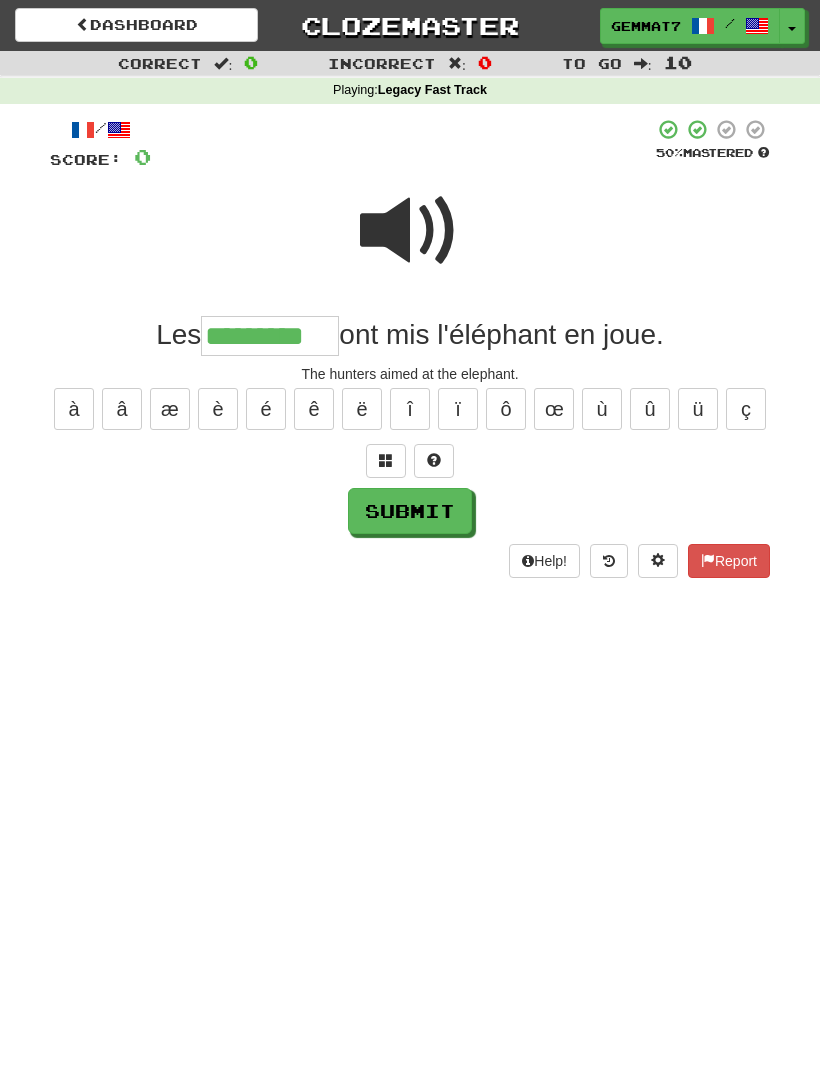 type on "*********" 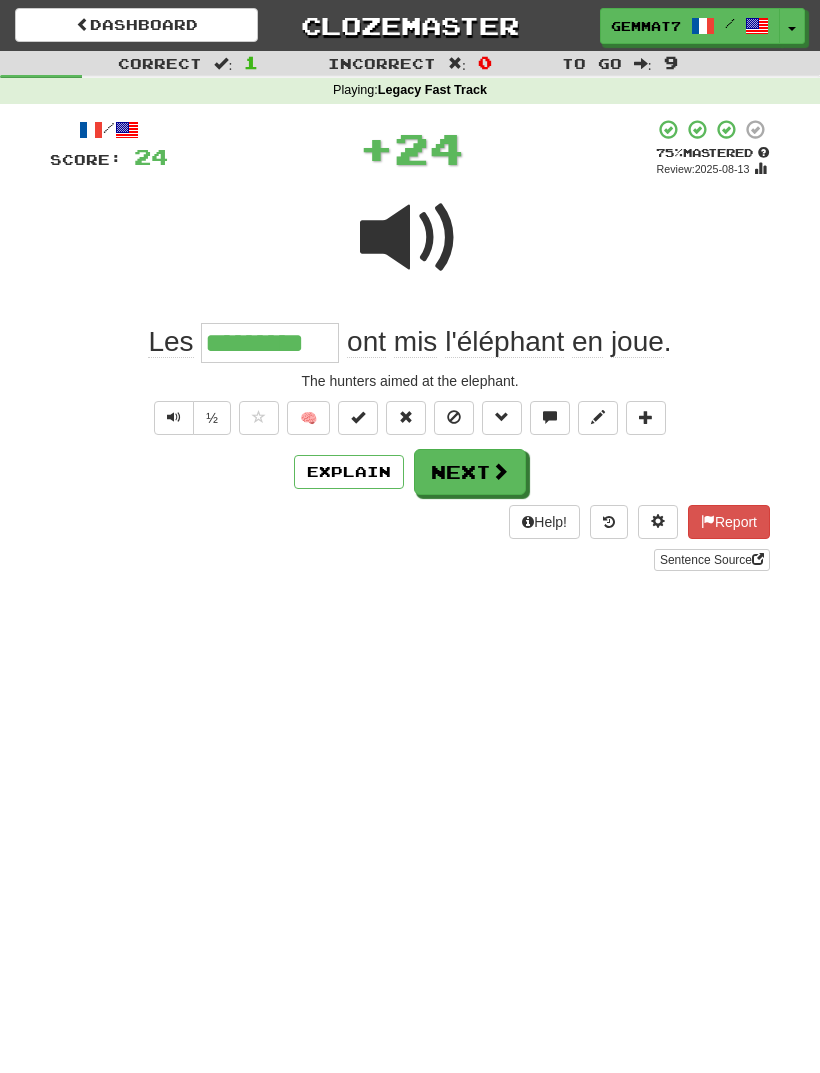 click on "Next" at bounding box center [470, 472] 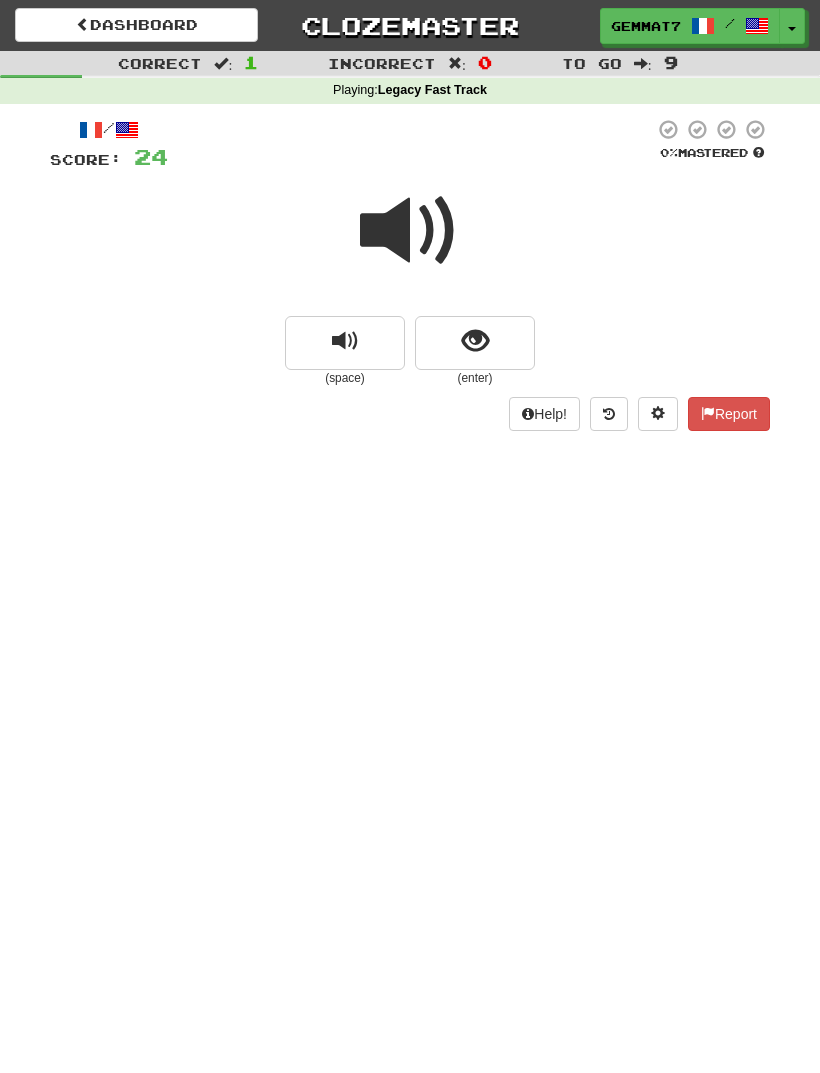 click at bounding box center [475, 341] 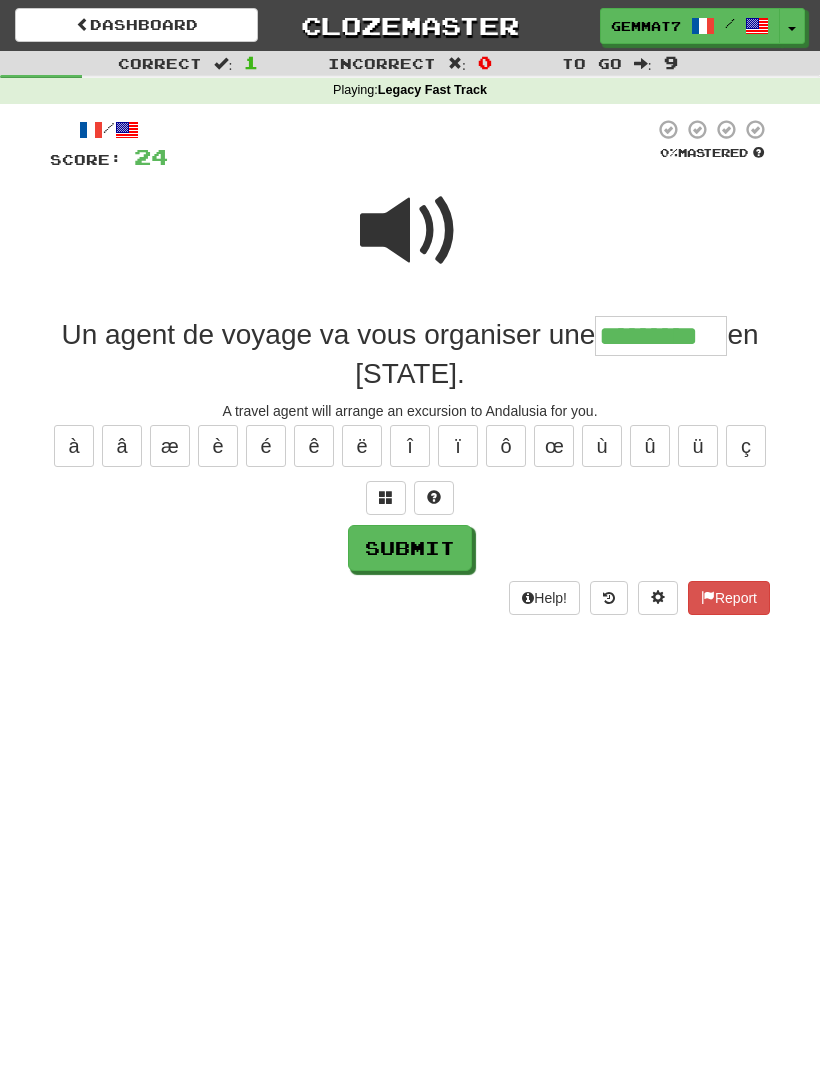 type on "*********" 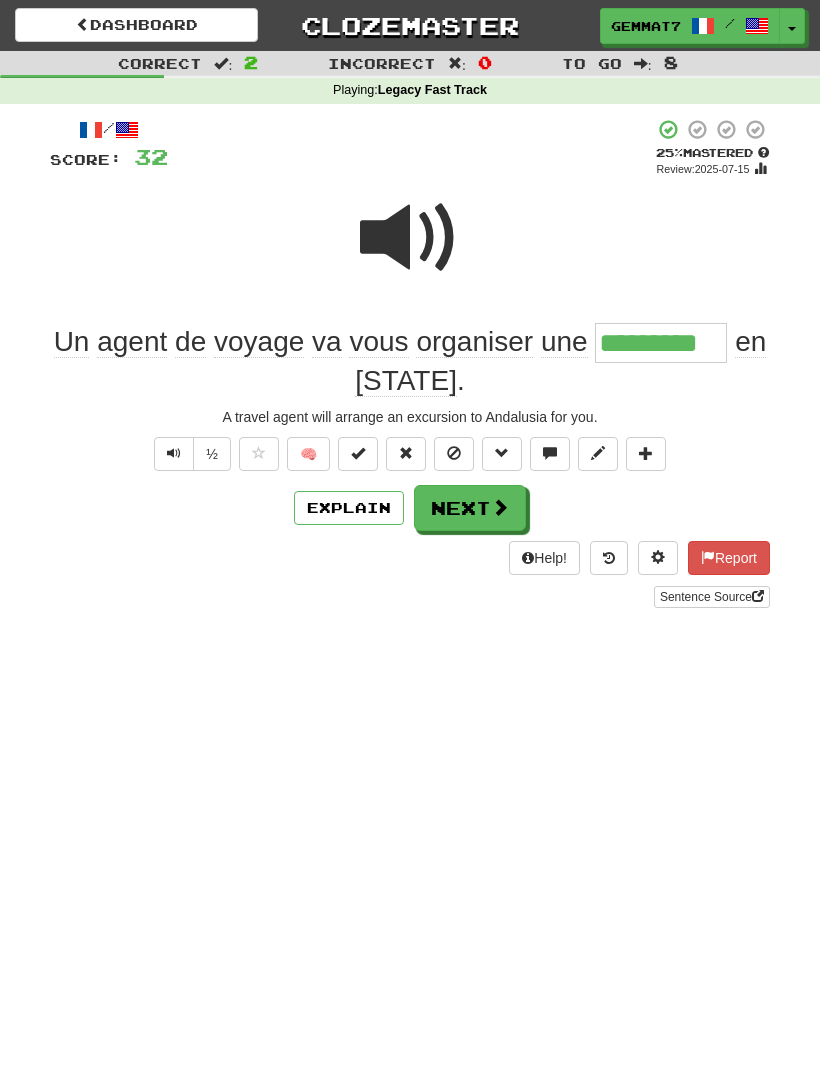 click on "Next" at bounding box center (470, 508) 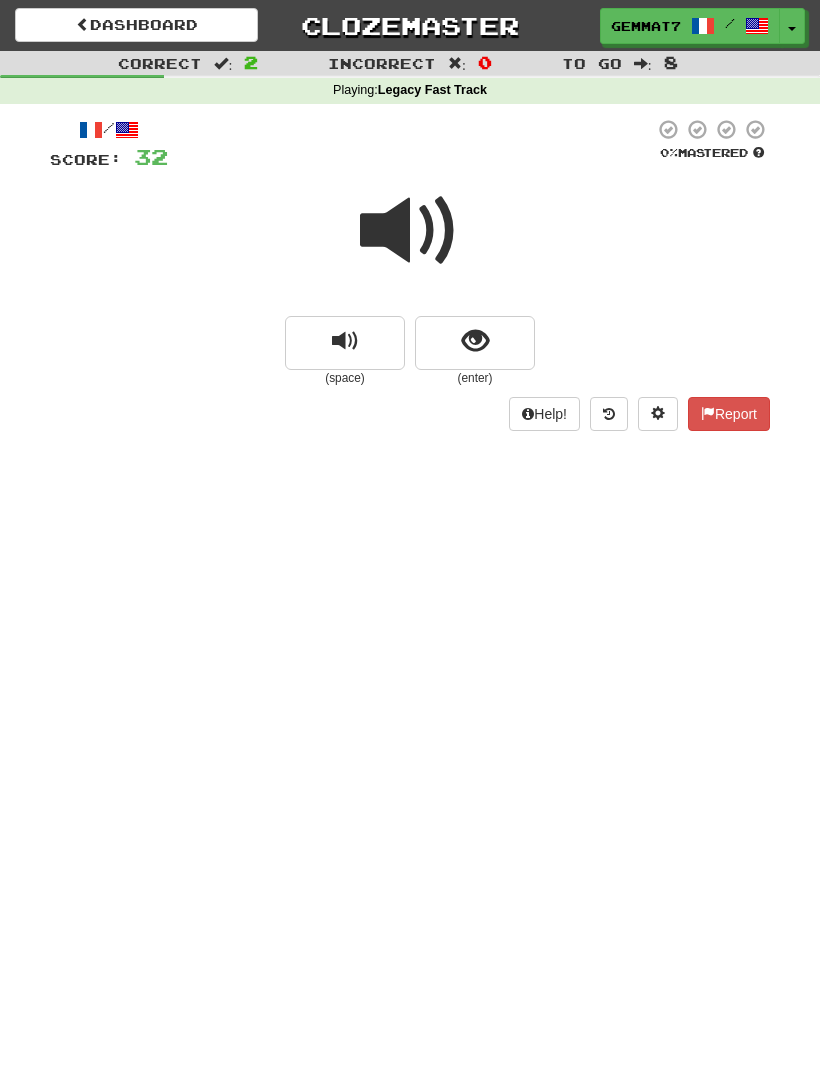 click at bounding box center [475, 343] 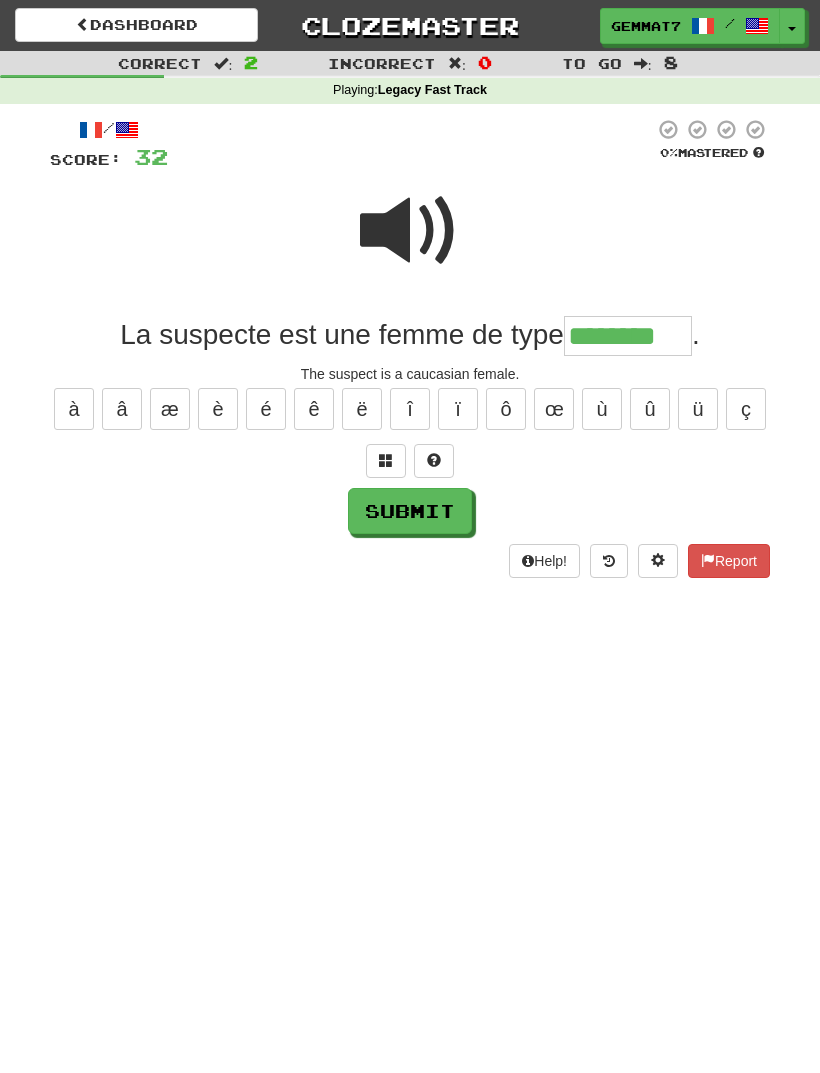 type on "********" 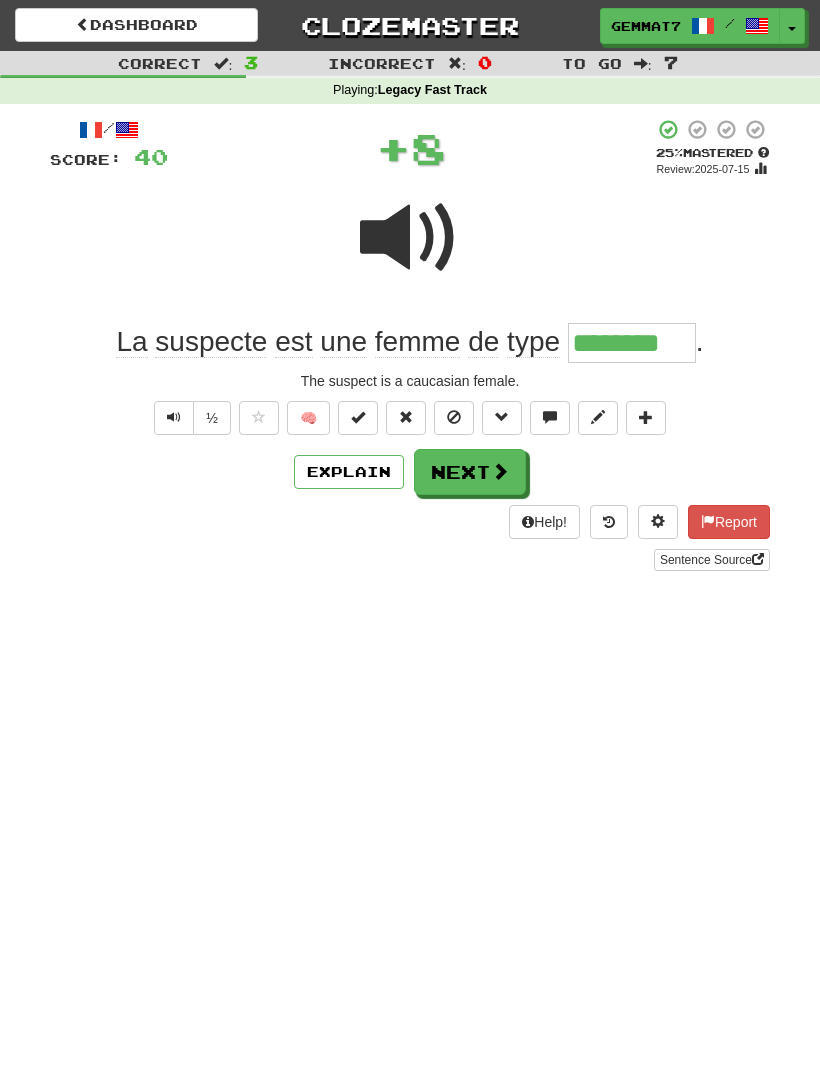 click on "Next" at bounding box center [470, 472] 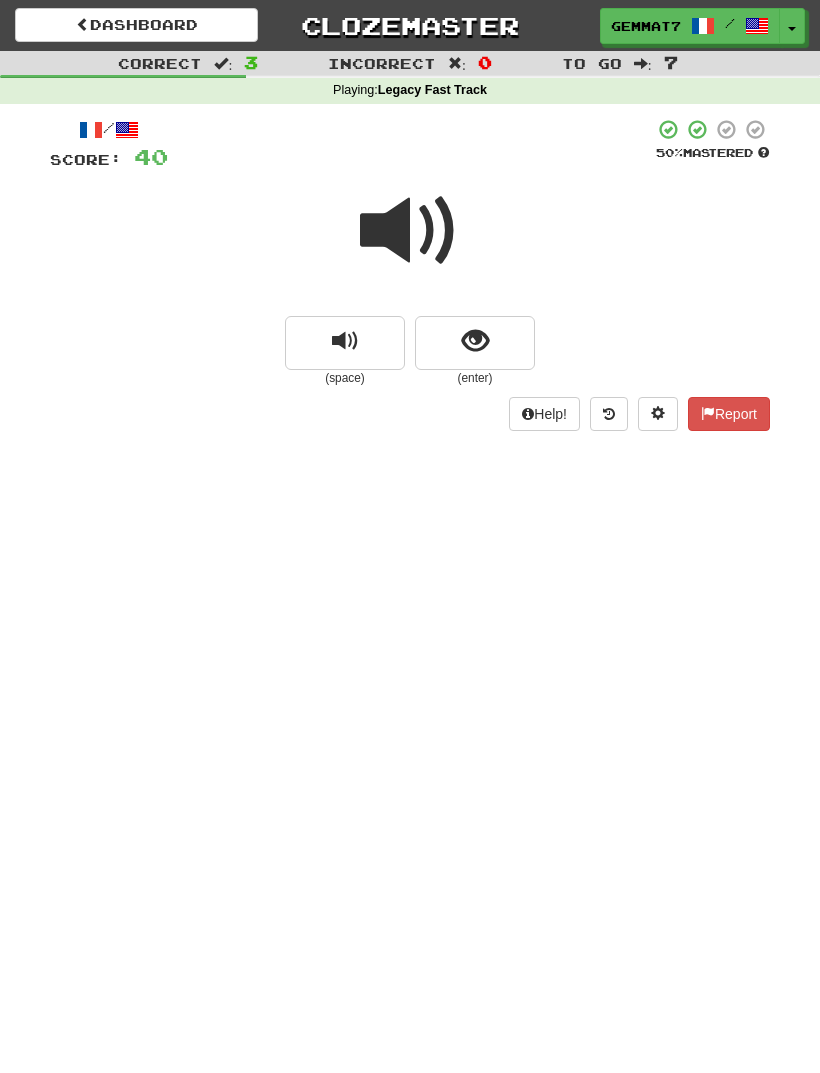 click at bounding box center (475, 343) 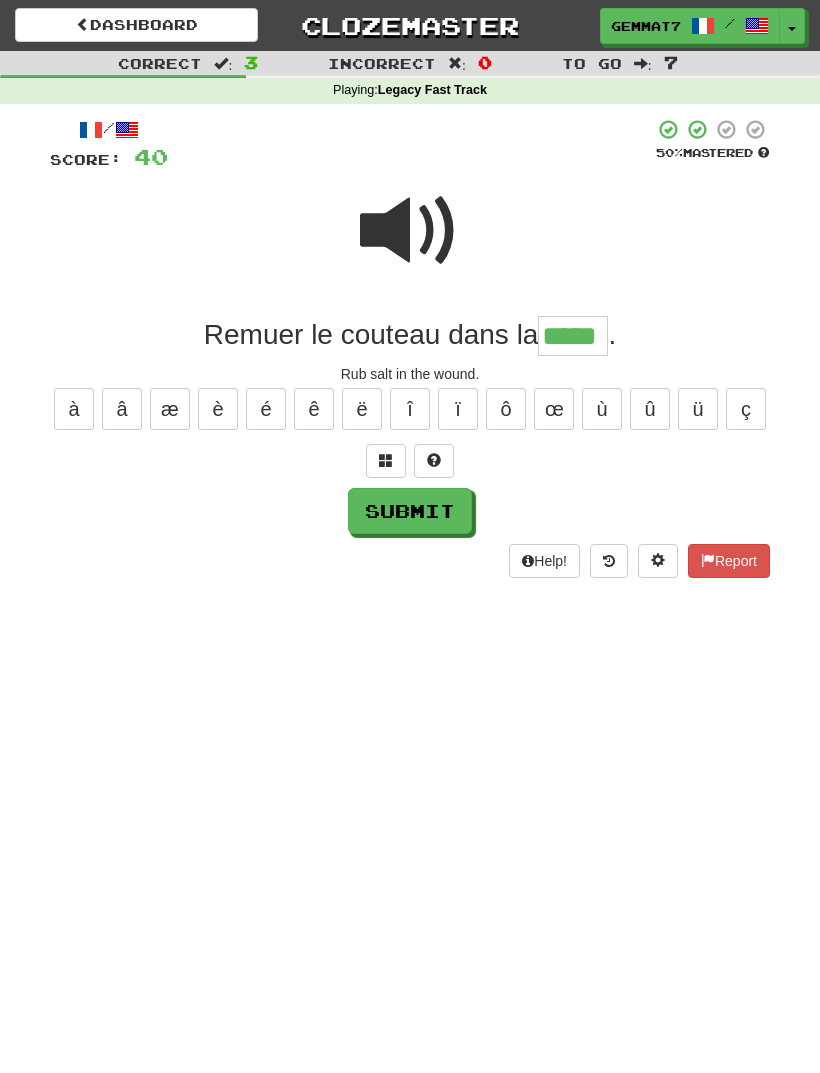 type on "*****" 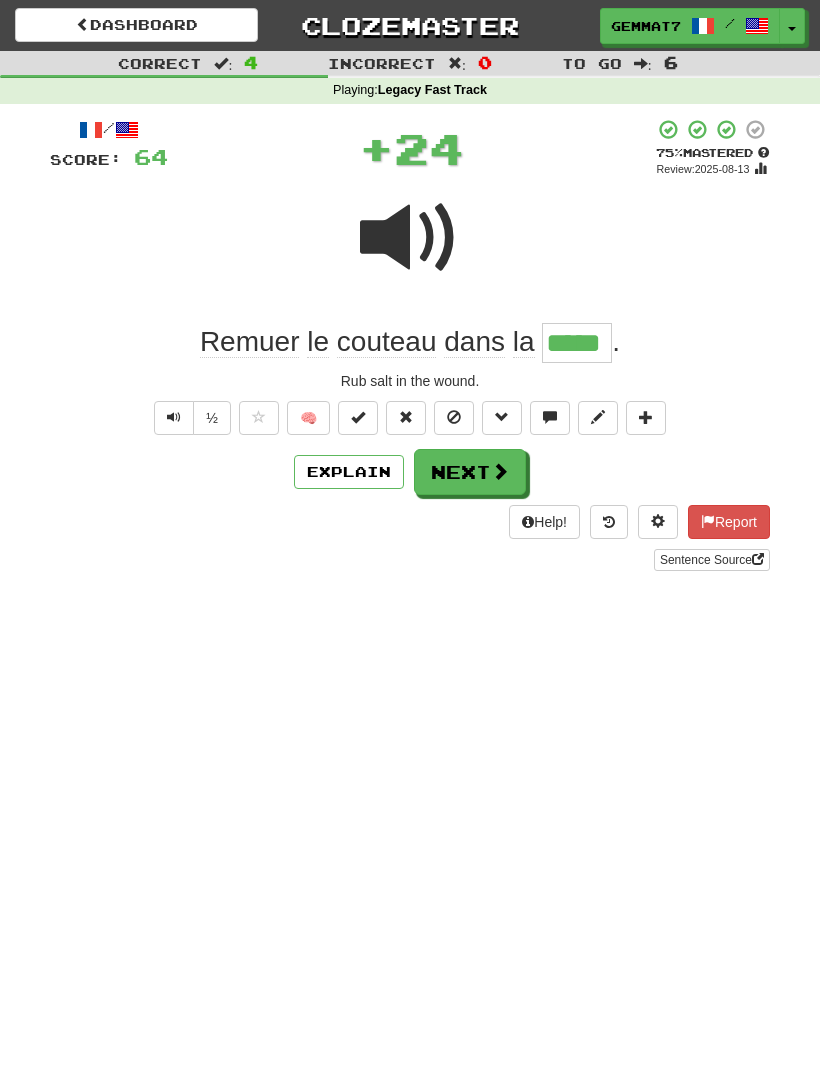 click on "Explain" at bounding box center [349, 472] 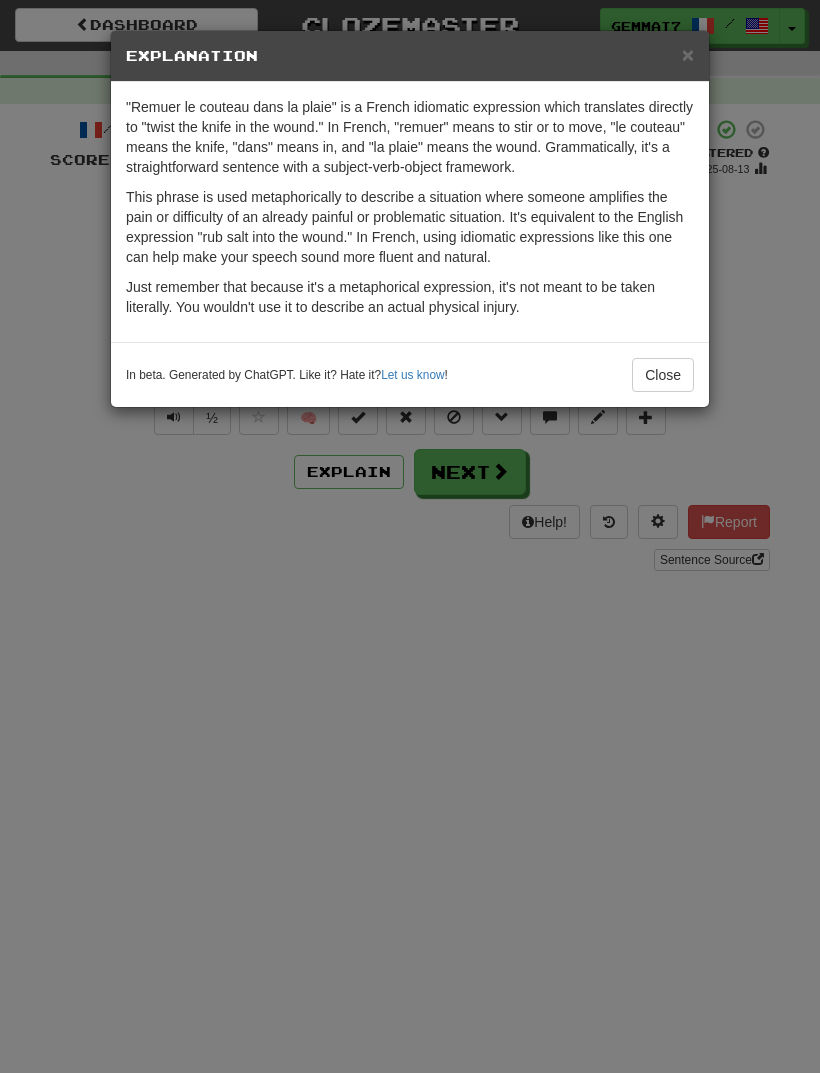 click on "× Explanation "Remuer le couteau dans la plaie" is a French idiomatic expression which translates directly to "twist the knife in the wound." In French, "remuer" means to stir or to move, "le couteau" means the knife, "dans" means in, and "la plaie" means the wound. Grammatically, it's a straightforward sentence with a subject-verb-object framework.
This phrase is used metaphorically to describe a situation where someone amplifies the pain or difficulty of an already painful or problematic situation. It's equivalent to the English expression "rub salt into the wound." In French, using idiomatic expressions like this one can help make your speech sound more fluent and natural.
Just remember that because it's a metaphorical expression, it's not meant to be taken literally. You wouldn't use it to describe an actual physical injury. In beta. Generated by ChatGPT. Like it? Hate it?  Let us know ! Close" at bounding box center (410, 536) 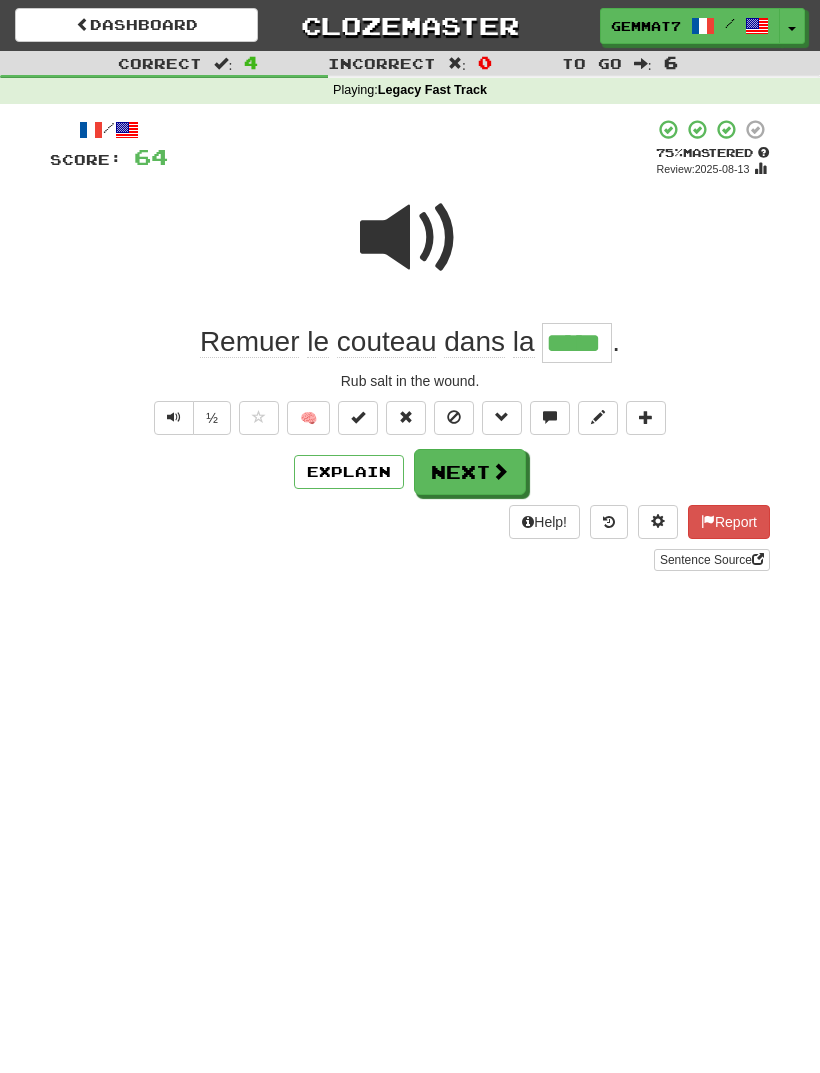 click on "Next" at bounding box center (470, 472) 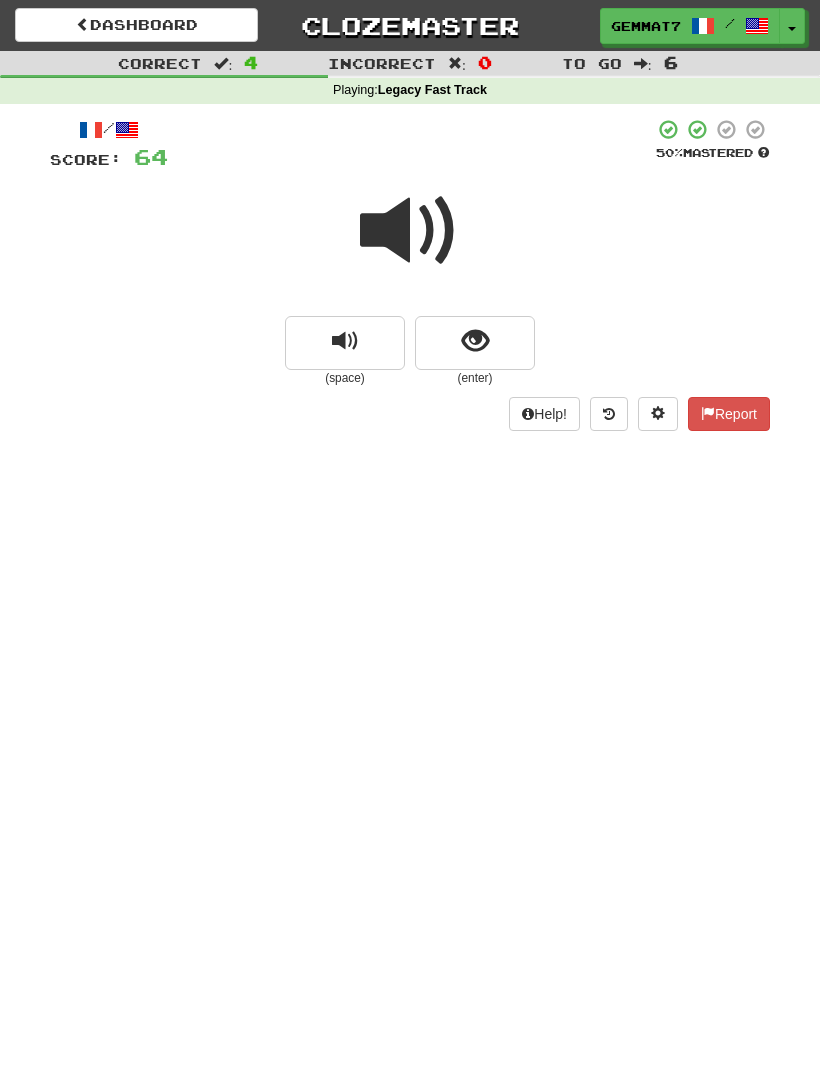 click at bounding box center (475, 341) 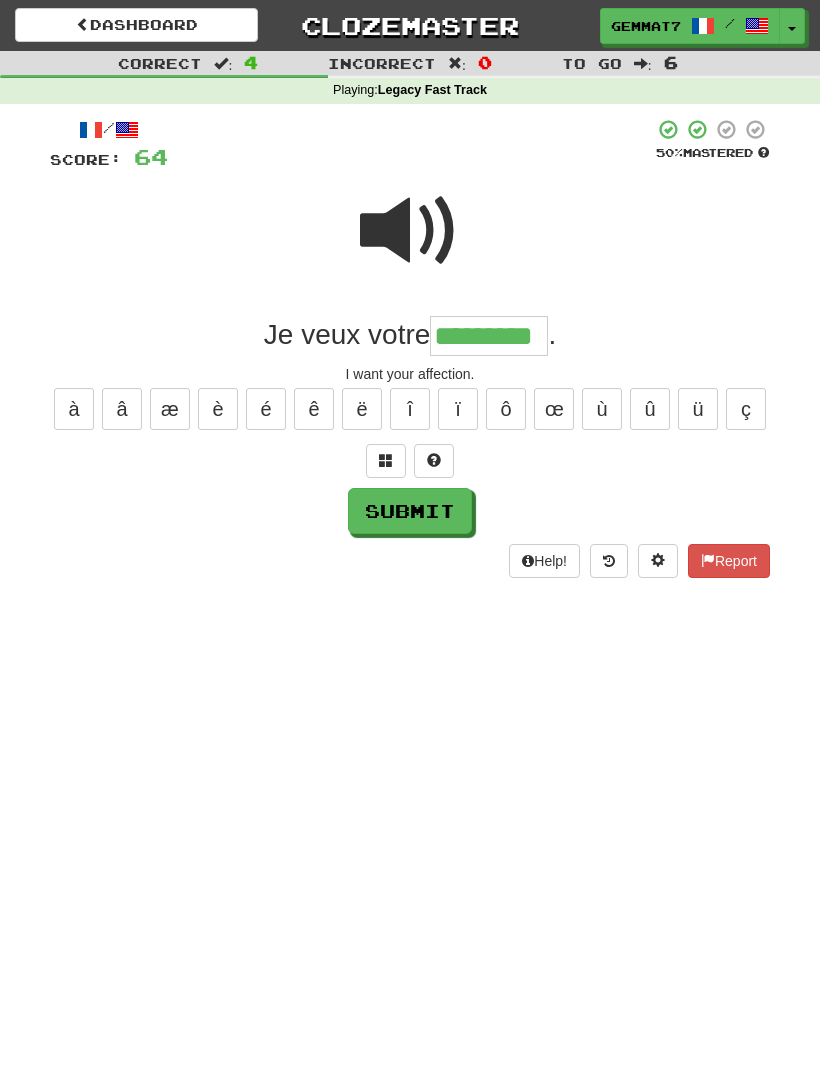 type on "*********" 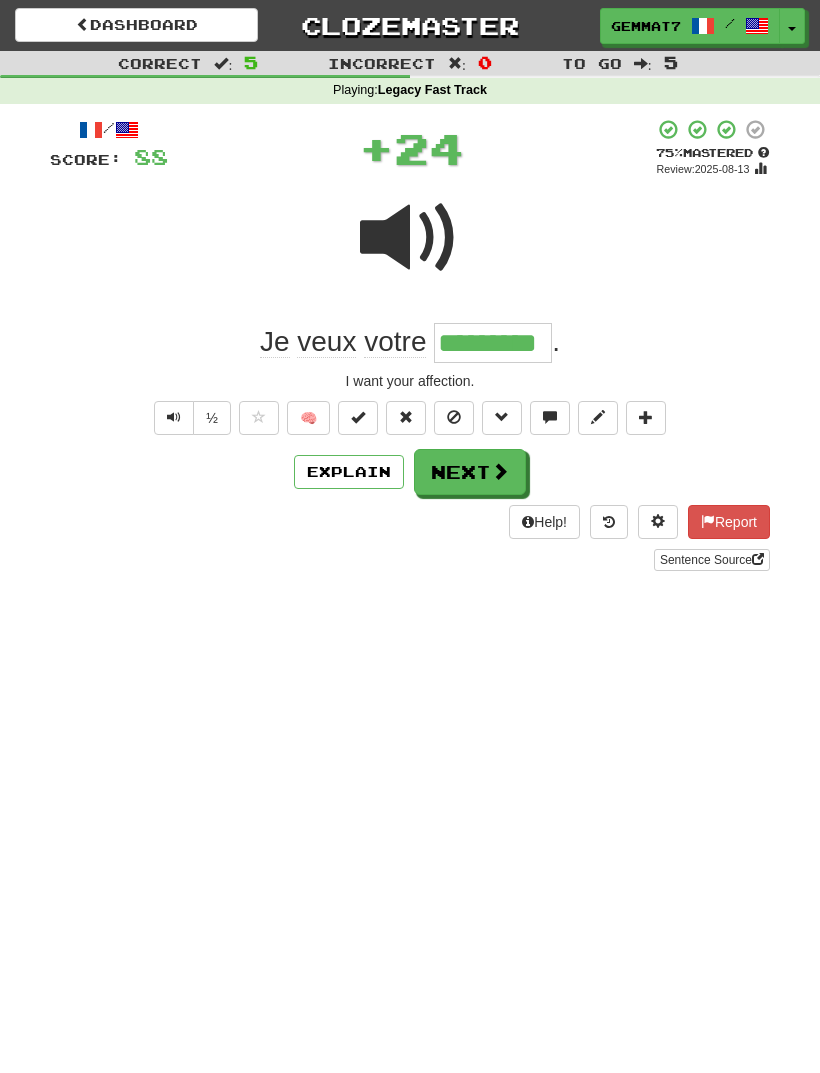 click on "Next" at bounding box center [470, 472] 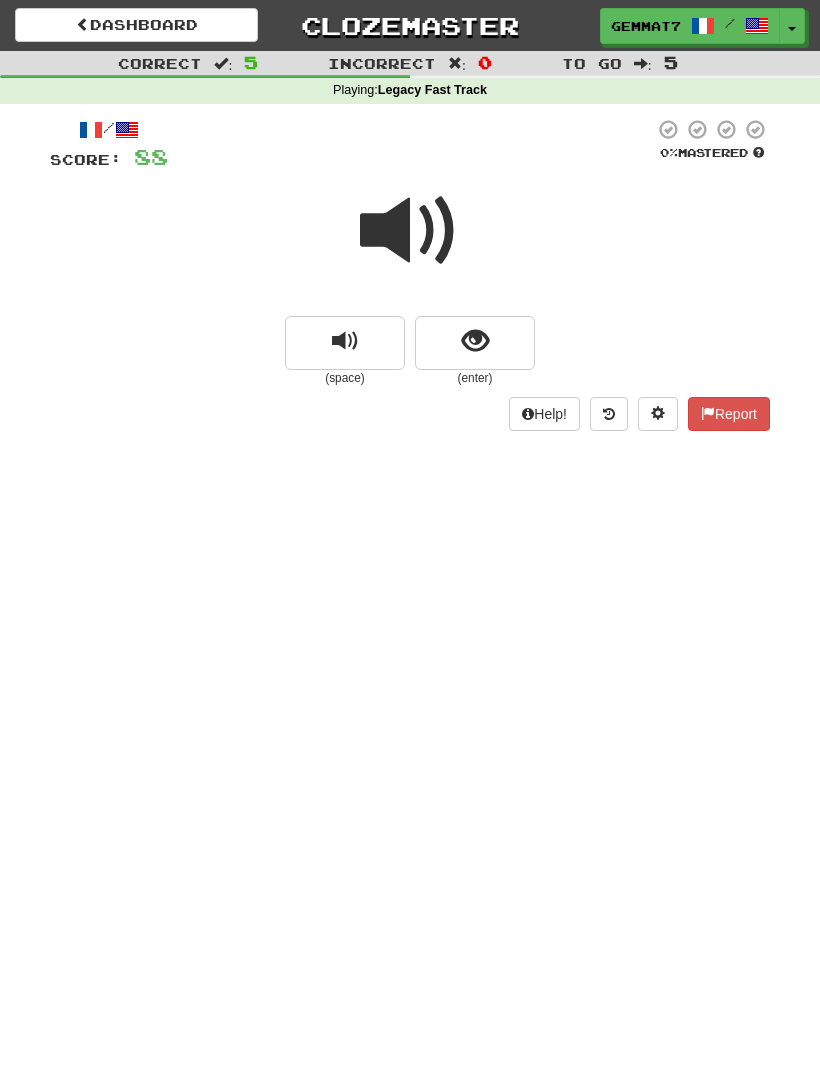 click at bounding box center (475, 343) 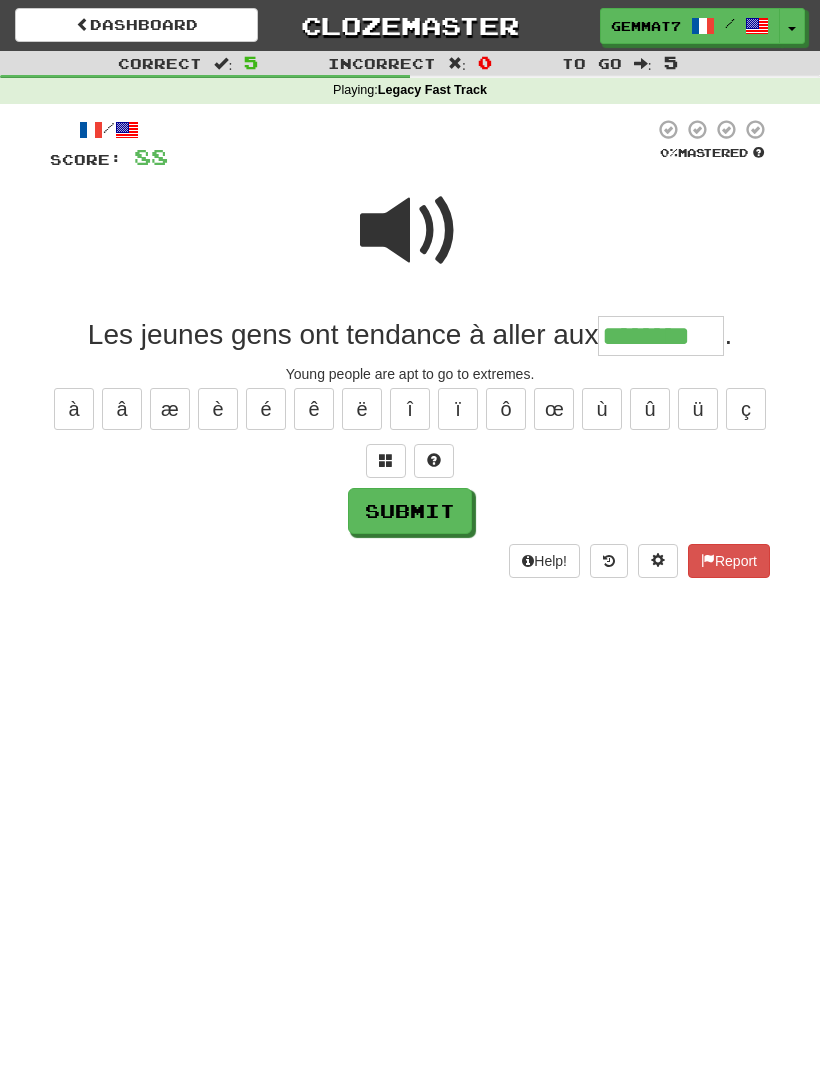 type on "********" 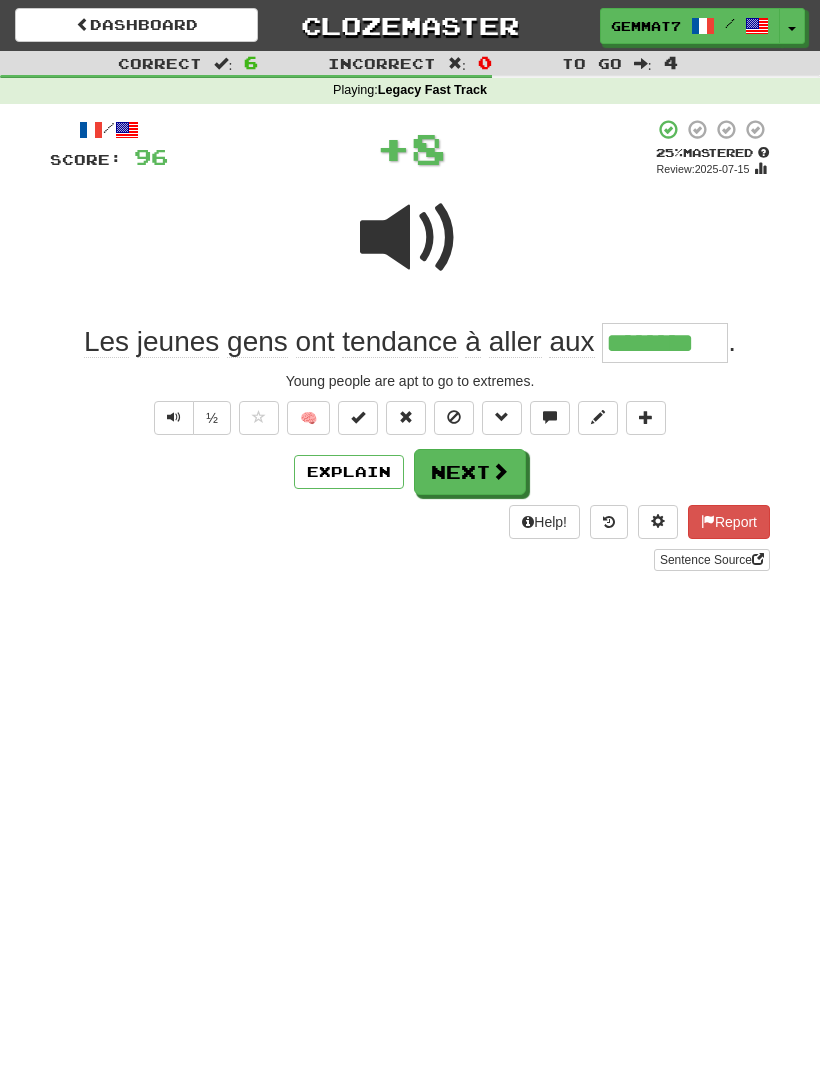 click on "Next" at bounding box center [470, 472] 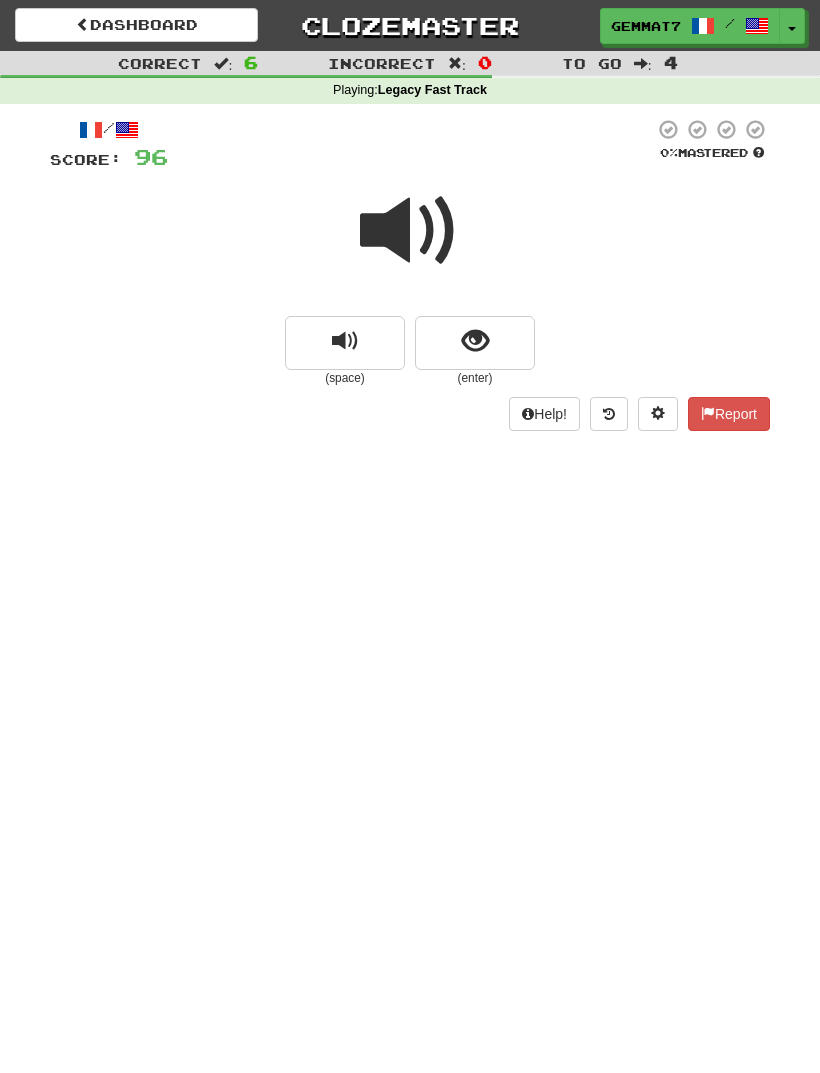 click at bounding box center (475, 343) 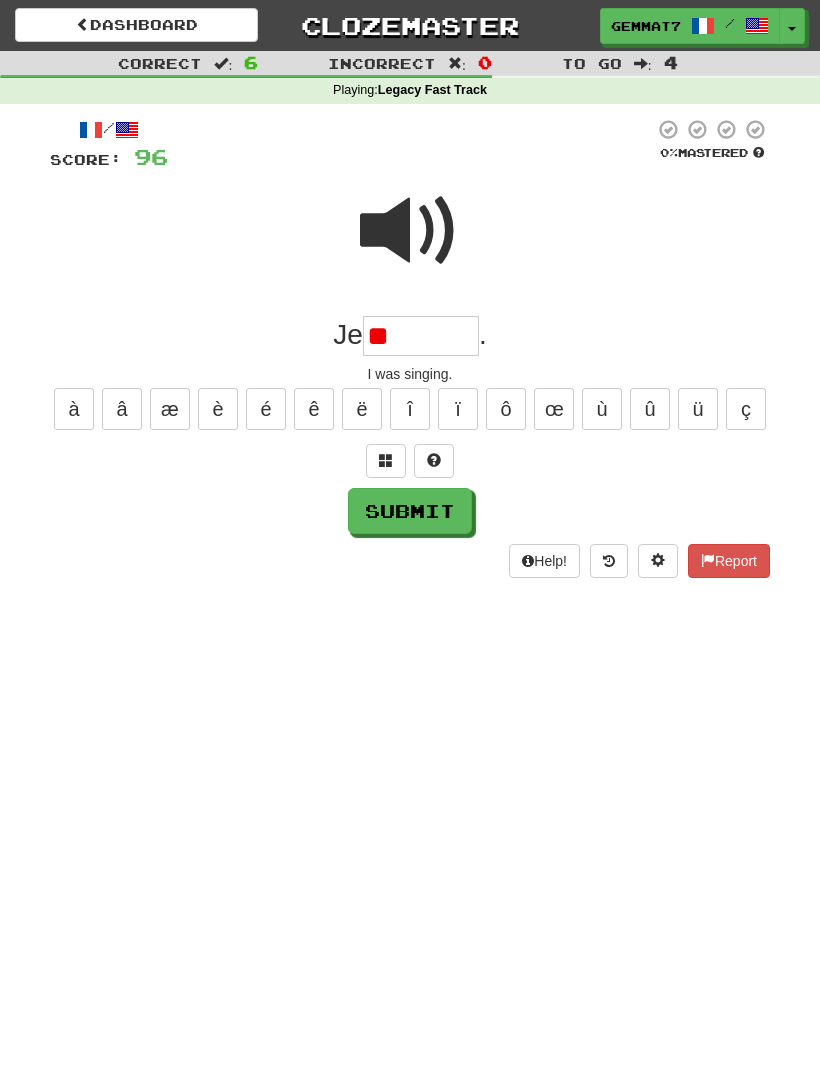 type on "*" 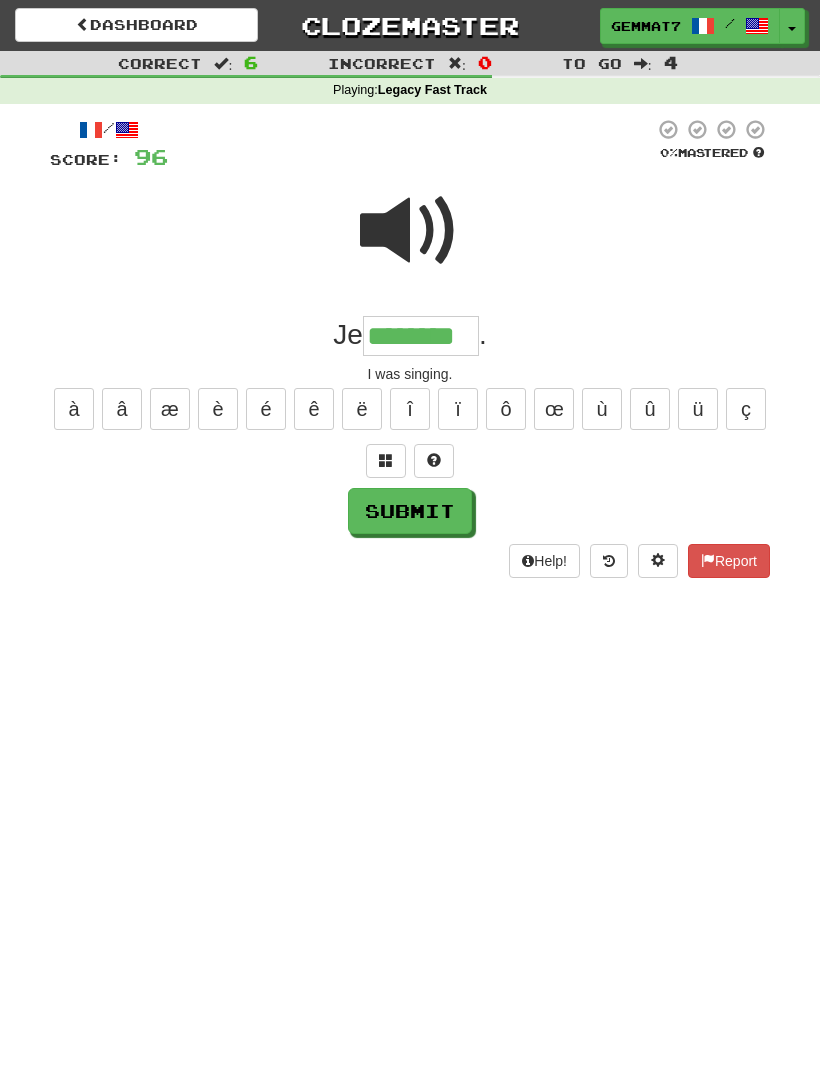 type on "********" 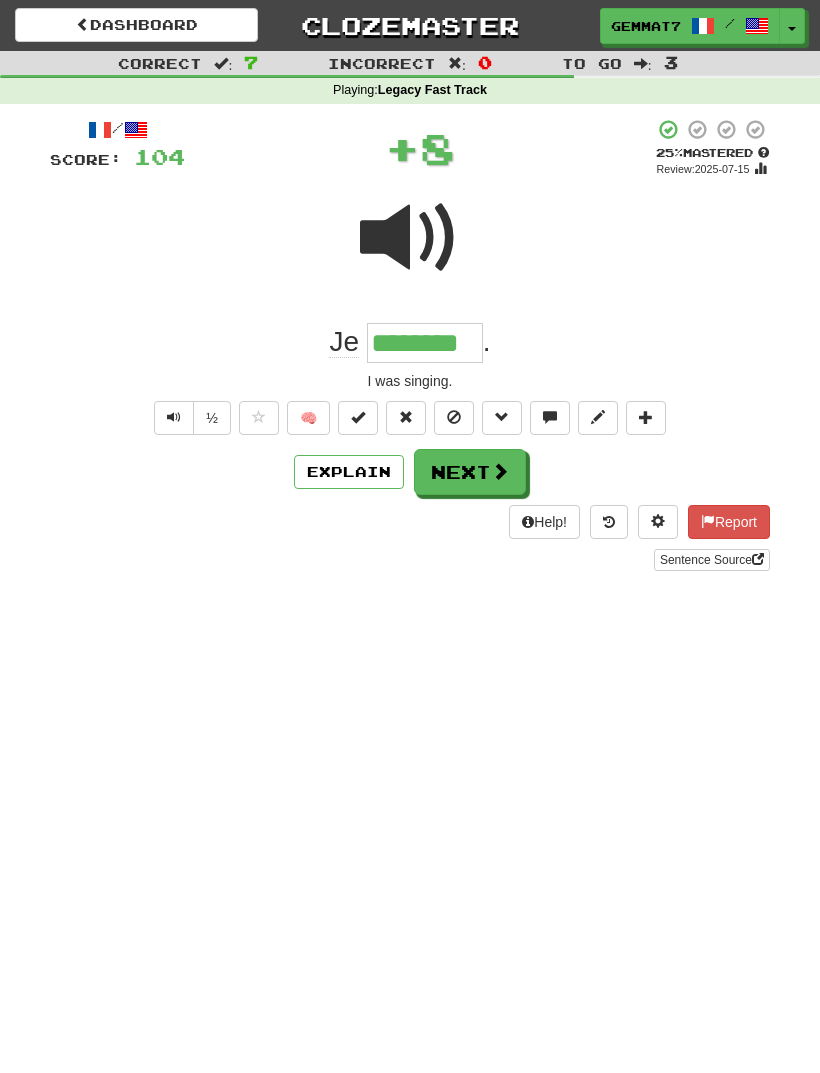 click on "Next" at bounding box center [470, 472] 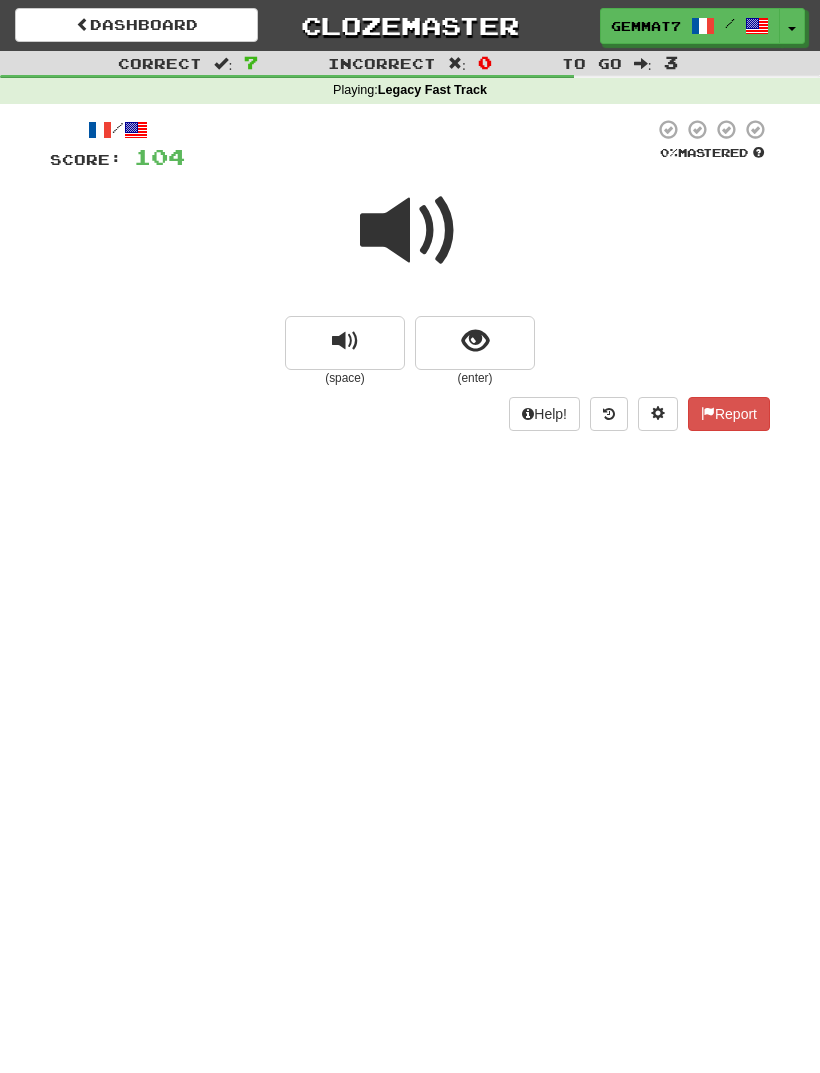 click at bounding box center (475, 343) 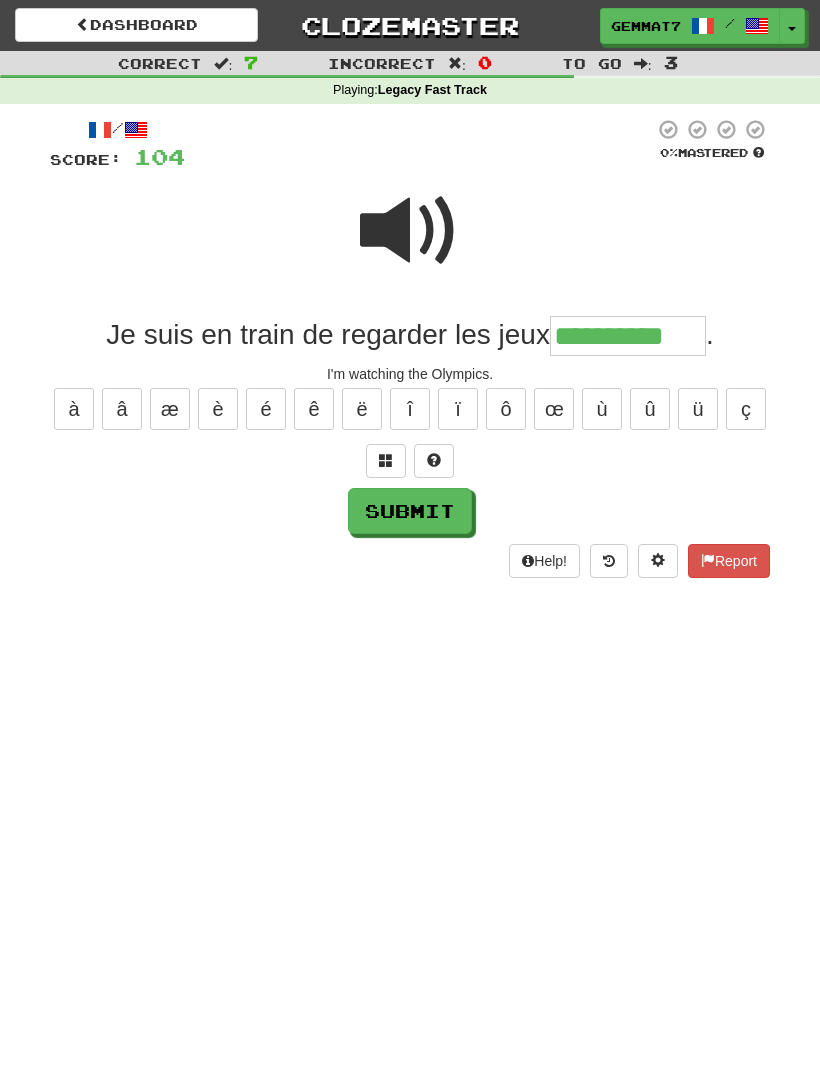 type on "**********" 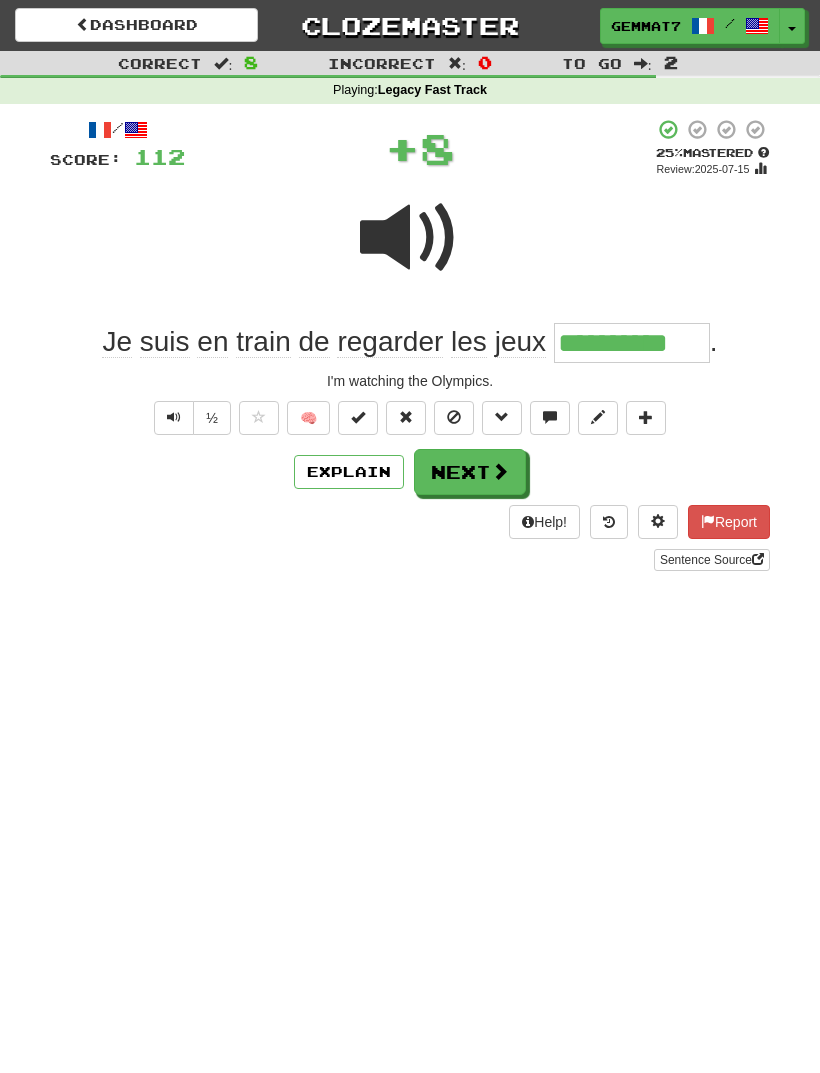 click on "Next" at bounding box center [470, 472] 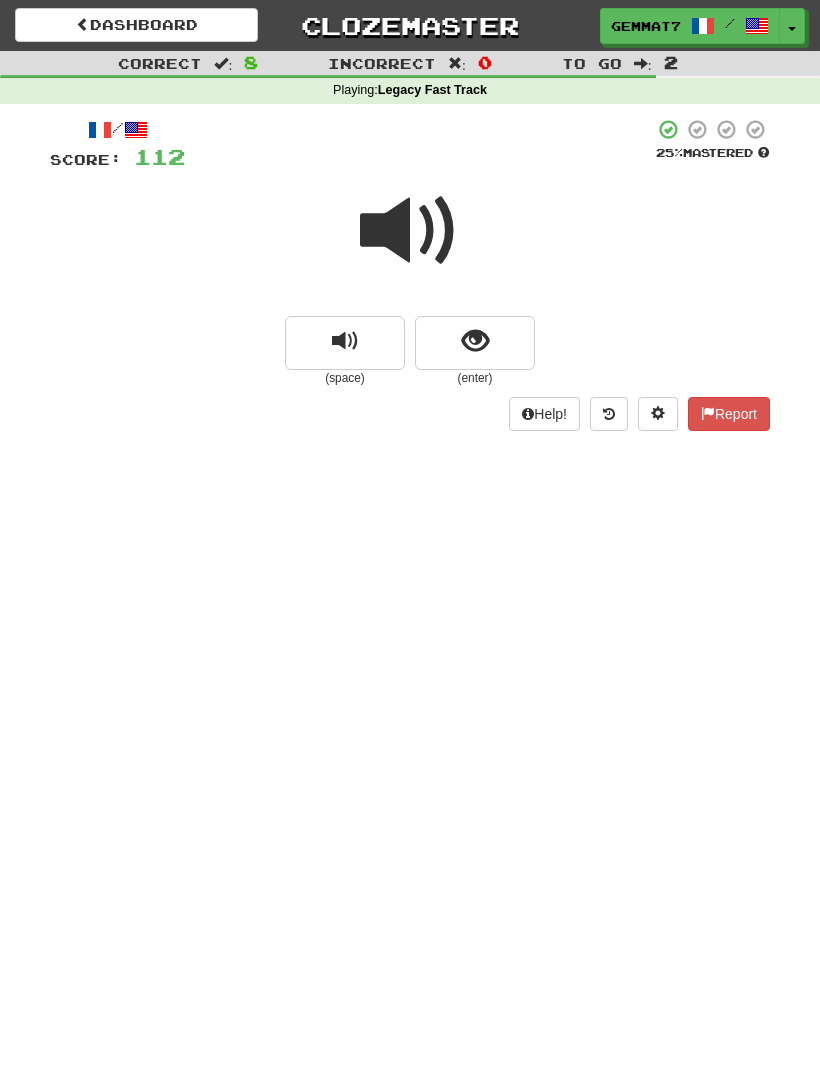 click at bounding box center (475, 341) 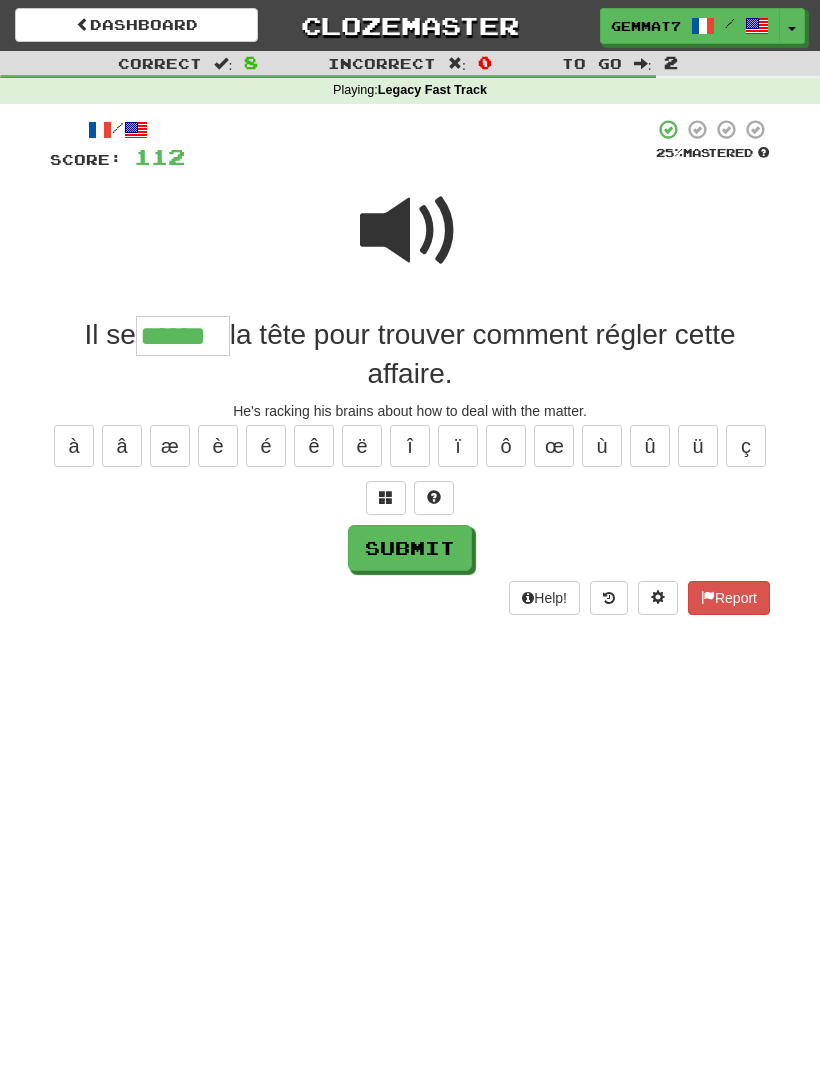 type on "******" 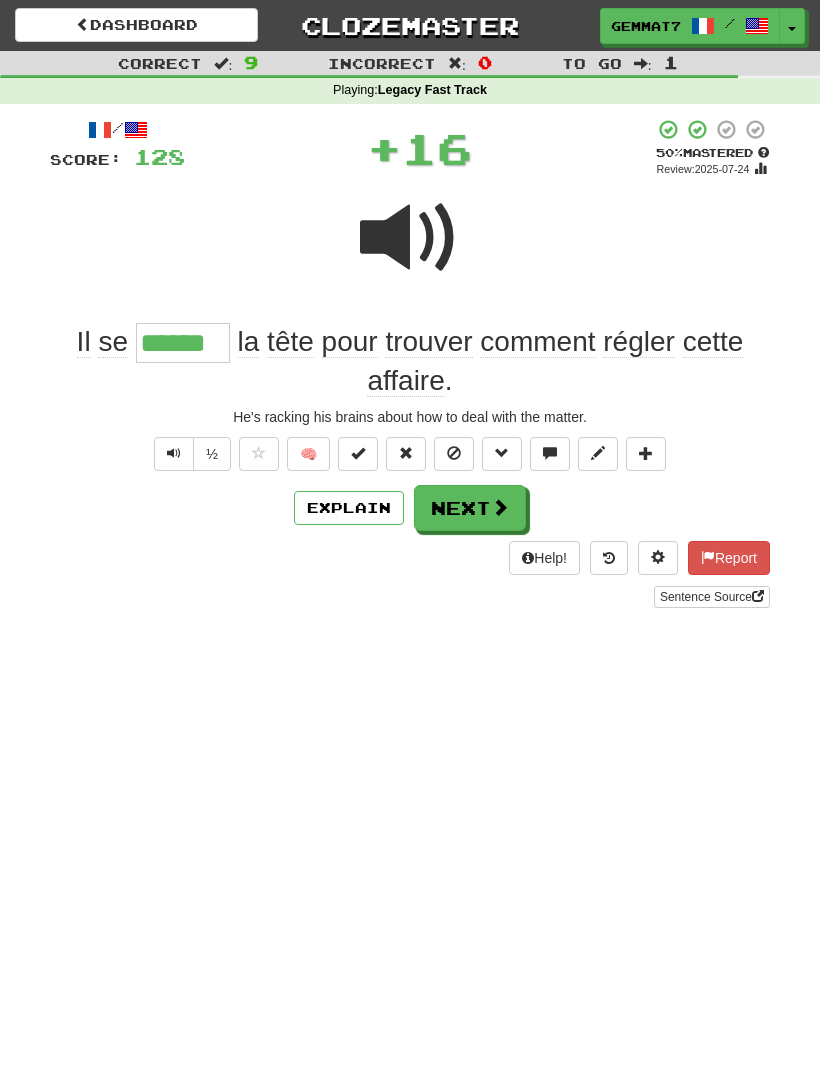click on "Explain" at bounding box center [349, 508] 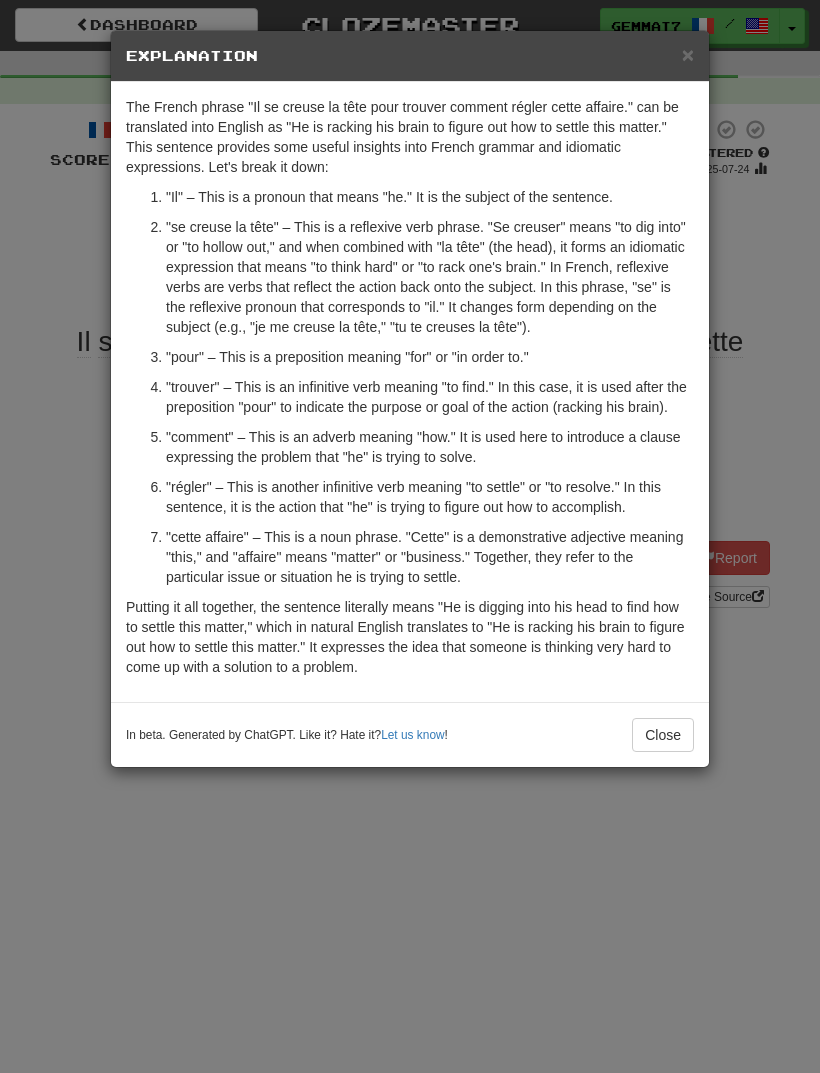 click on "× Explanation The French phrase "Il se creuse la tête pour trouver comment régler cette affaire." can be translated into English as "He is racking his brain to figure out how to settle this matter." This sentence provides some useful insights into French grammar and idiomatic expressions. Let's break it down:
"Il" – This is a pronoun that means "he." It is the subject of the sentence.
"se creuse la tête" – This is a reflexive verb phrase. "Se creuser" means "to dig into" or "to hollow out," and when combined with "la tête" (the head), it forms an idiomatic expression that means "to think hard" or "to rack one's brain." In French, reflexive verbs are verbs that reflect the action back onto the subject. In this phrase, "se" is the reflexive pronoun that corresponds to "il." It changes form depending on the subject (e.g., "je me creuse la tête," "tu te creuses la tête").
"pour" – This is a preposition meaning "for" or "in order to."
Let us know ! Close" at bounding box center [410, 536] 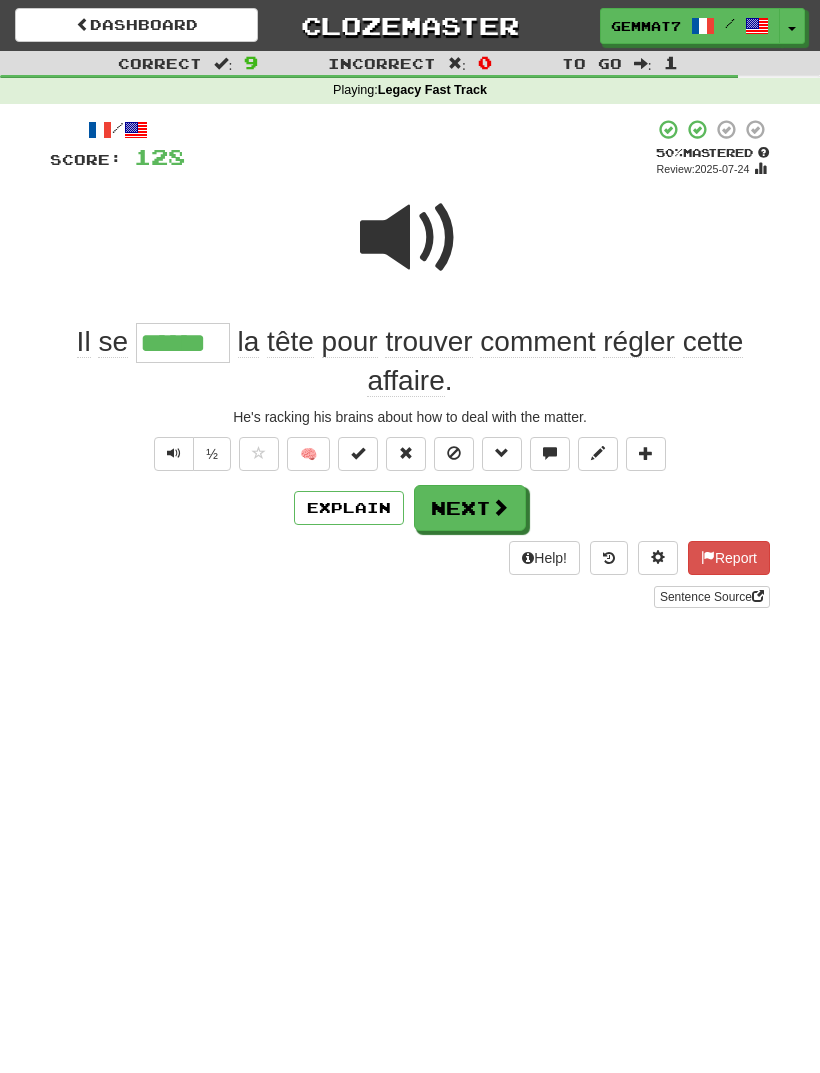 click on "Next" at bounding box center (470, 508) 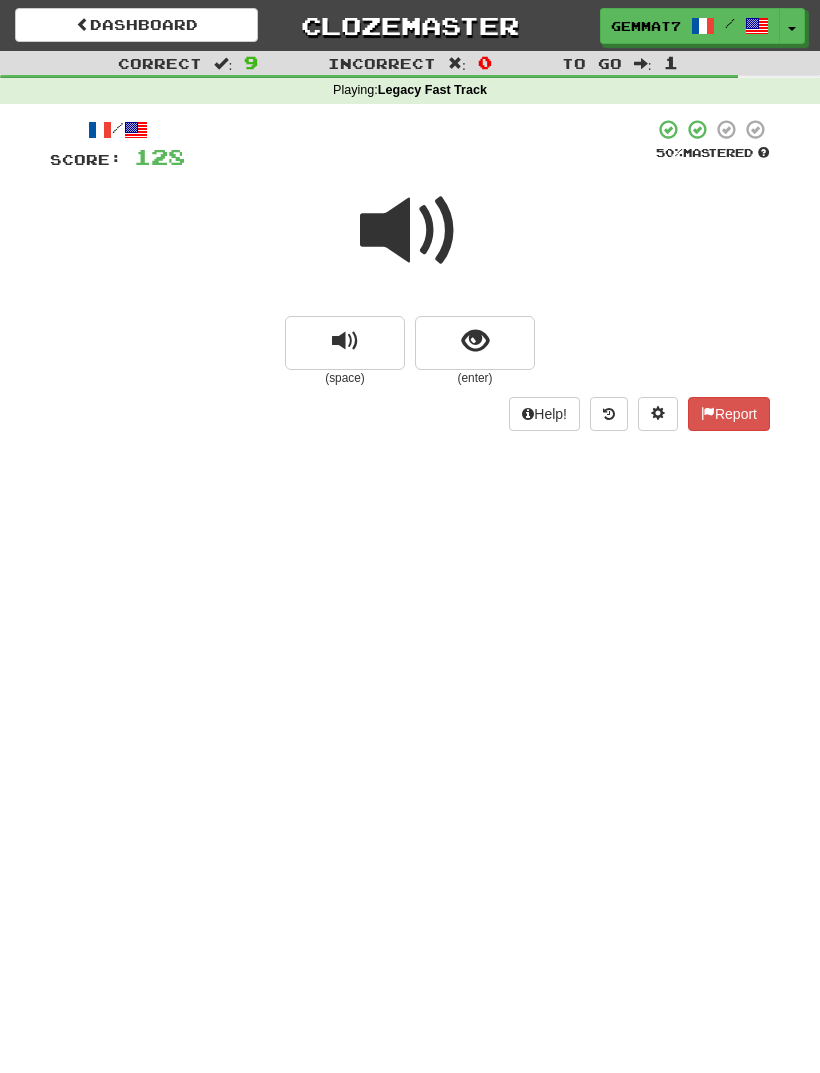 click at bounding box center (475, 343) 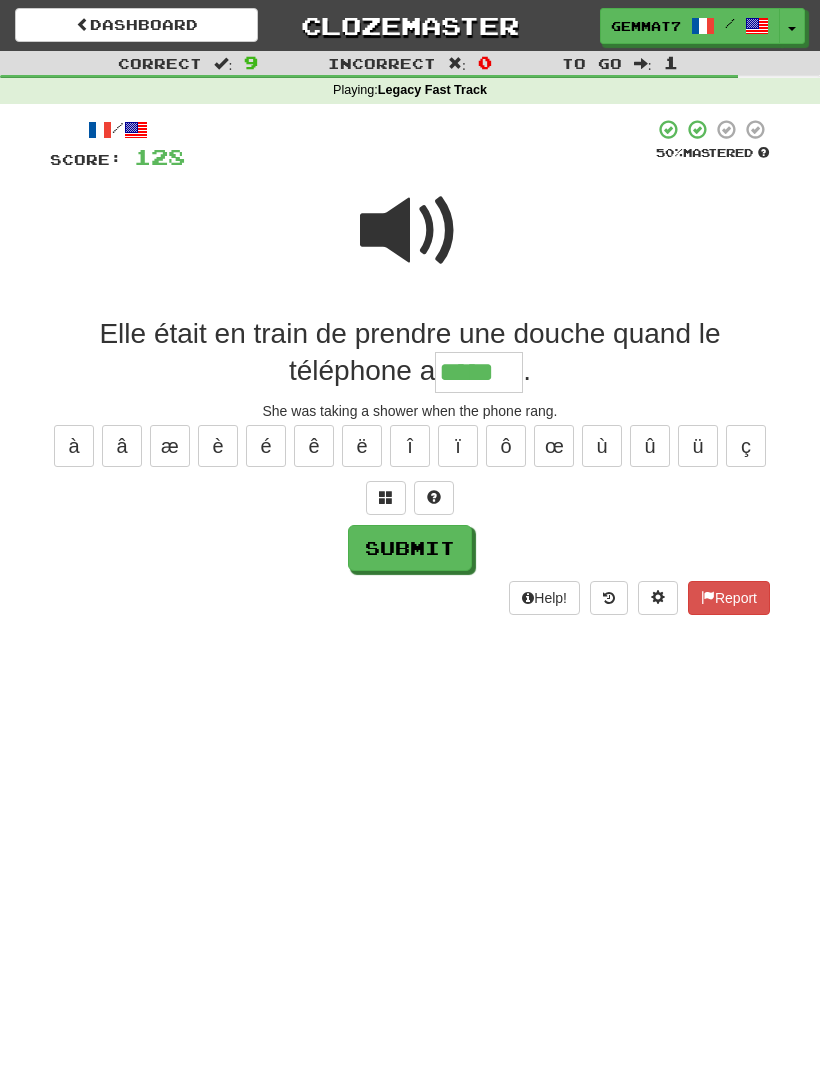 type on "*****" 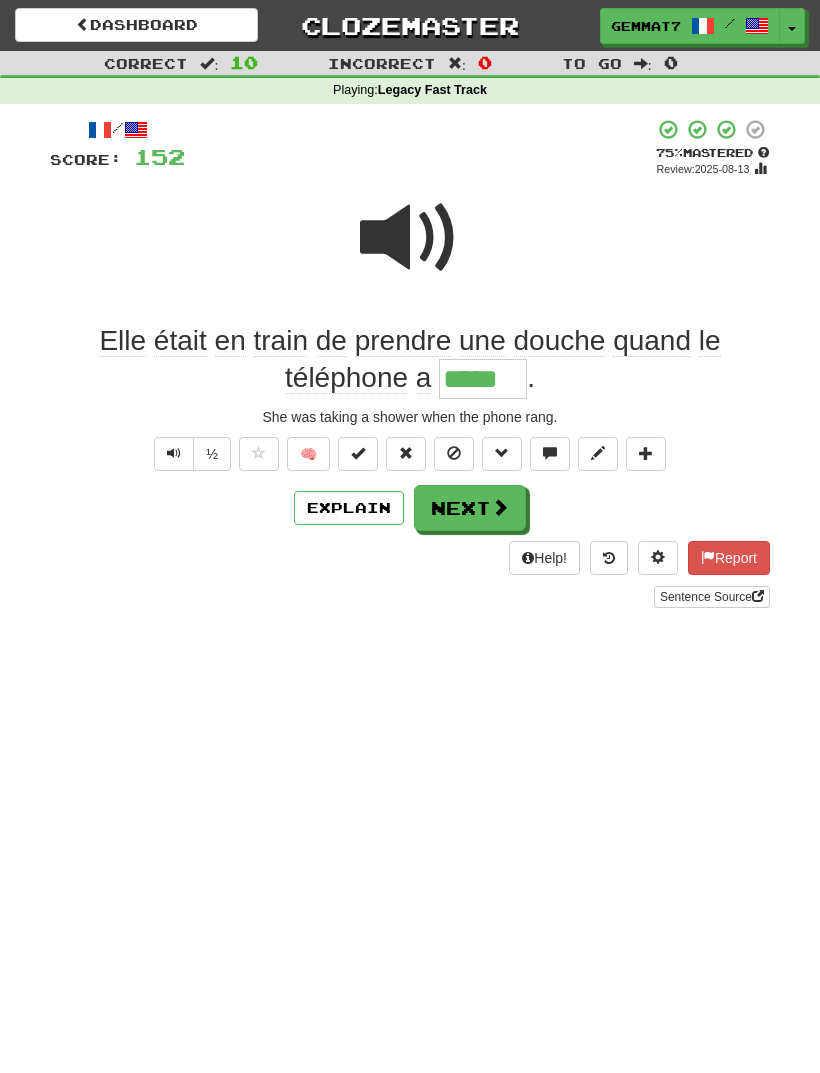 click on "Next" at bounding box center (470, 508) 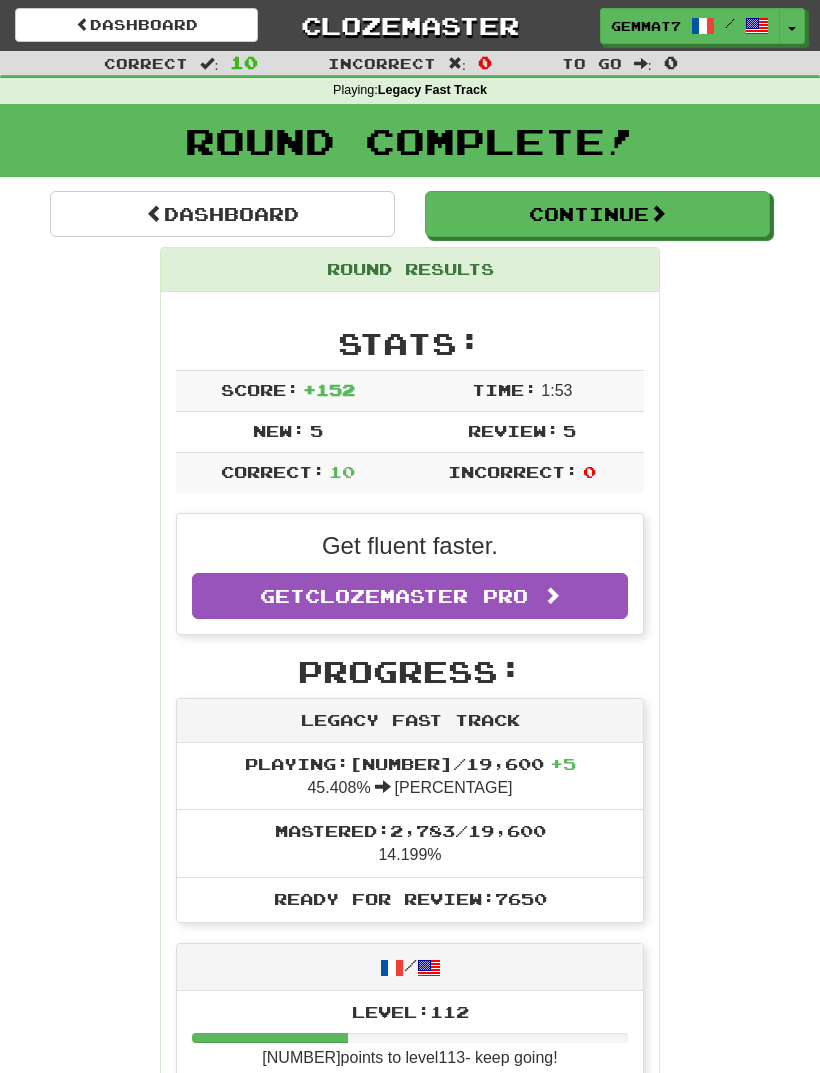 click on "Dashboard" at bounding box center (222, 214) 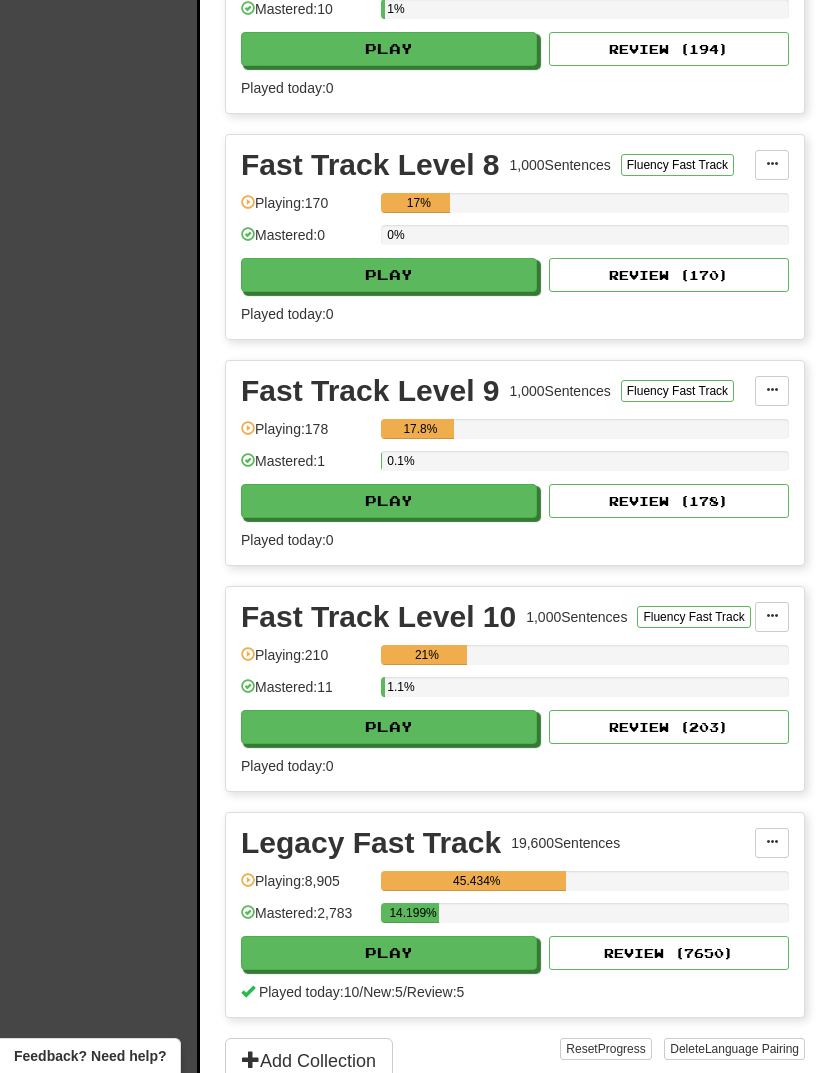 scroll, scrollTop: 2346, scrollLeft: 0, axis: vertical 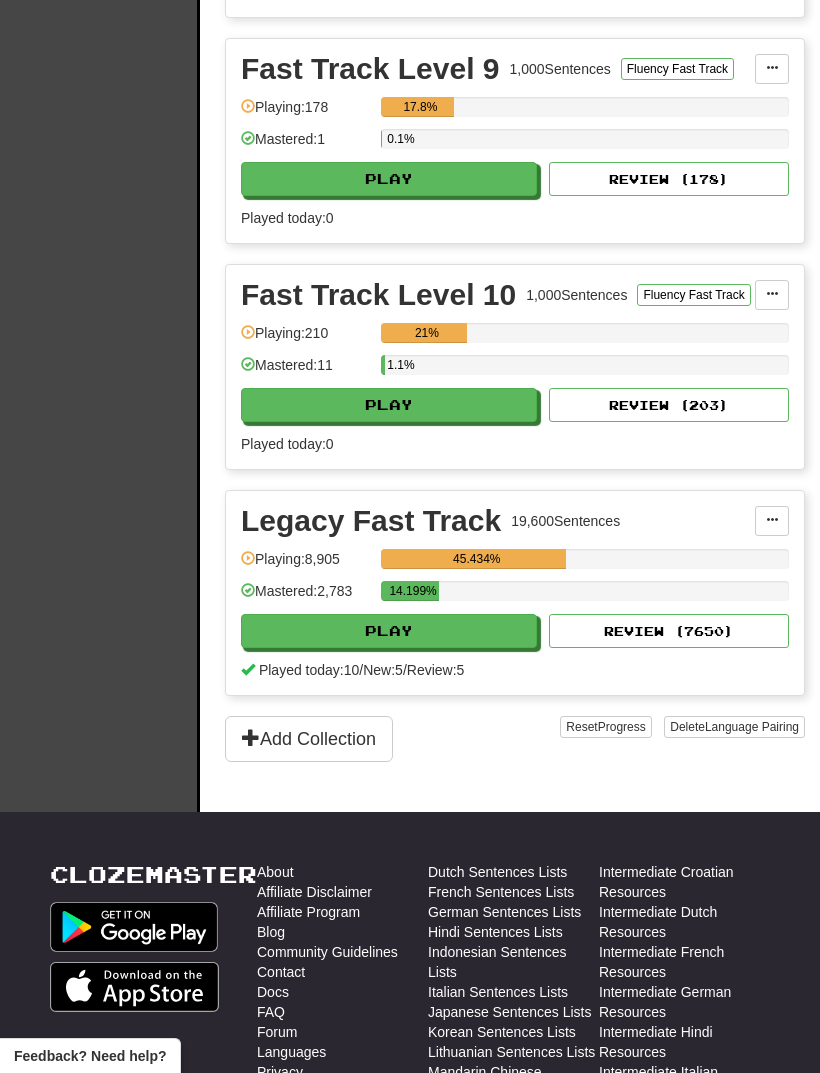 click on "Play" at bounding box center [389, 631] 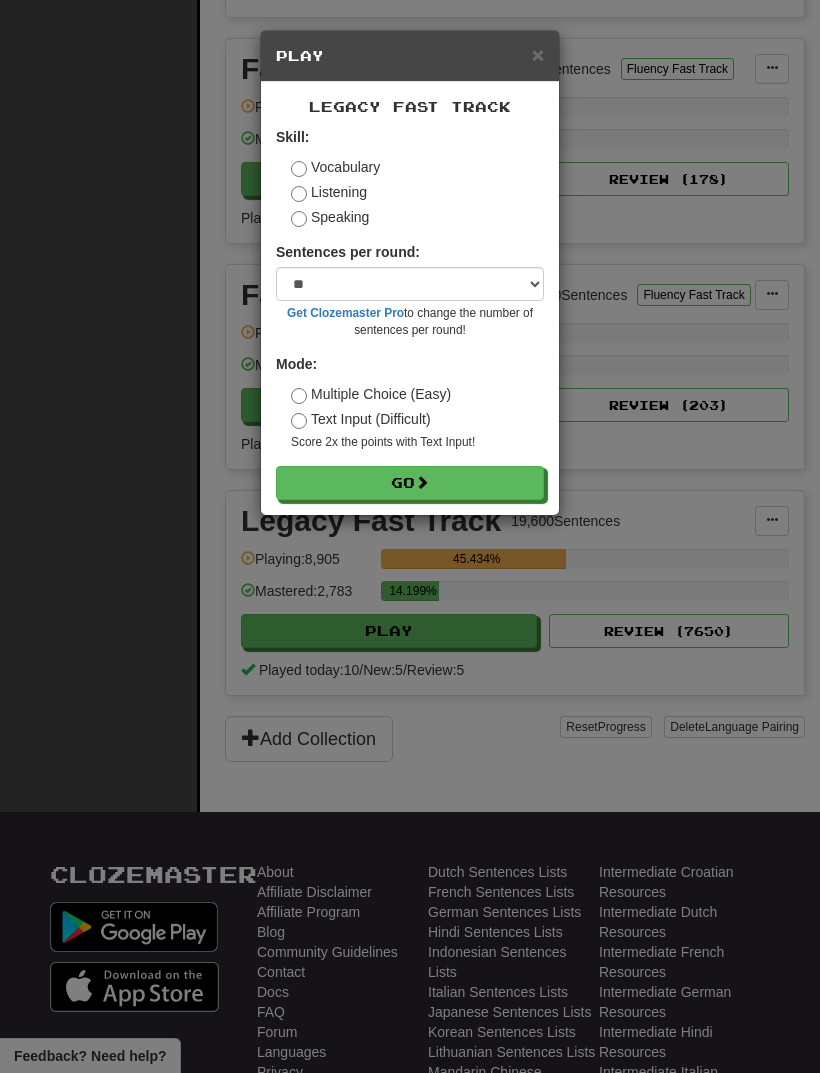 click on "Go" at bounding box center (410, 483) 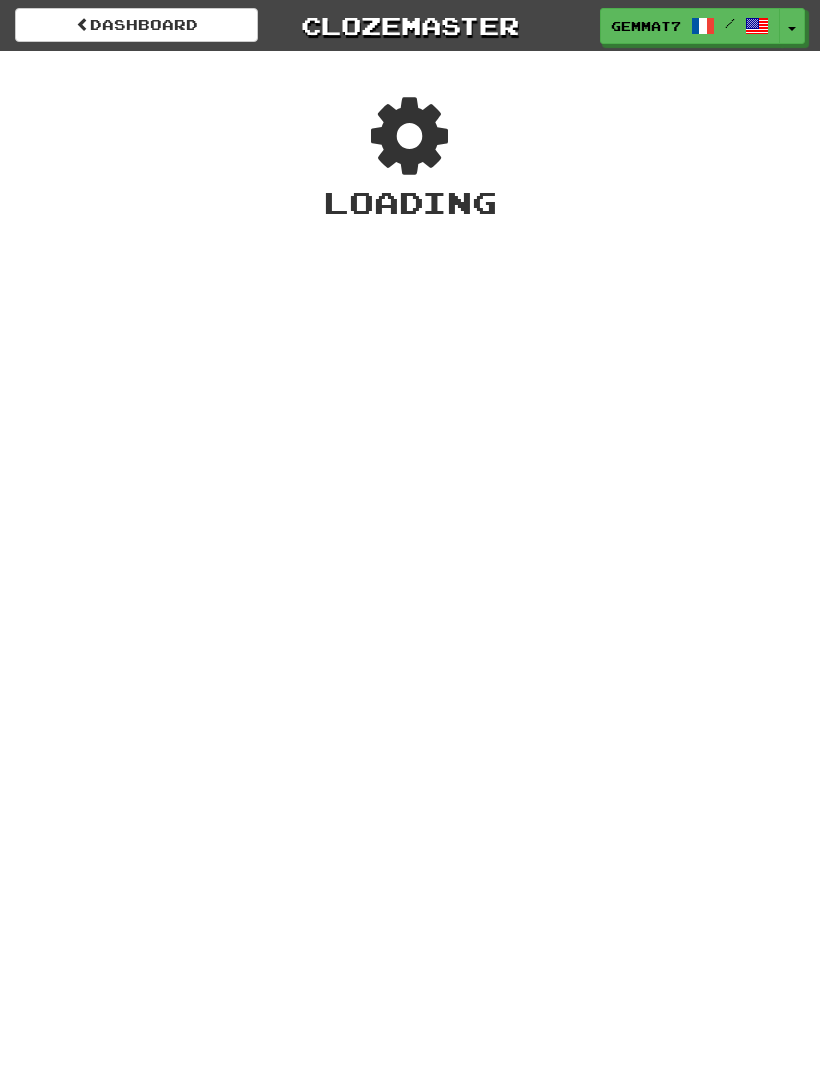 scroll, scrollTop: 0, scrollLeft: 0, axis: both 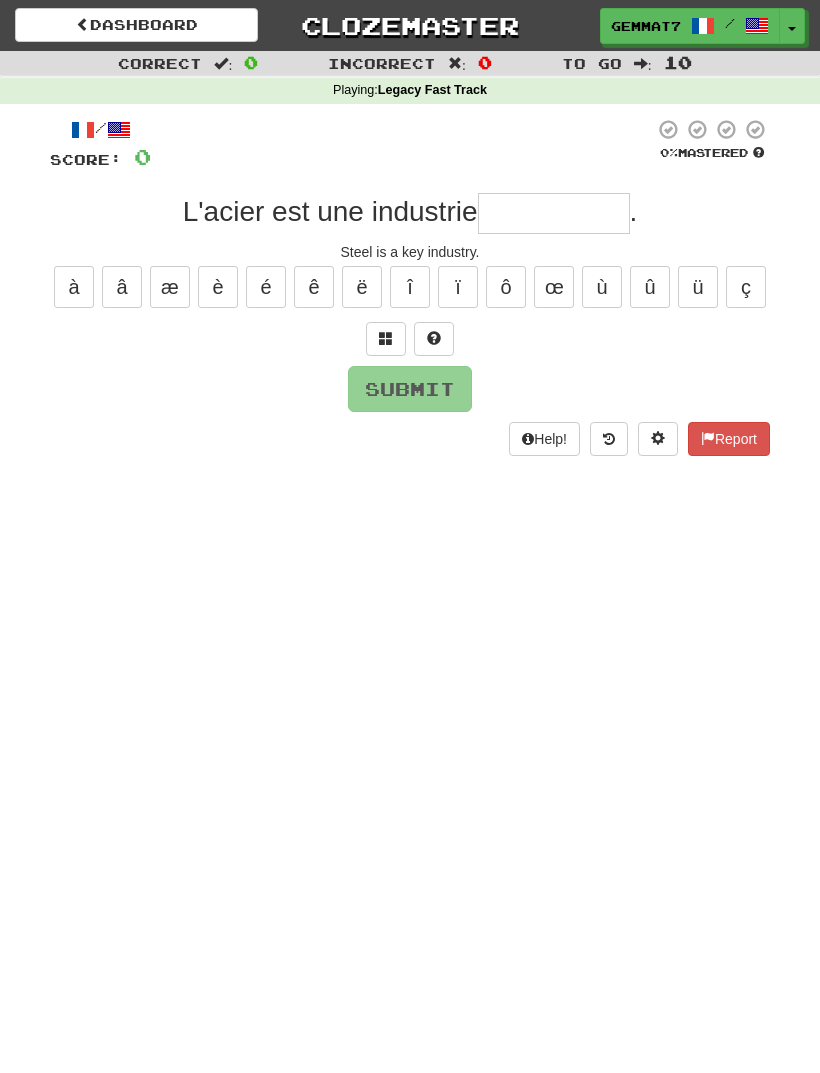 click at bounding box center [554, 213] 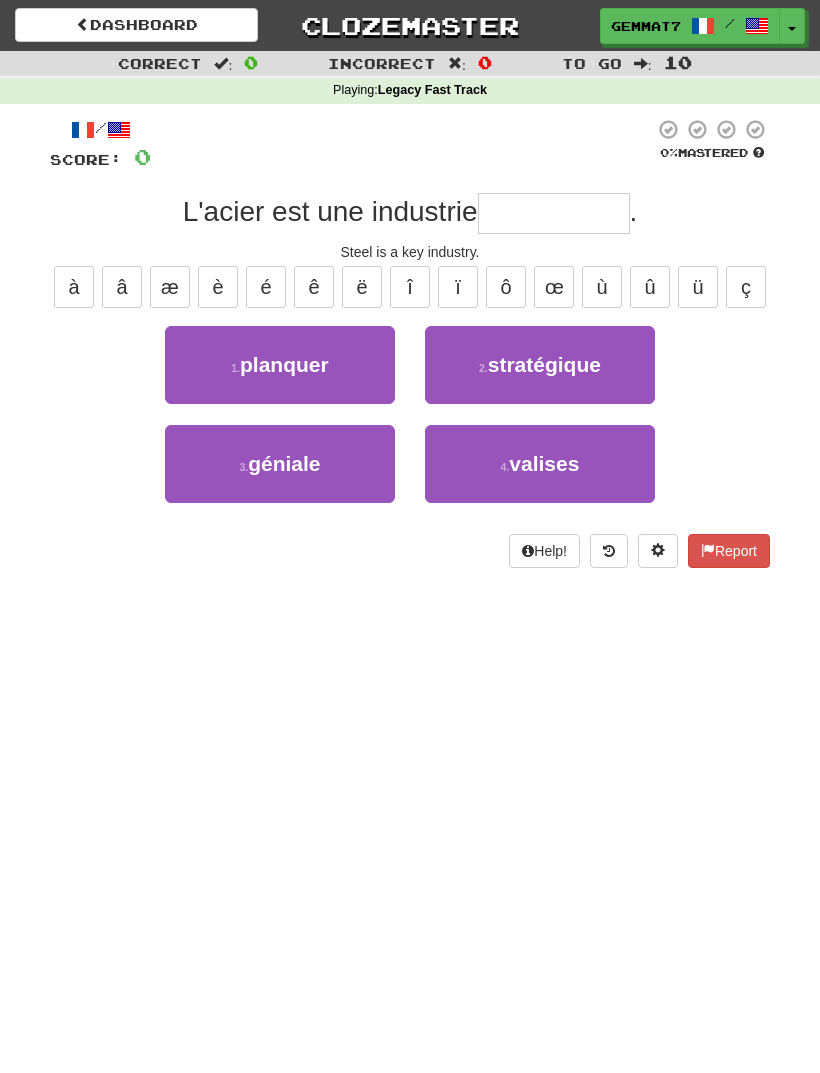 click on "2 . stratégique" at bounding box center [540, 365] 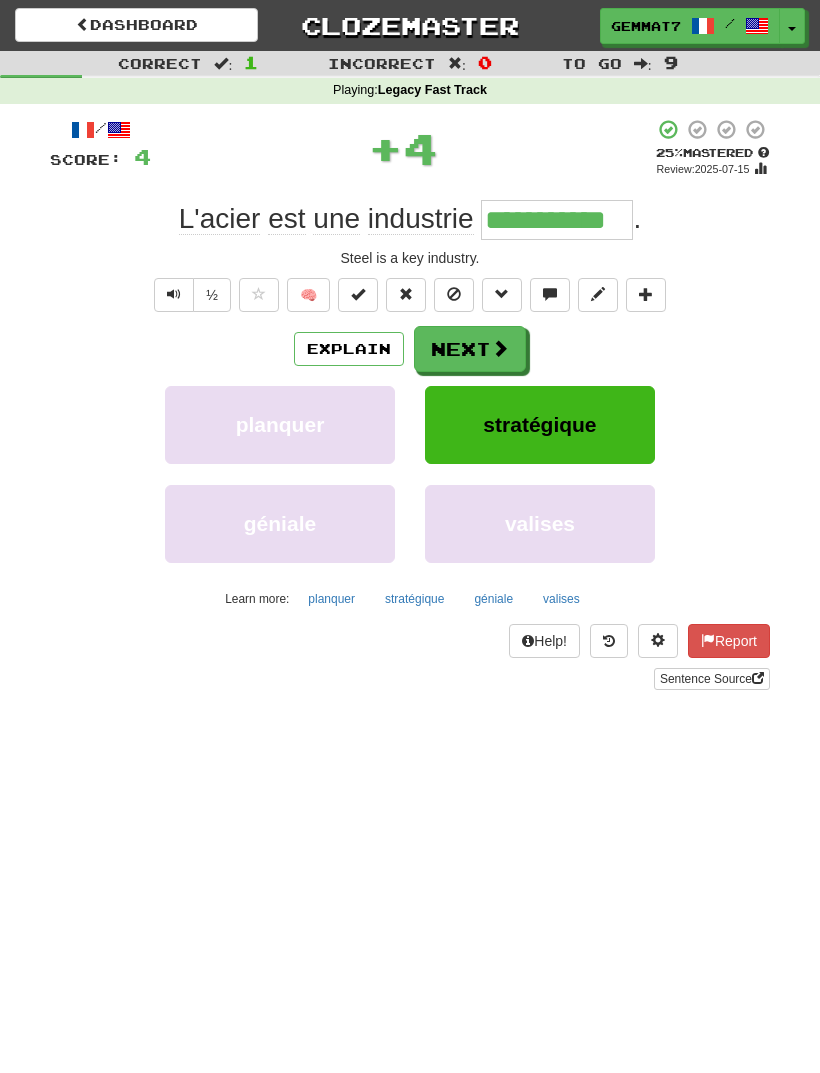 click at bounding box center (500, 348) 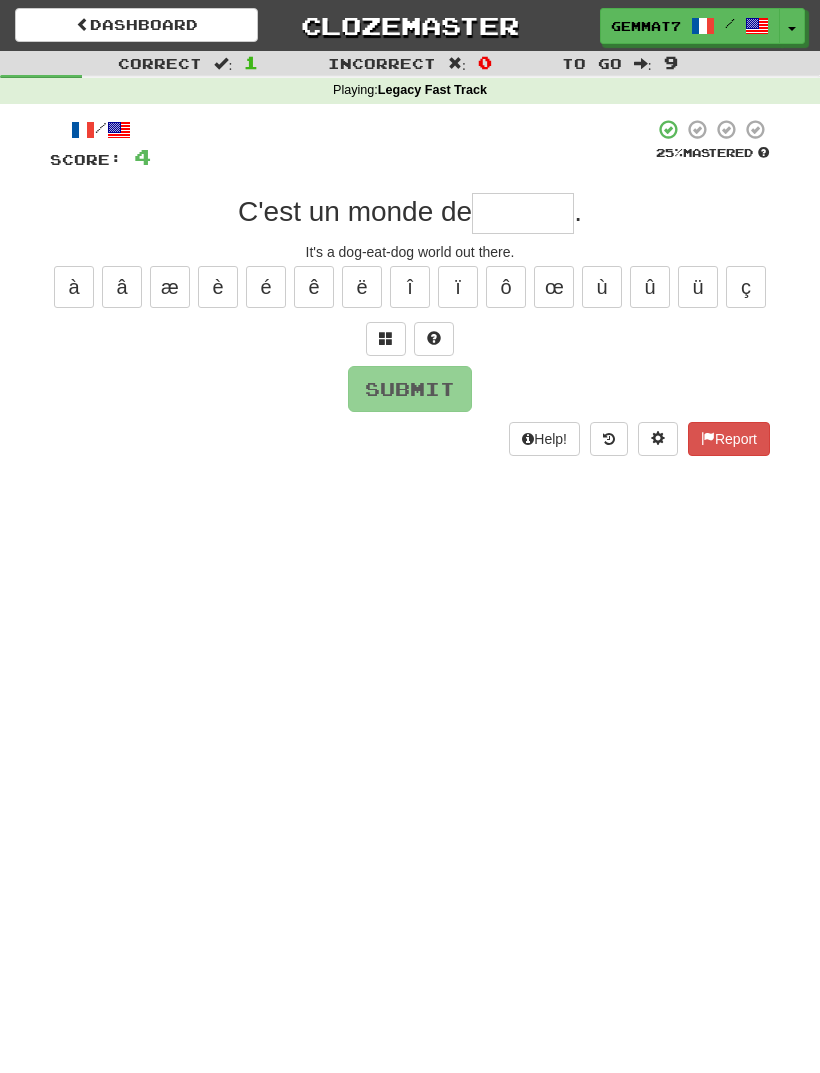 type on "*" 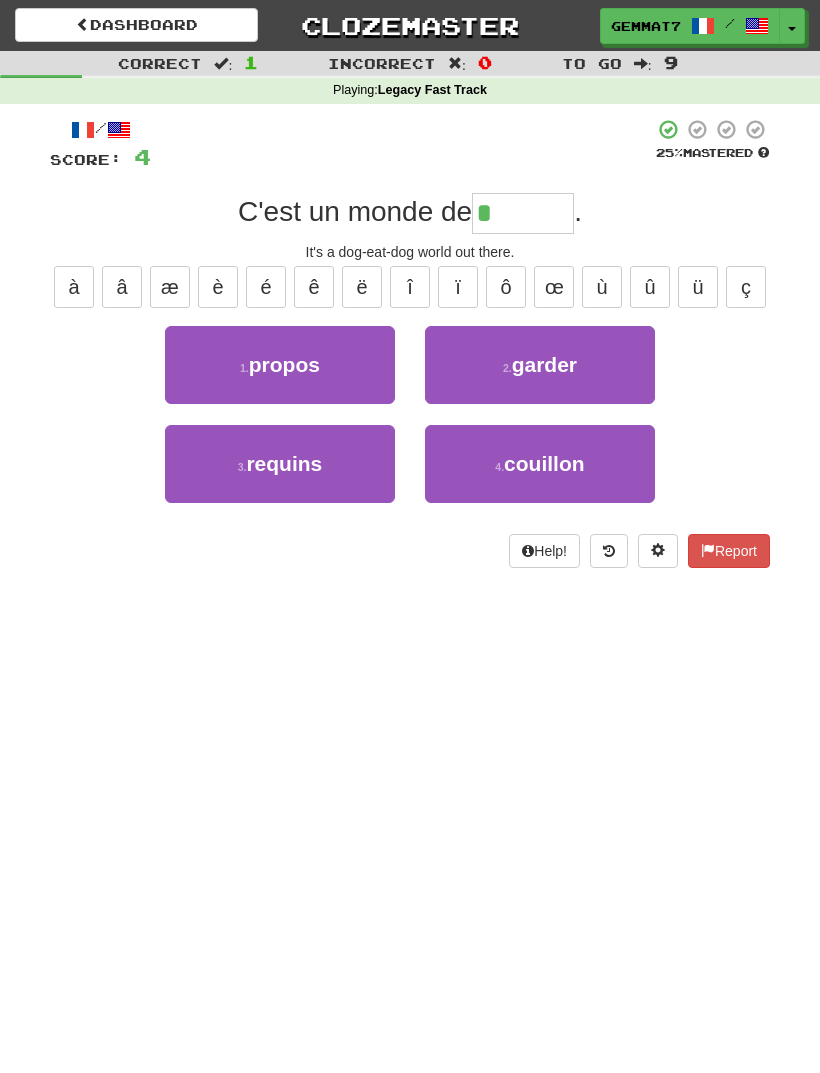 click on "3 . requins" at bounding box center [280, 464] 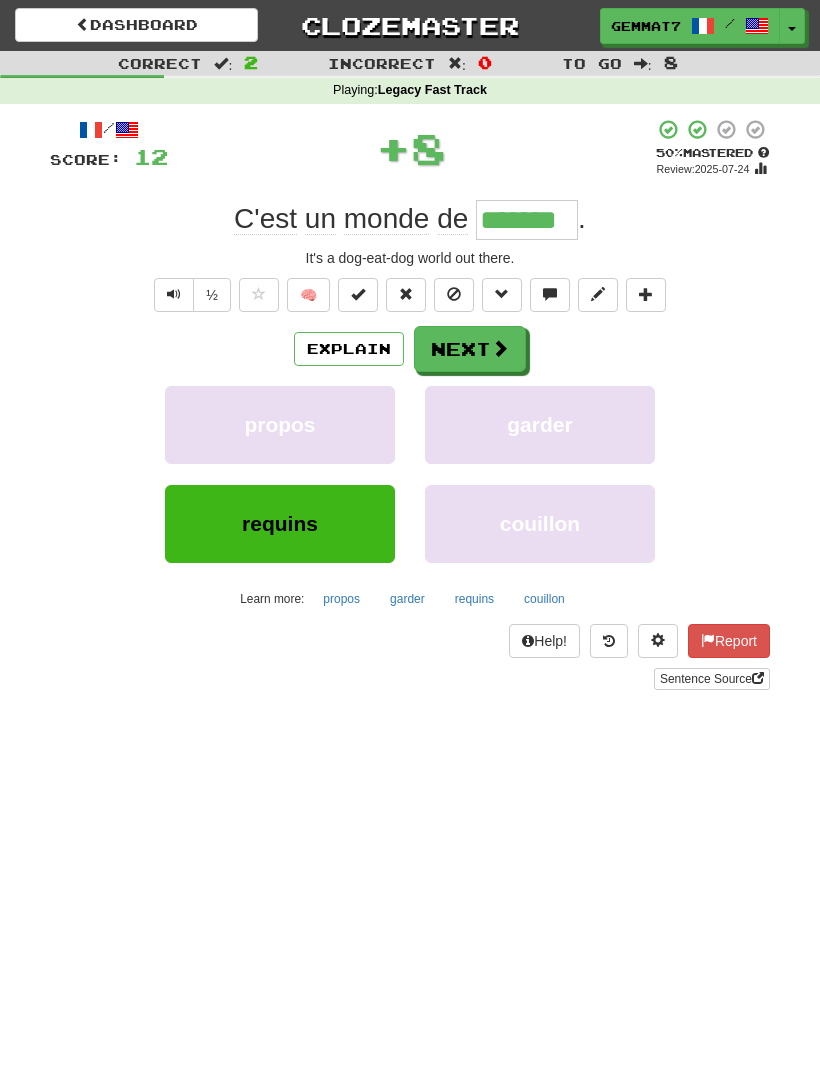 click on "Next" at bounding box center (470, 349) 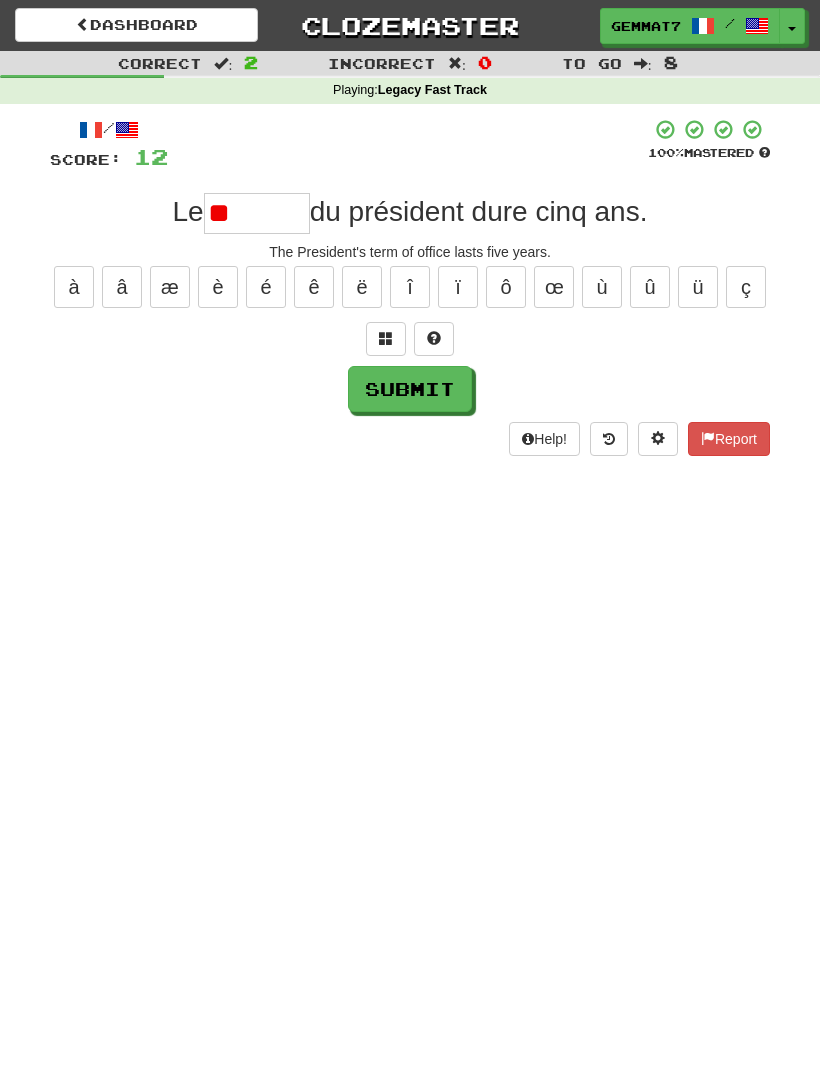 type on "*" 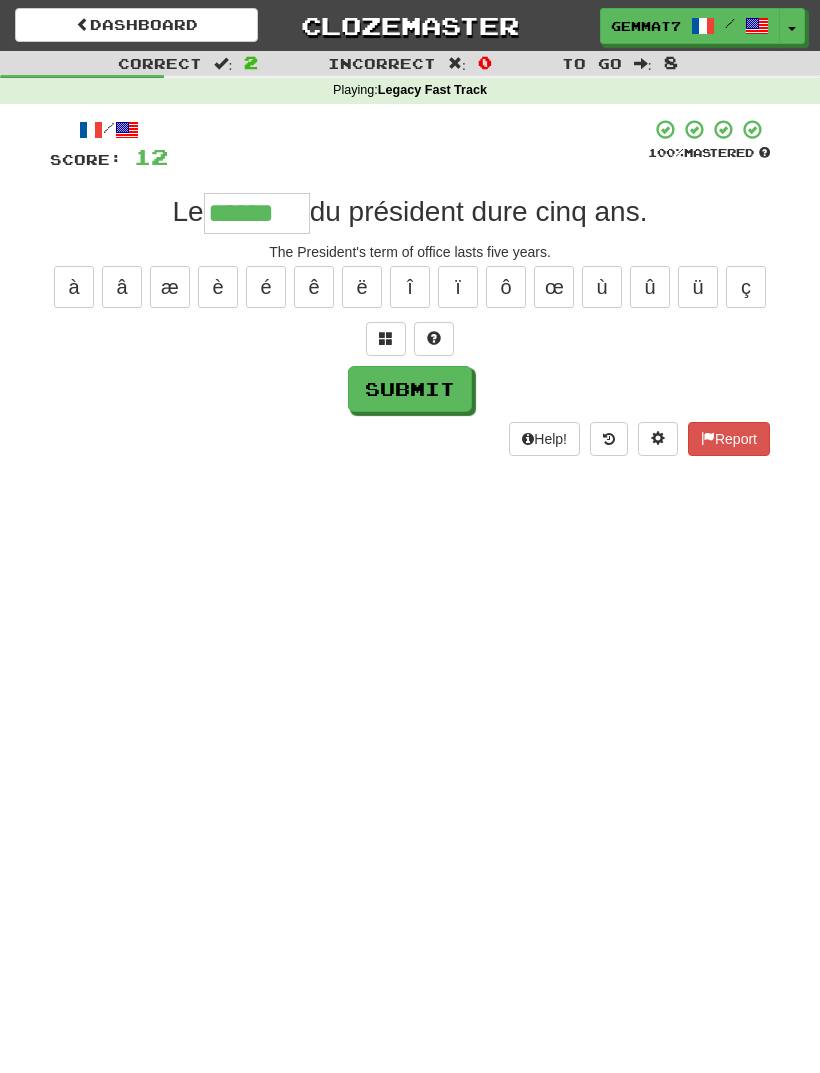 type on "******" 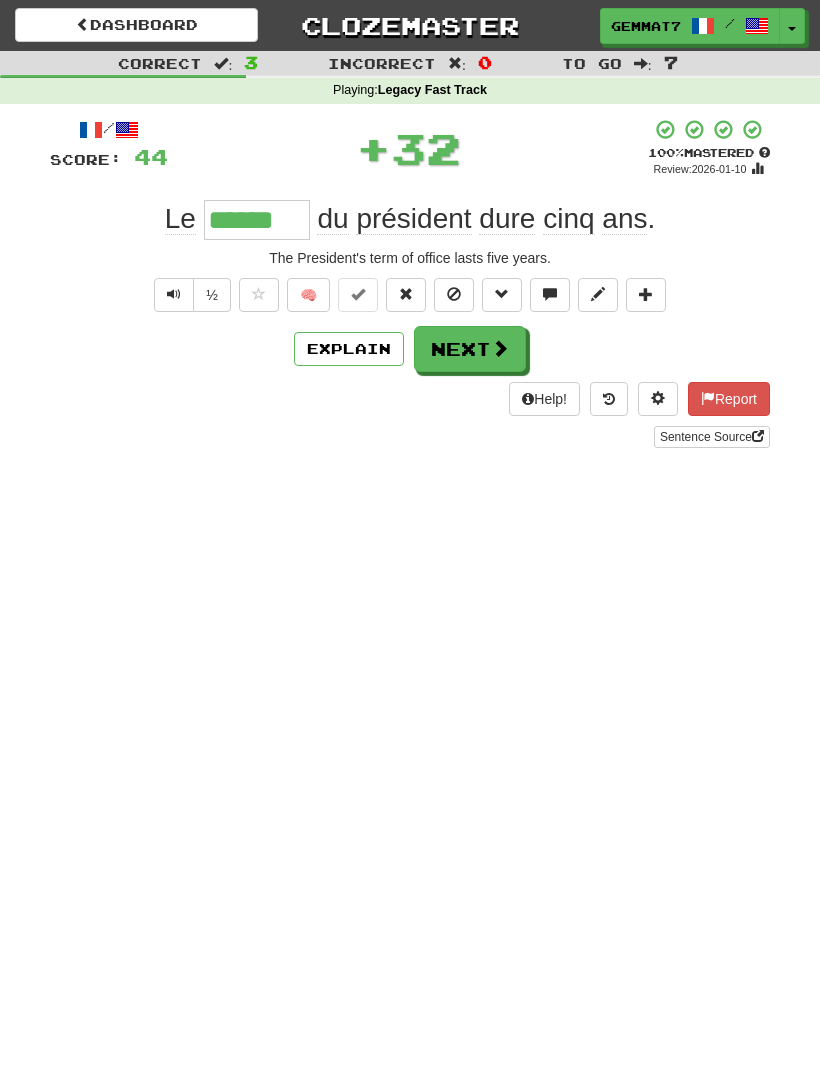 click on "Next" at bounding box center [470, 349] 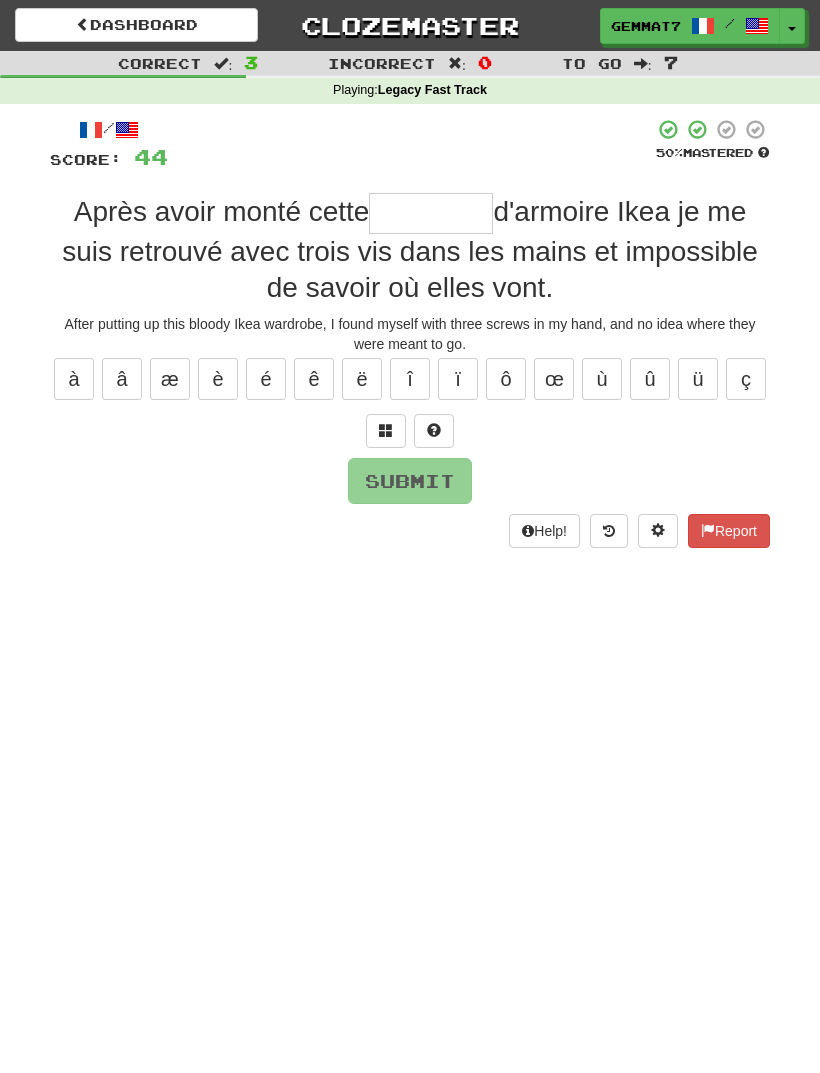 type on "*" 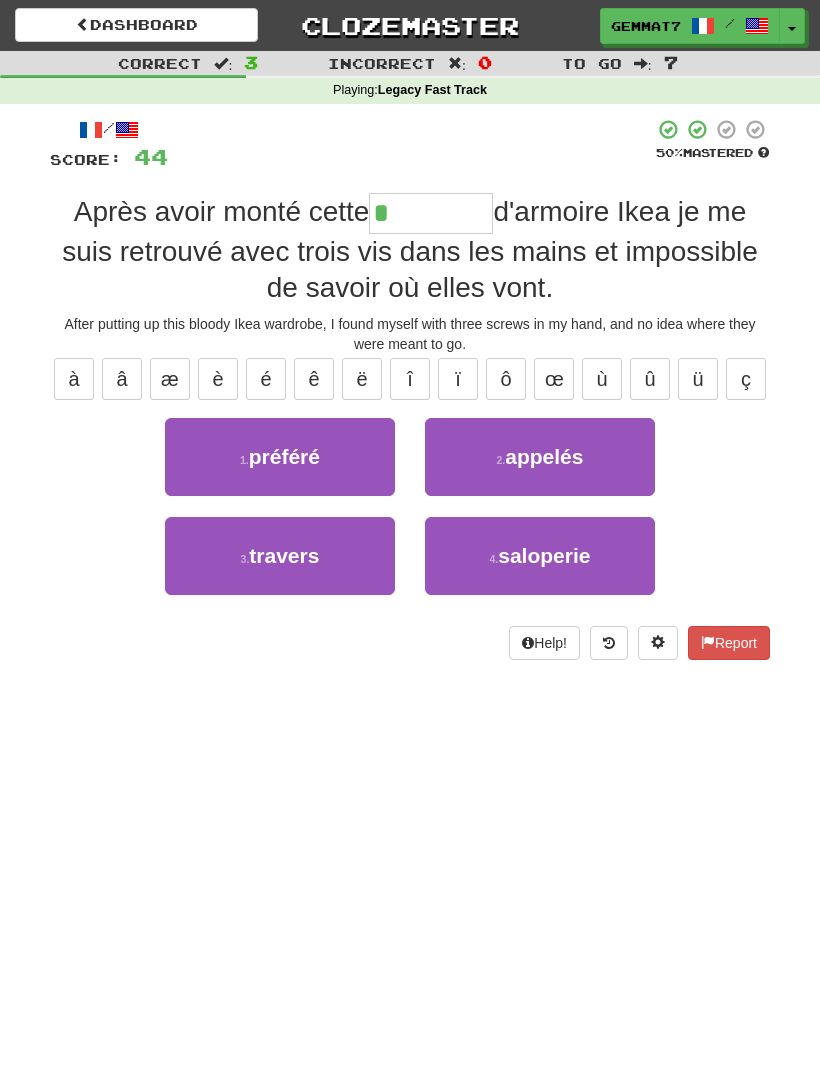 click on "4 .  saloperie" at bounding box center [540, 556] 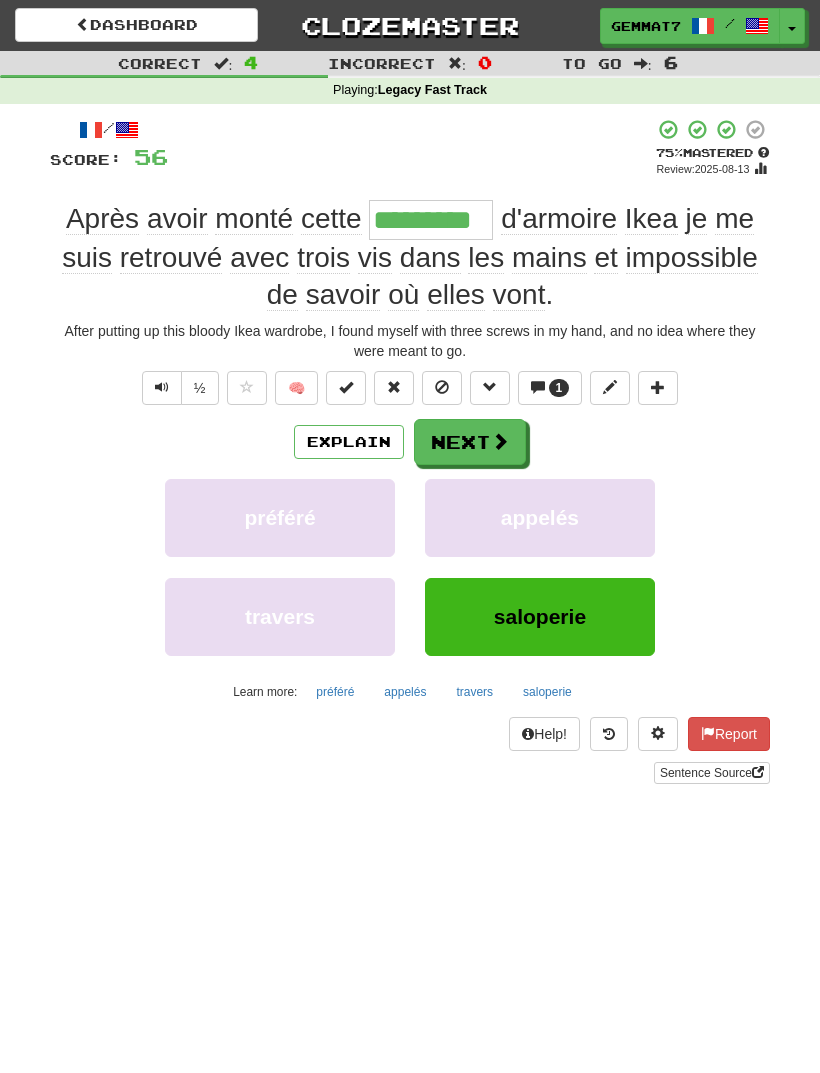 click on "Explain" at bounding box center [349, 442] 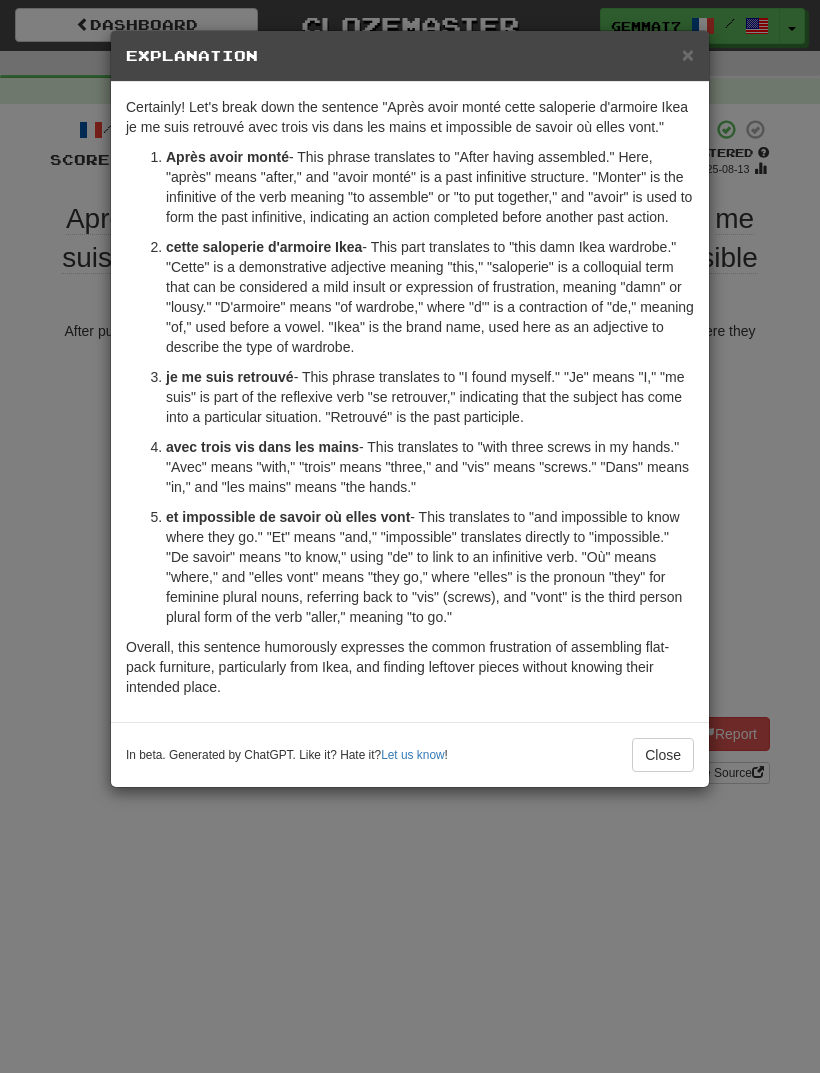 click on "× Explanation Certainly! Let's break down the sentence "Après avoir monté cette saloperie d'armoire Ikea je me suis retrouvé avec trois vis dans les mains et impossible de savoir où elles vont."
Après avoir monté  - This phrase translates to "After having assembled." Here, "après" means "after," and "avoir monté" is a past infinitive structure. "Monter" is the infinitive of the verb meaning "to assemble" or "to put together," and "avoir" is used to form the past infinitive, indicating an action completed before another past action.
cette saloperie d'armoire Ikea  - This part translates to "this damn Ikea wardrobe." "Cette" is a demonstrative adjective meaning "this," "saloperie" is a colloquial term that can be considered a mild insult or expression of frustration, meaning "damn" or "lousy." "D'armoire" means "of wardrobe," where "d'" is a contraction of "de," meaning "of," used before a vowel. "Ikea" is the brand name, used here as an adjective to describe the type of wardrobe." at bounding box center [410, 536] 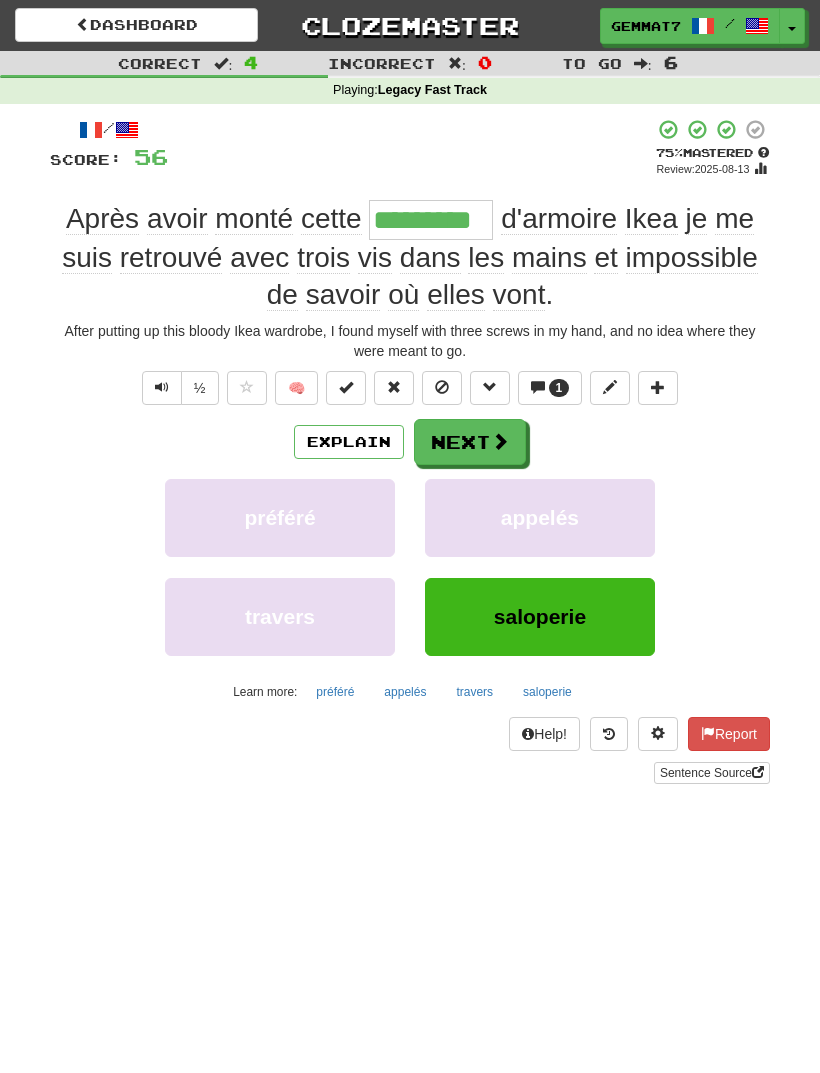 click on "saloperie" at bounding box center [547, 692] 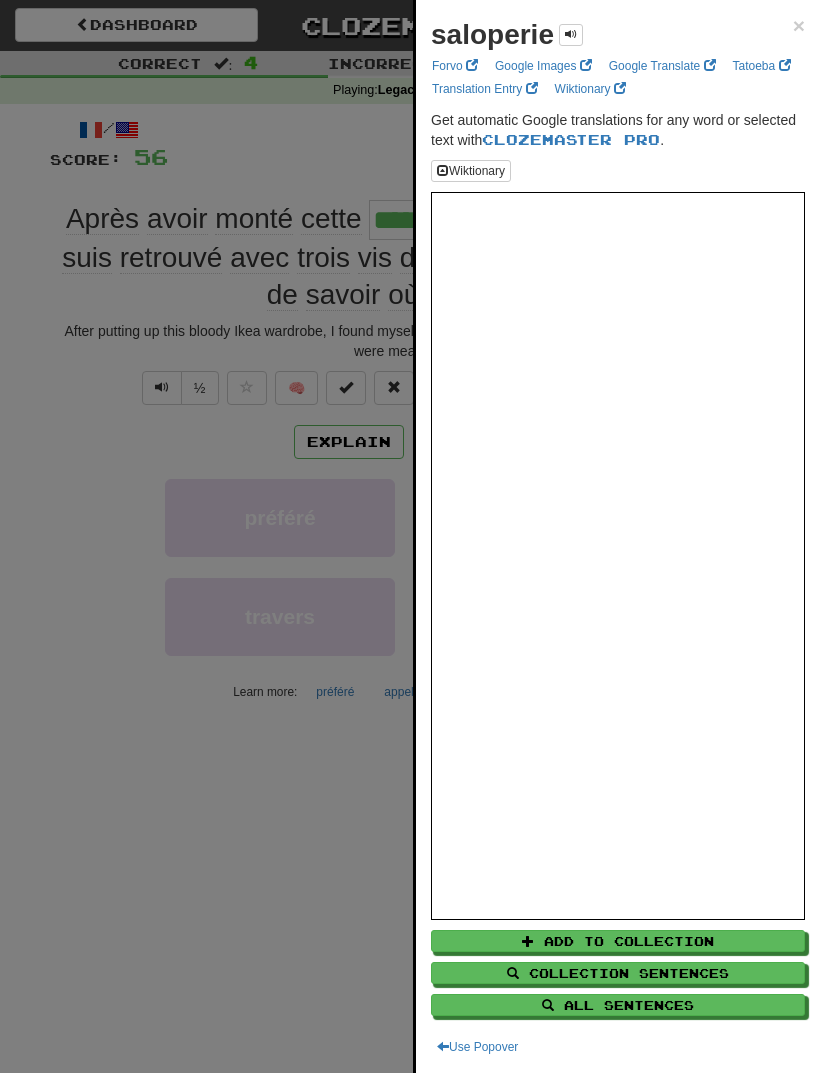 click on "saloperie ×" at bounding box center (618, 35) 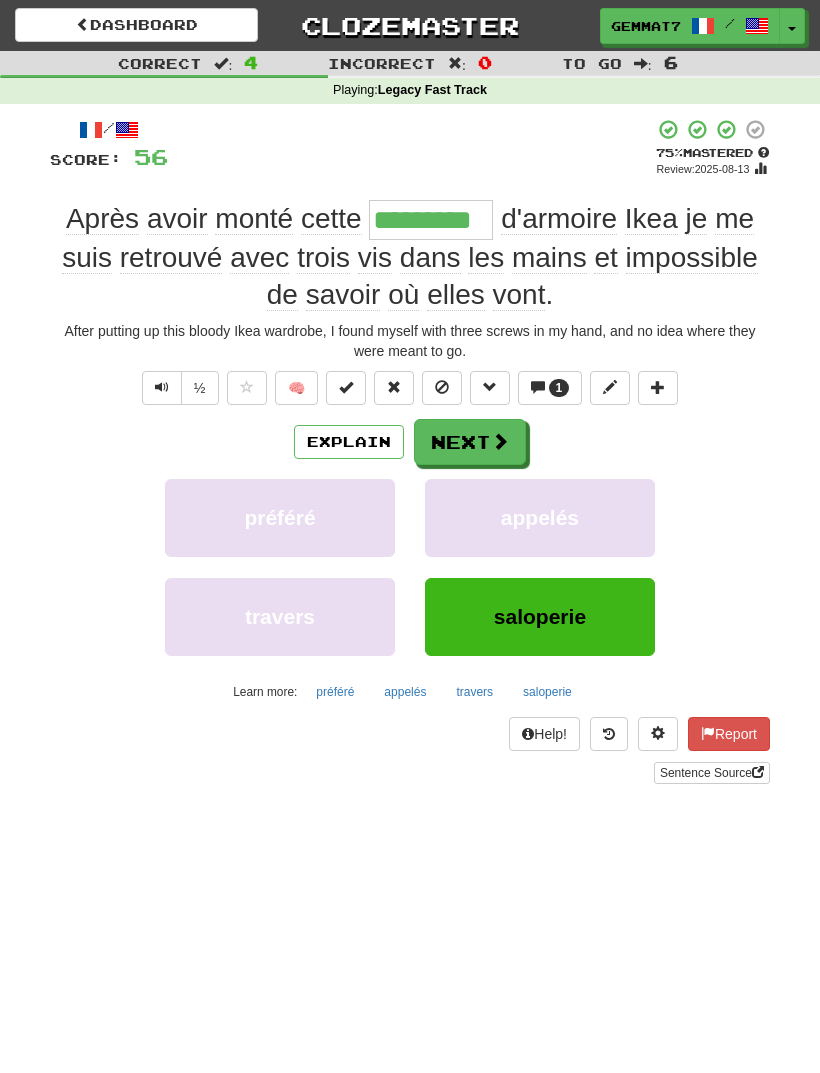 click on "Explain" at bounding box center (349, 442) 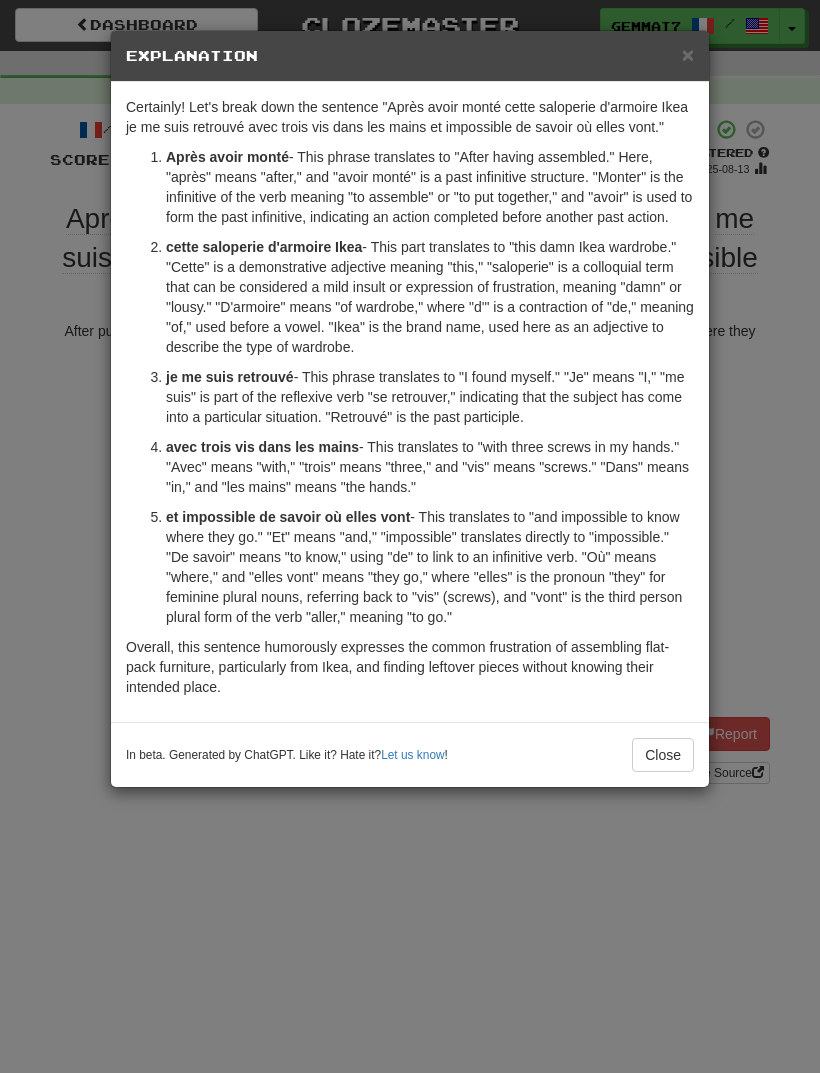 click on "× Explanation Certainly! Let's break down the sentence "Après avoir monté cette saloperie d'armoire Ikea je me suis retrouvé avec trois vis dans les mains et impossible de savoir où elles vont."
Après avoir monté  - This phrase translates to "After having assembled." Here, "après" means "after," and "avoir monté" is a past infinitive structure. "Monter" is the infinitive of the verb meaning "to assemble" or "to put together," and "avoir" is used to form the past infinitive, indicating an action completed before another past action.
cette saloperie d'armoire Ikea  - This part translates to "this damn Ikea wardrobe." "Cette" is a demonstrative adjective meaning "this," "saloperie" is a colloquial term that can be considered a mild insult or expression of frustration, meaning "damn" or "lousy." "D'armoire" means "of wardrobe," where "d'" is a contraction of "de," meaning "of," used before a vowel. "Ikea" is the brand name, used here as an adjective to describe the type of wardrobe." at bounding box center (410, 536) 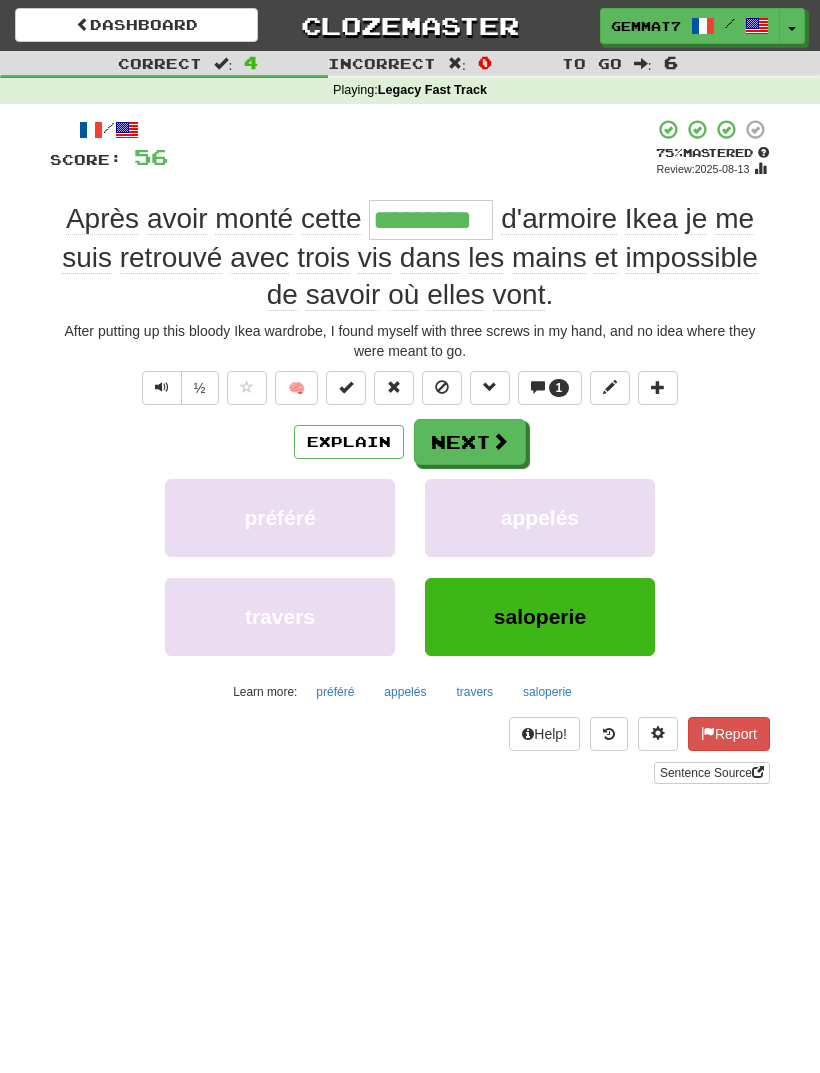 click on "Next" at bounding box center [470, 442] 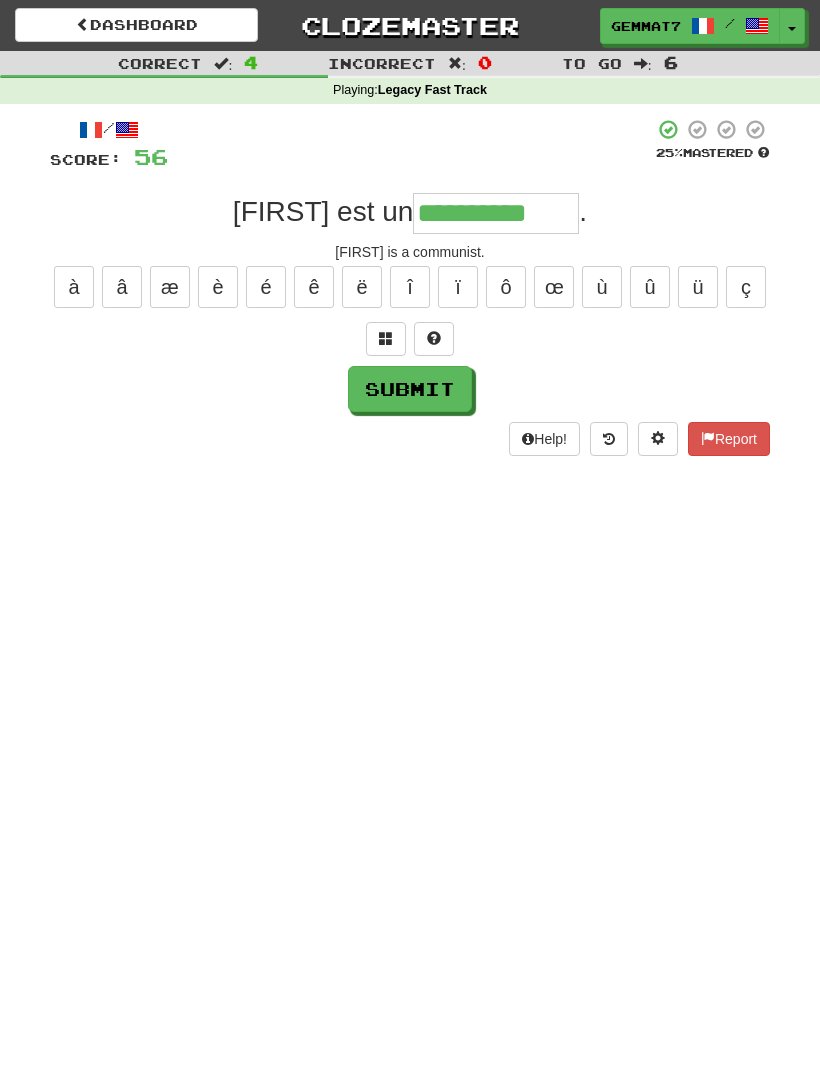type on "**********" 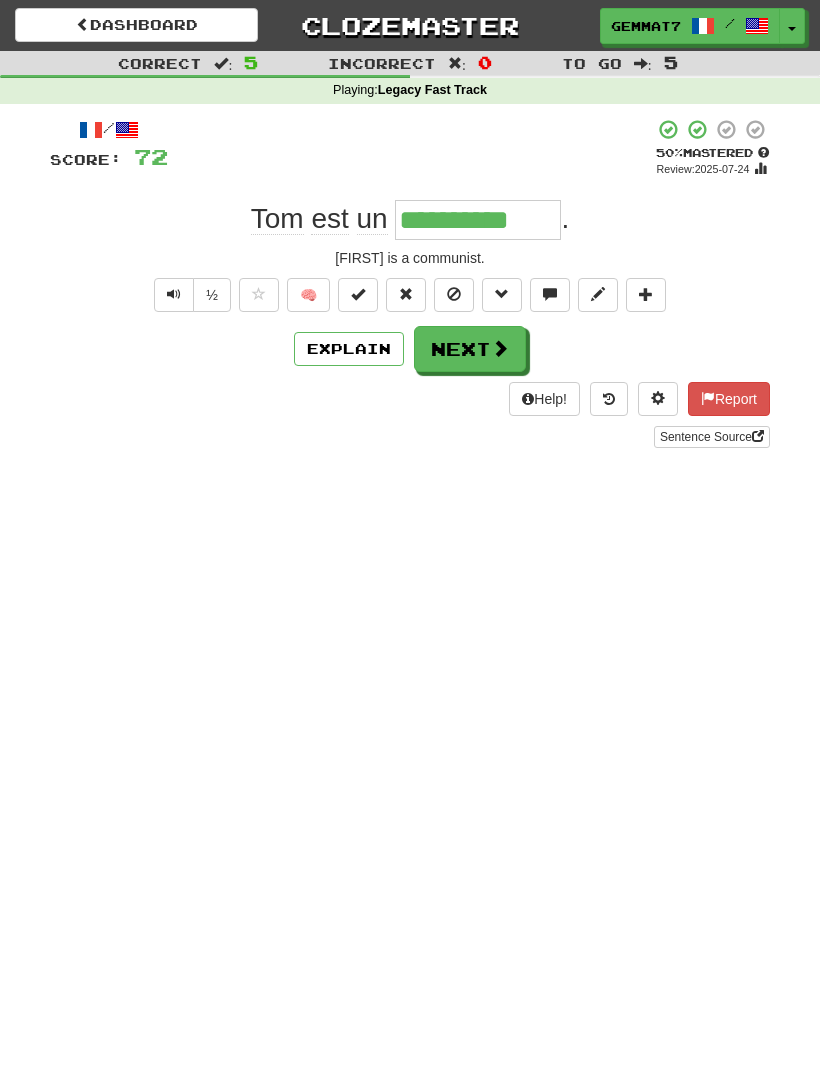 click on "Next" at bounding box center (470, 349) 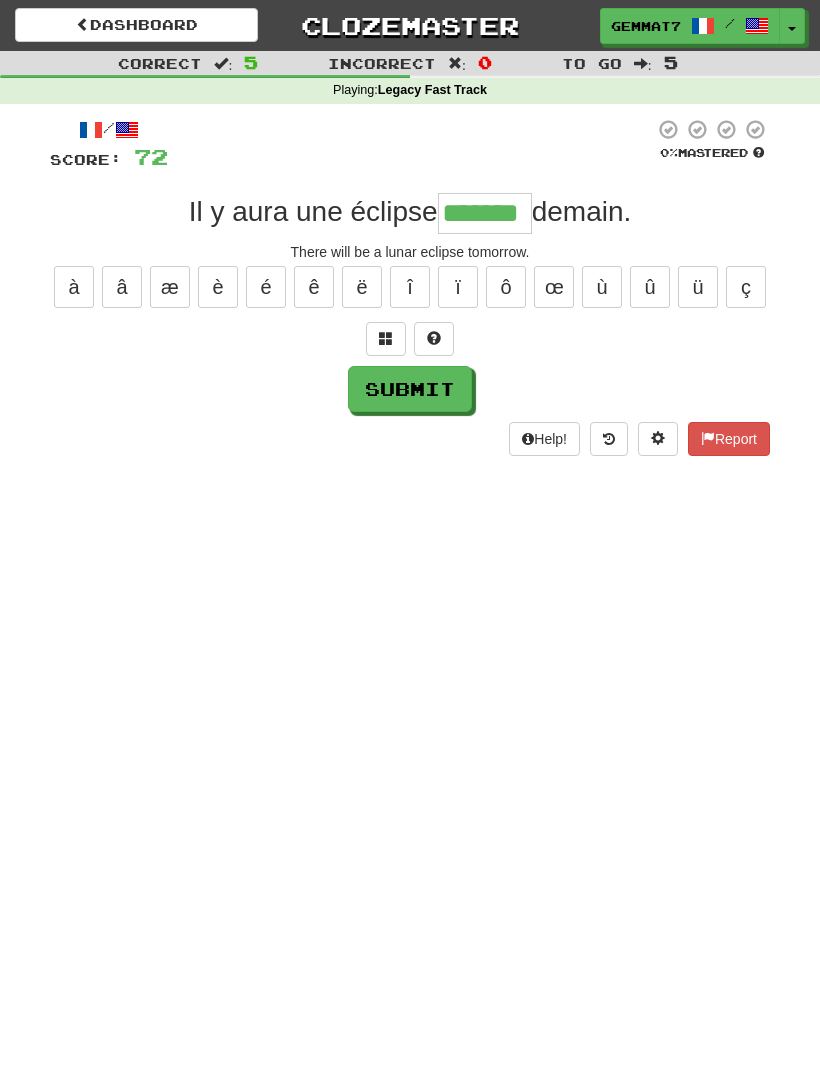 type on "*******" 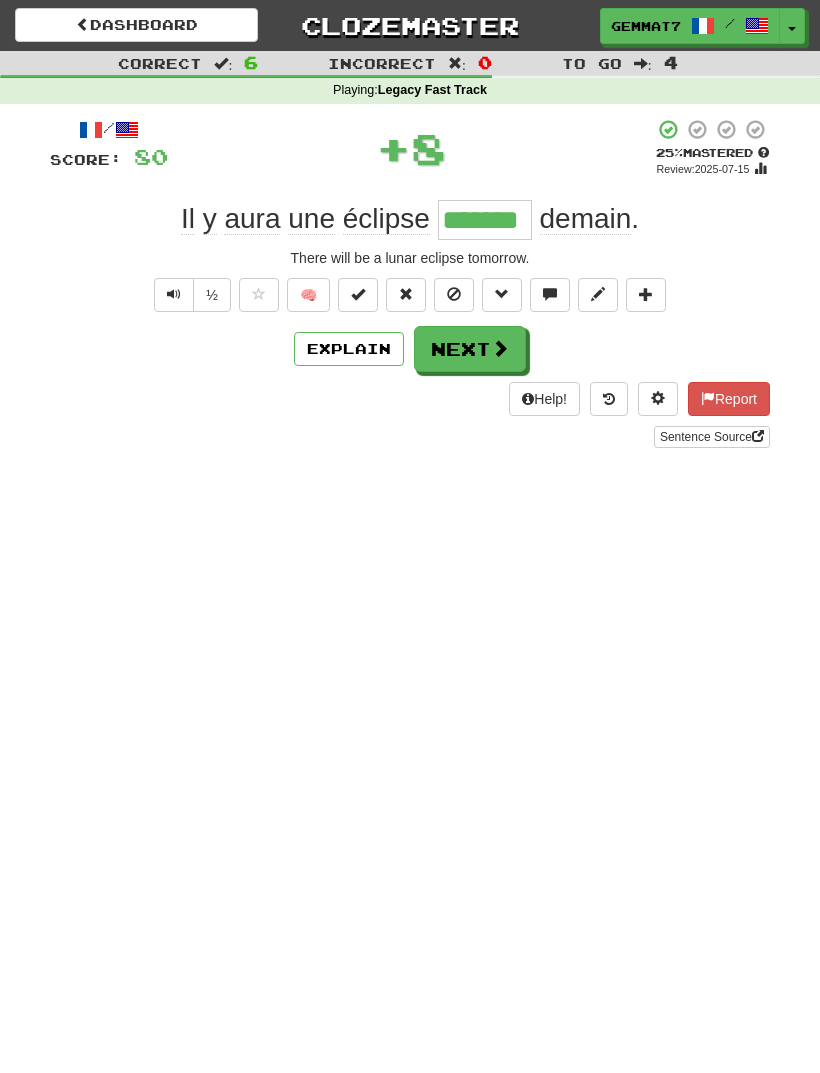 click on "Next" at bounding box center [470, 349] 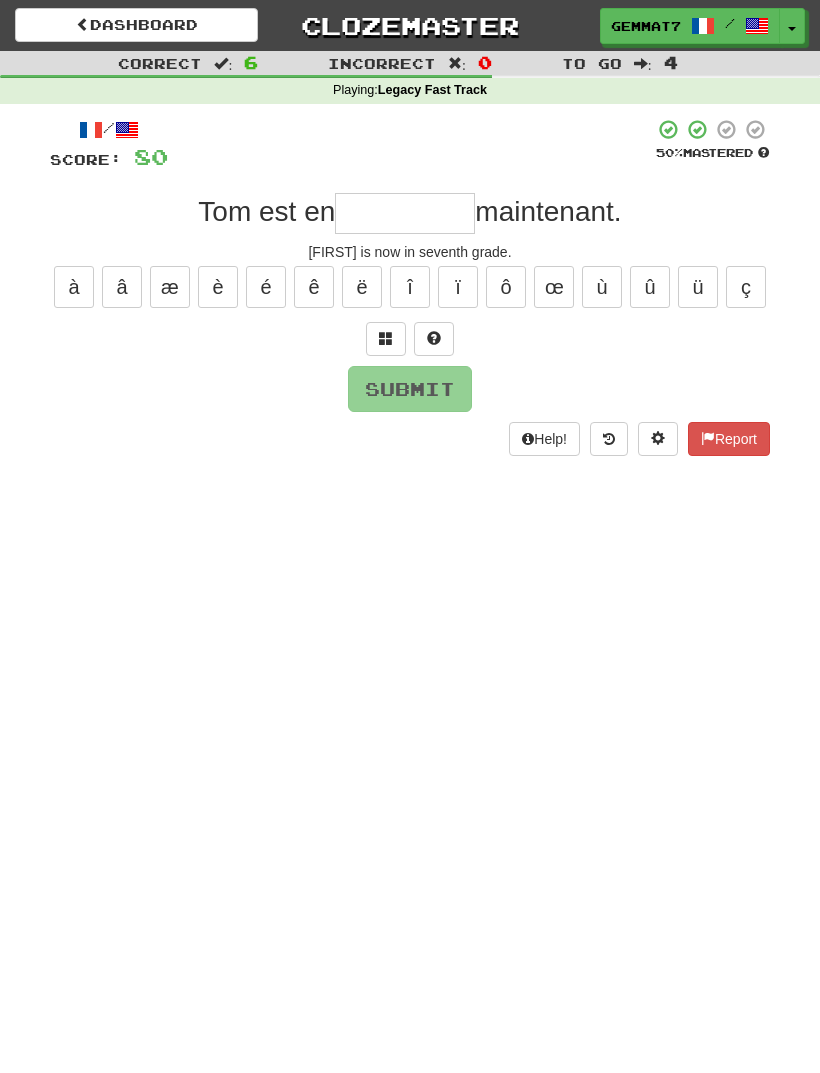 type on "*" 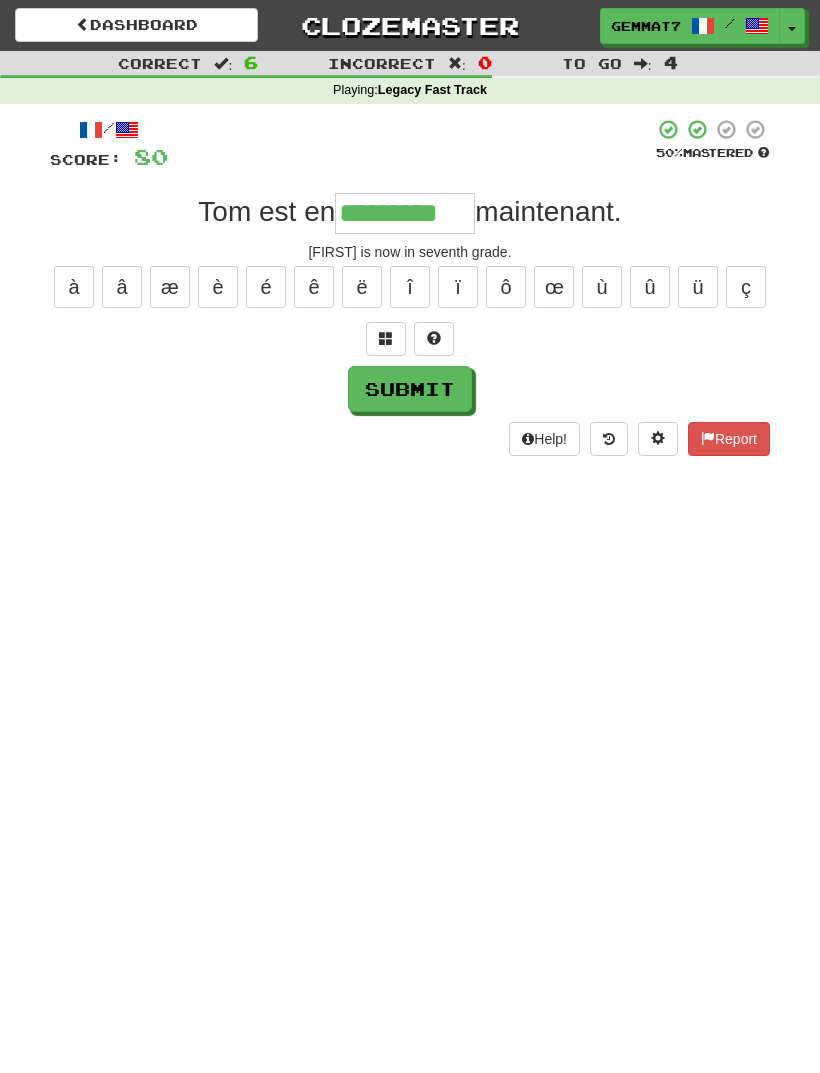 type on "*********" 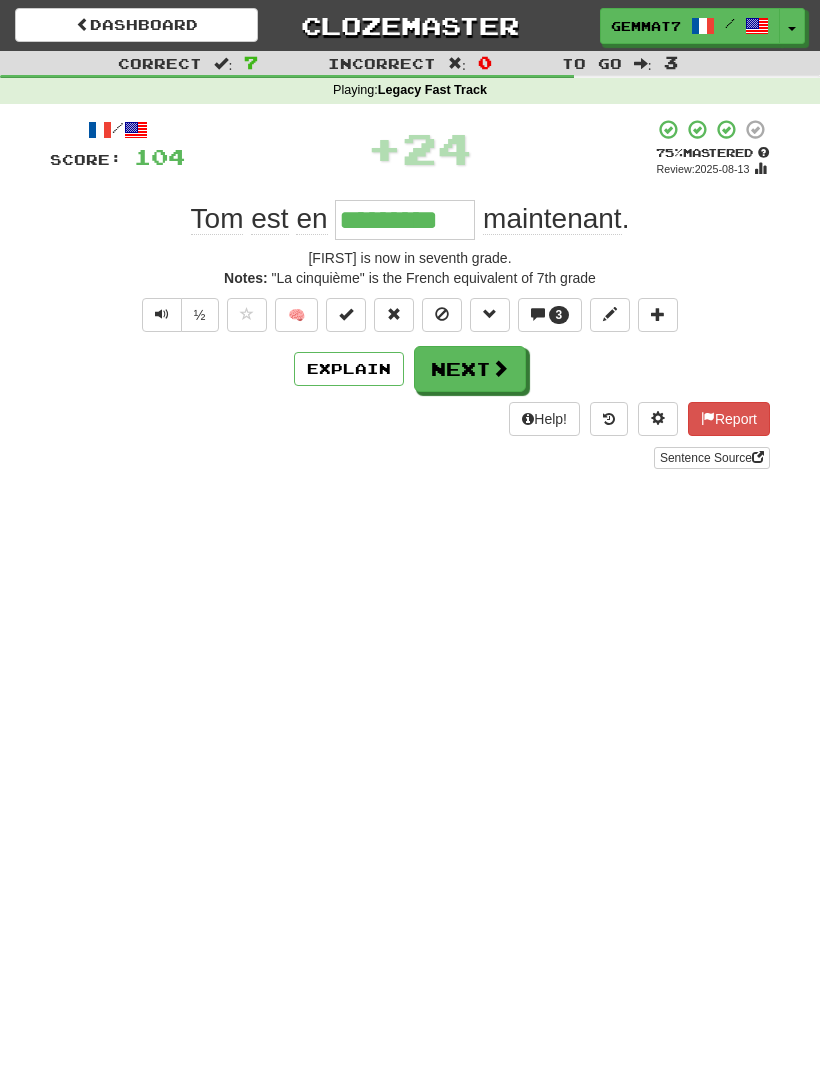 click on "Next" at bounding box center [470, 369] 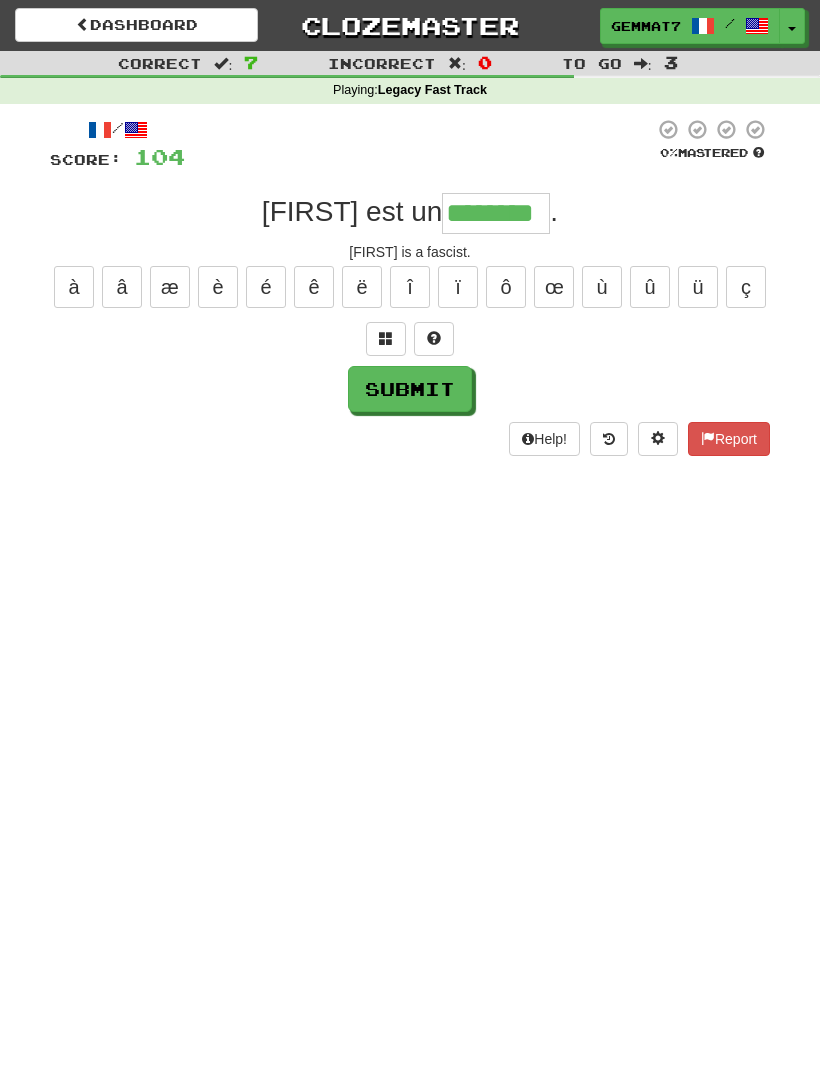 type on "********" 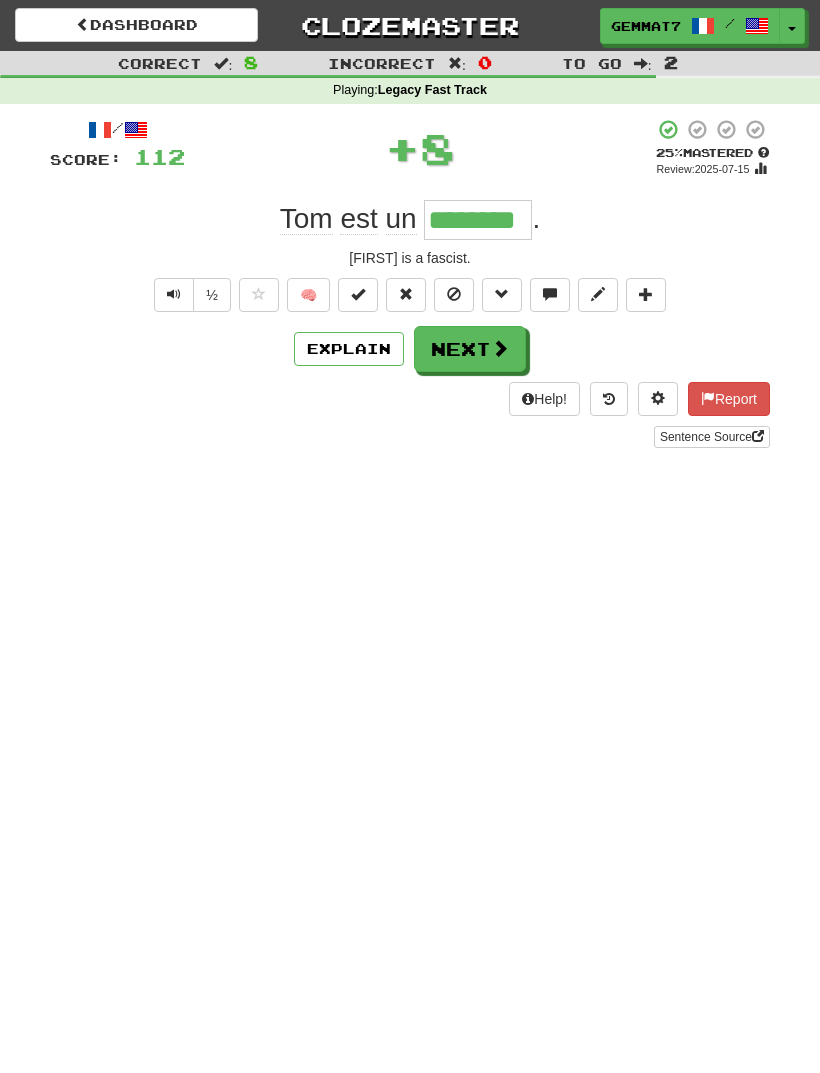 click on "Next" at bounding box center [470, 349] 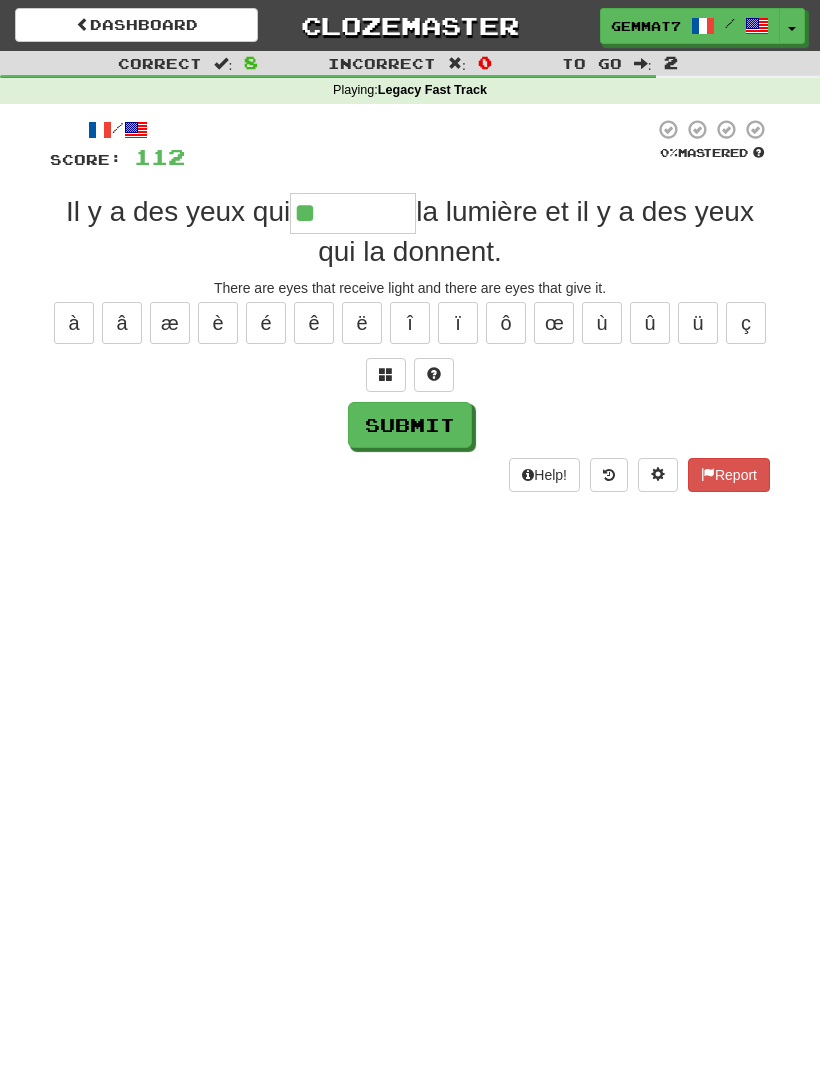 click at bounding box center (386, 375) 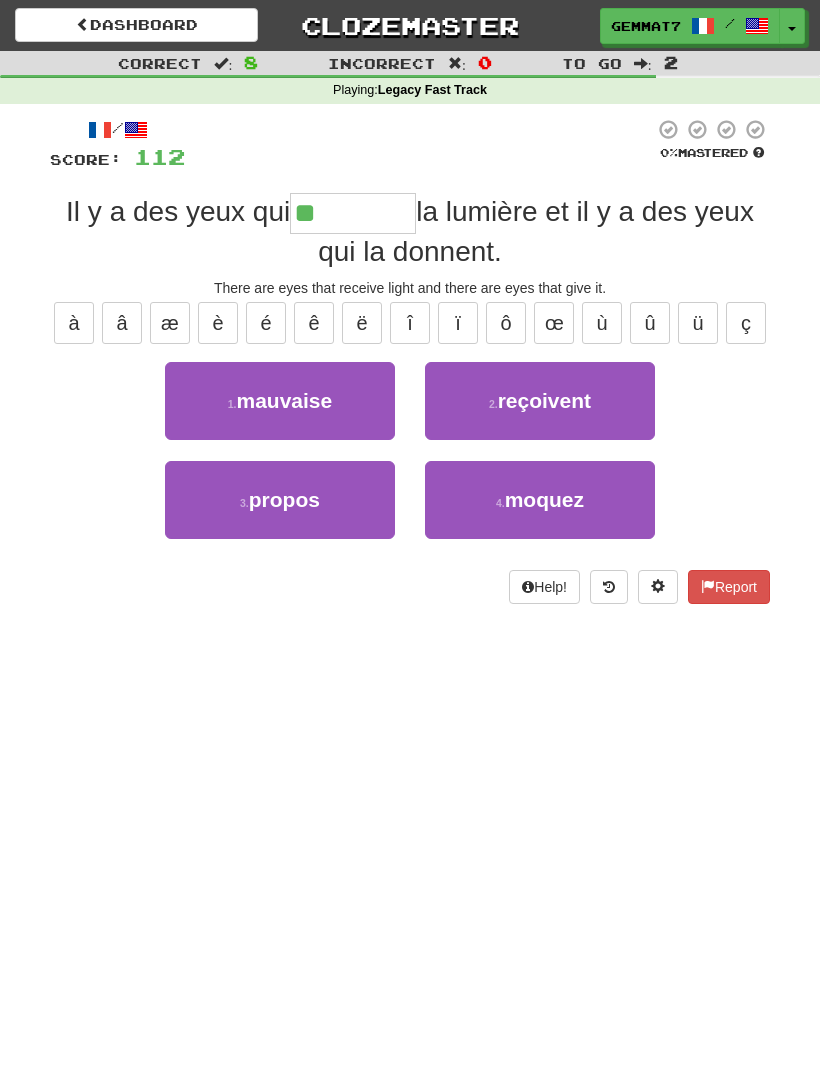 click on "reçoivent" at bounding box center [544, 400] 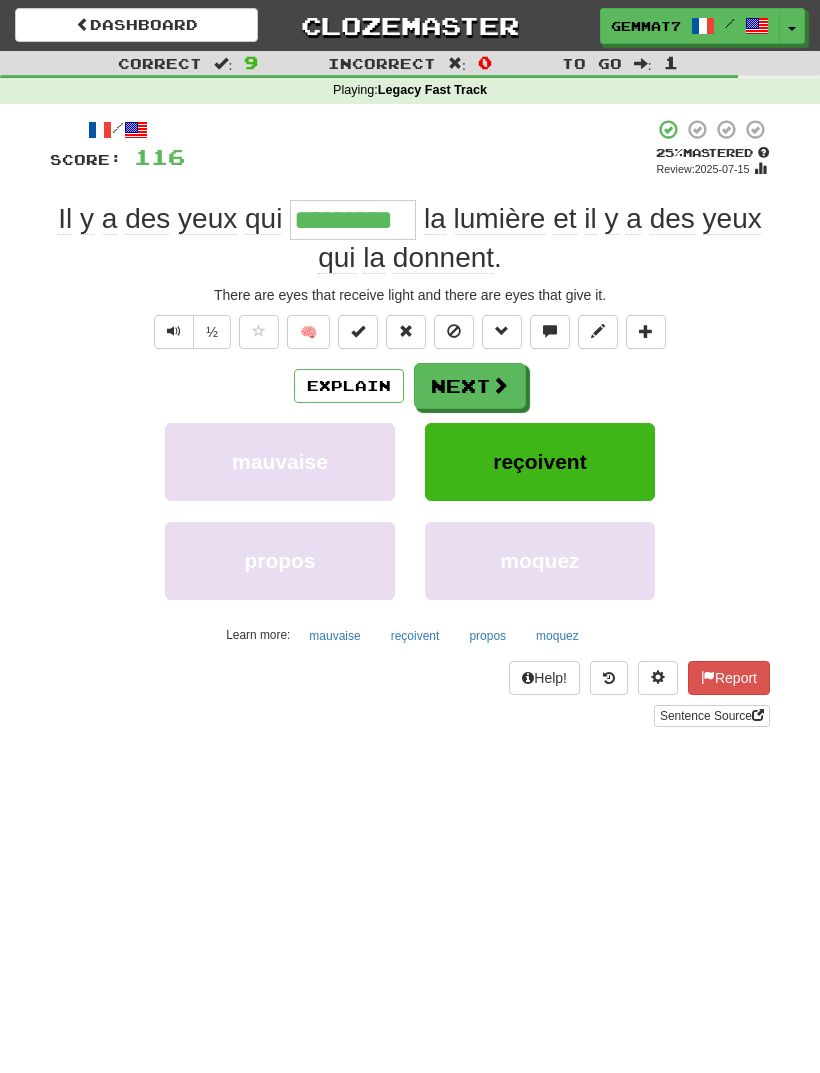 click on "Next" at bounding box center (470, 386) 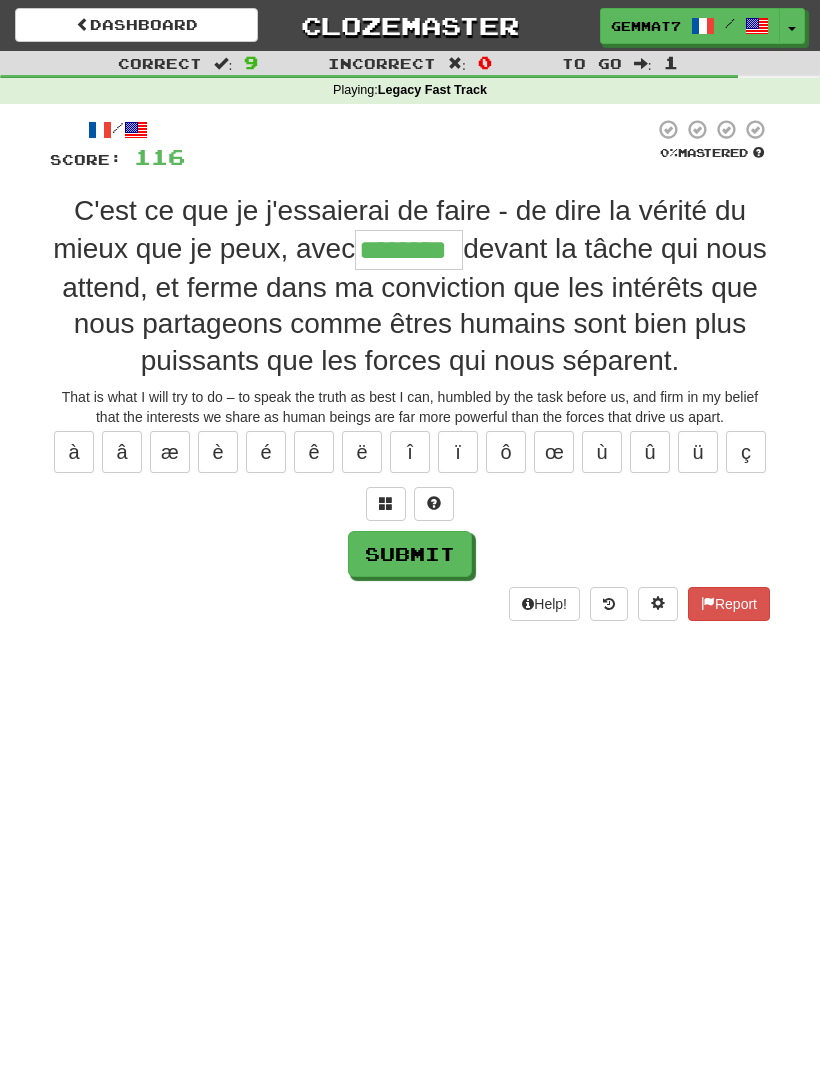 type on "********" 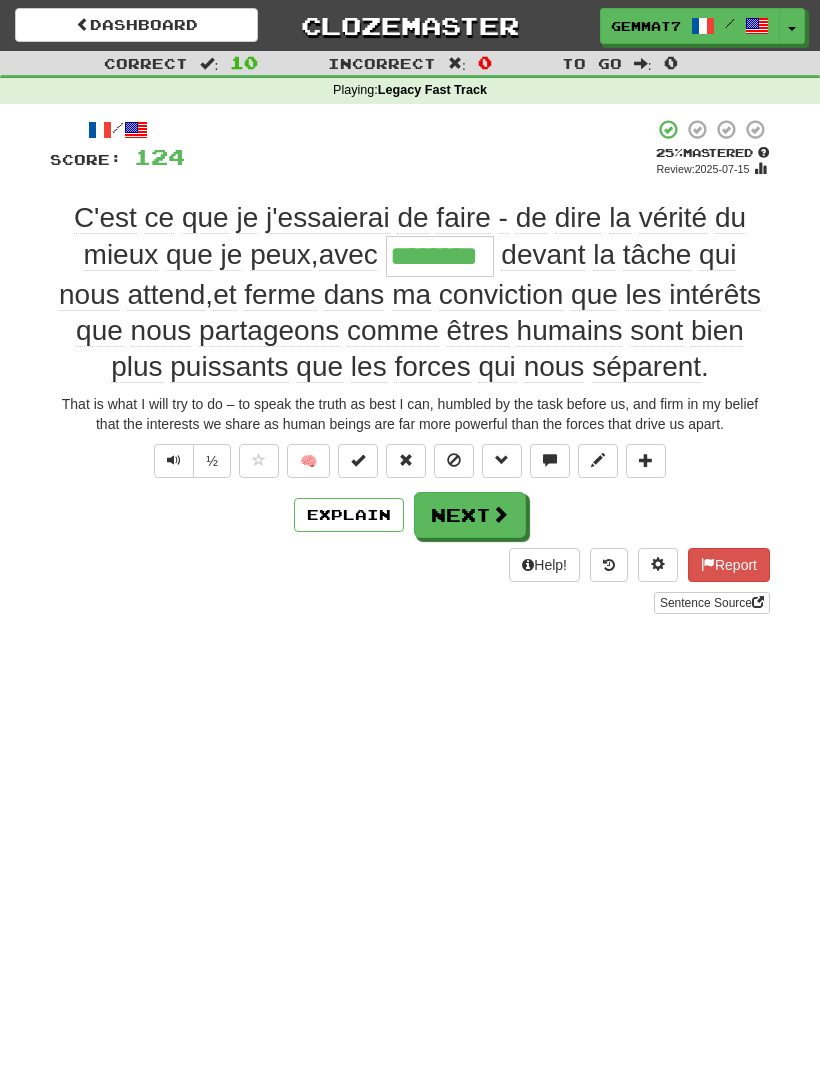 click on "Next" at bounding box center [470, 515] 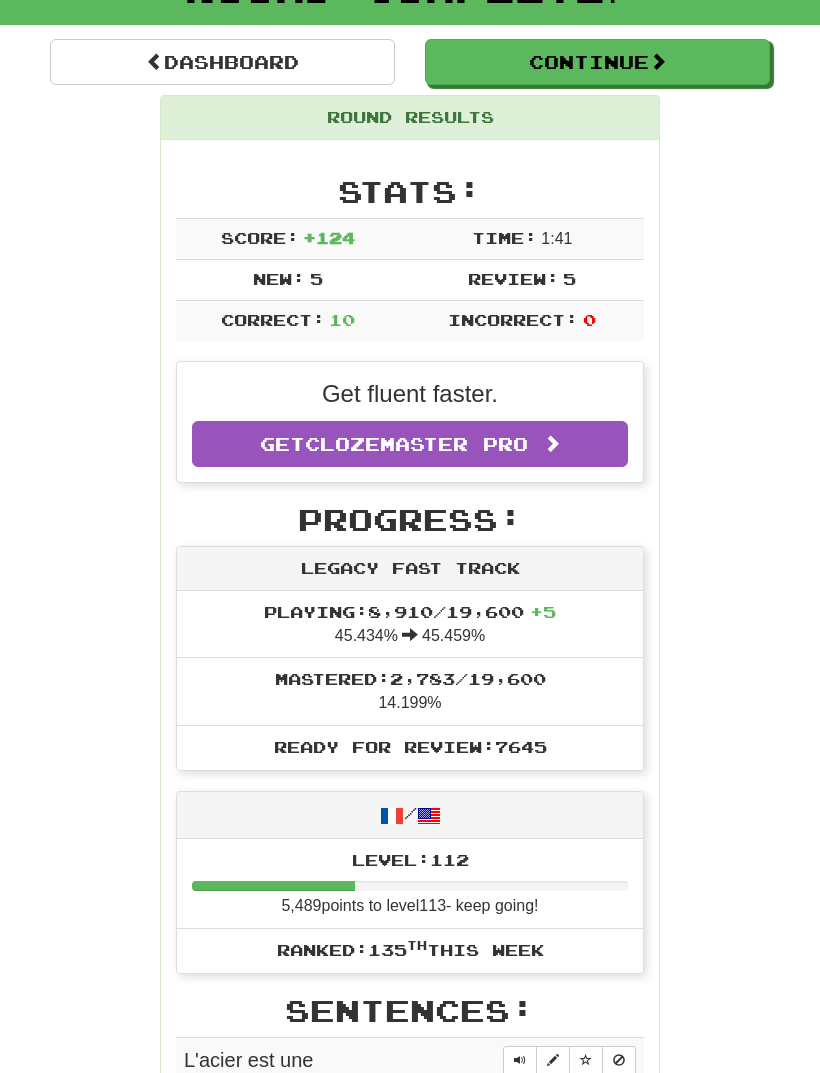 scroll, scrollTop: 0, scrollLeft: 0, axis: both 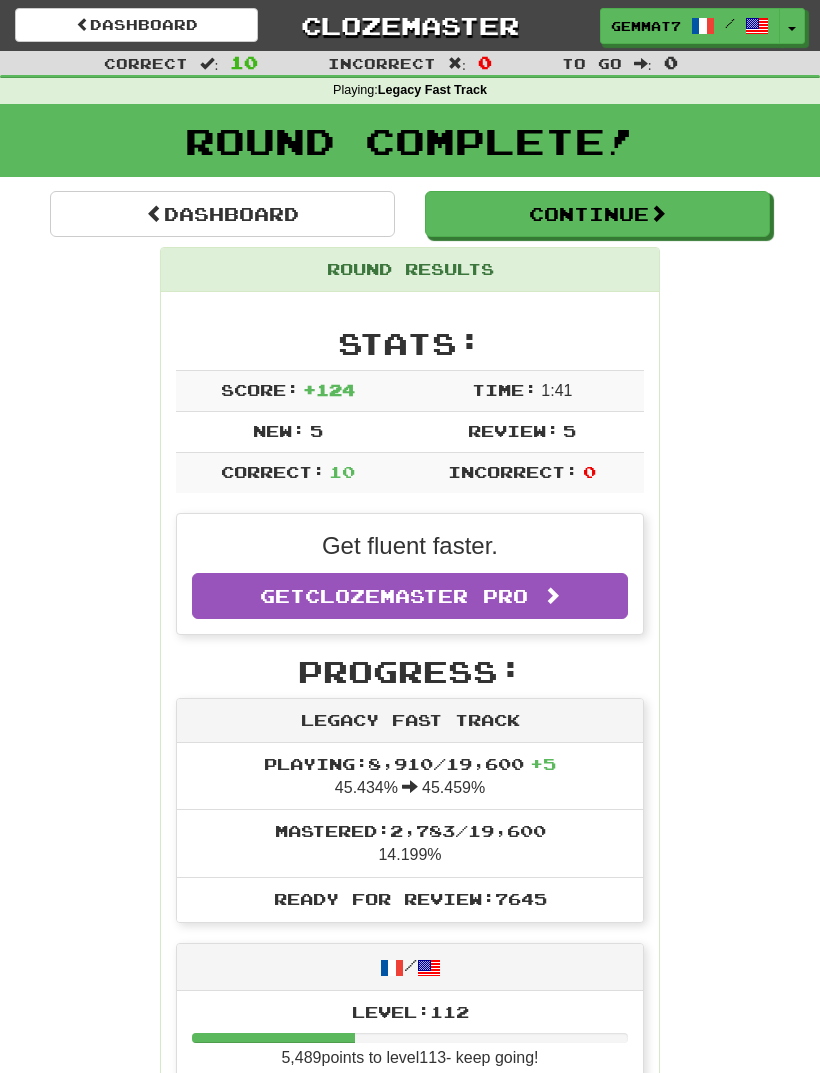 click at bounding box center (658, 213) 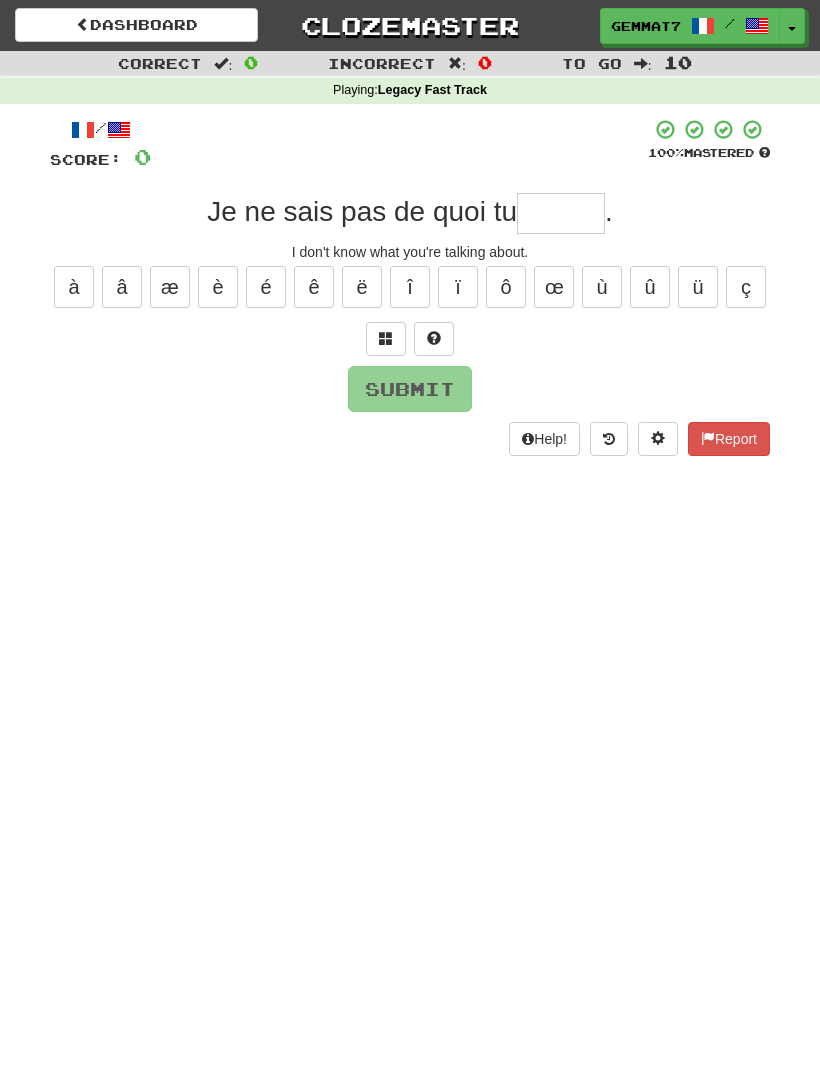 click at bounding box center (561, 213) 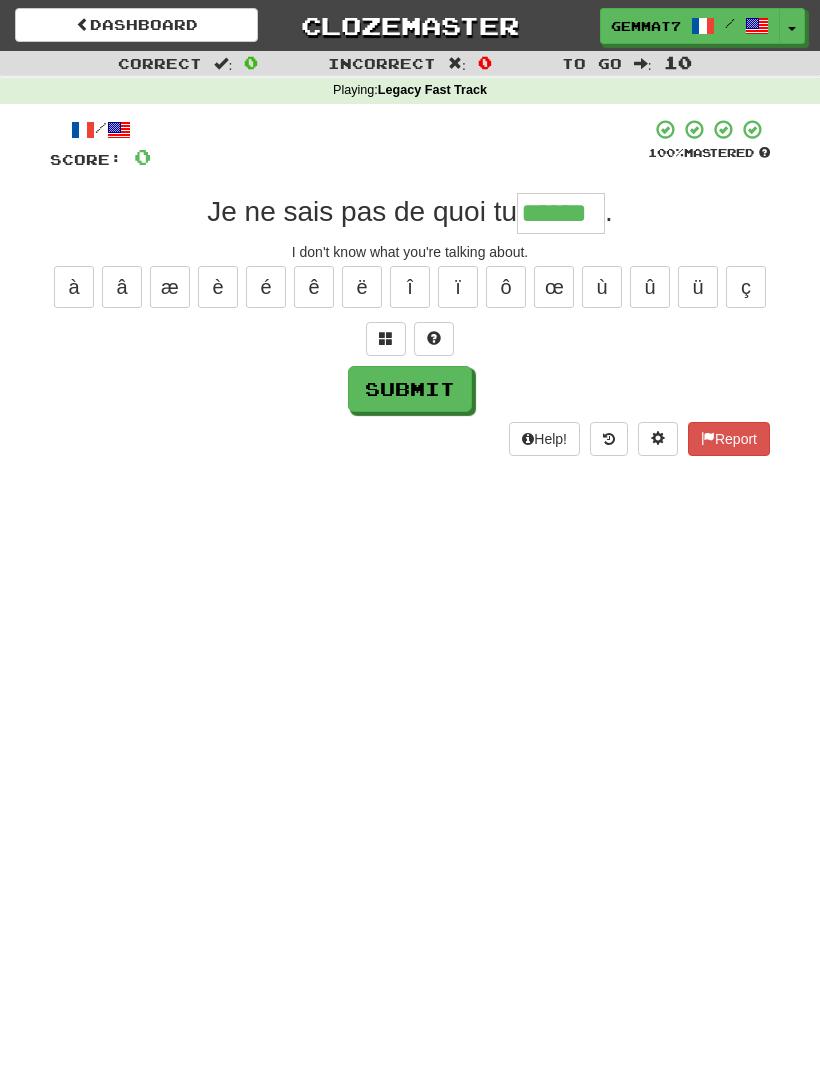 type on "******" 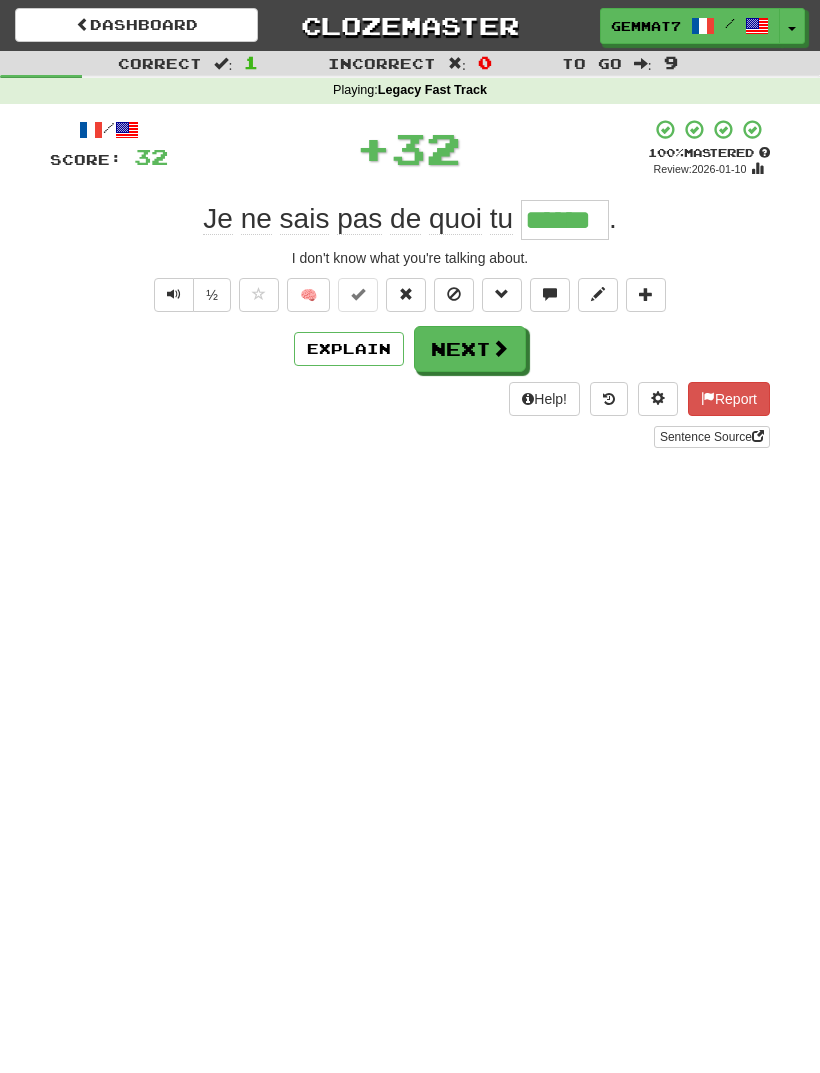 click on "Next" at bounding box center [470, 349] 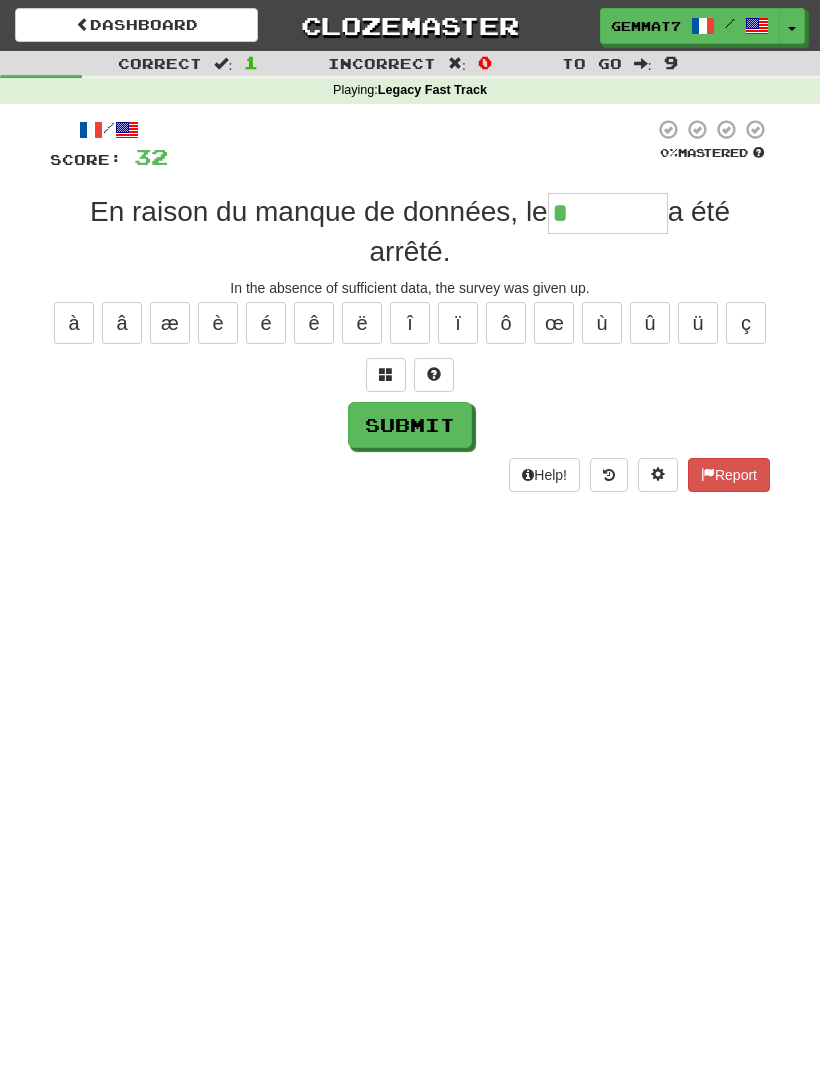 click at bounding box center (386, 375) 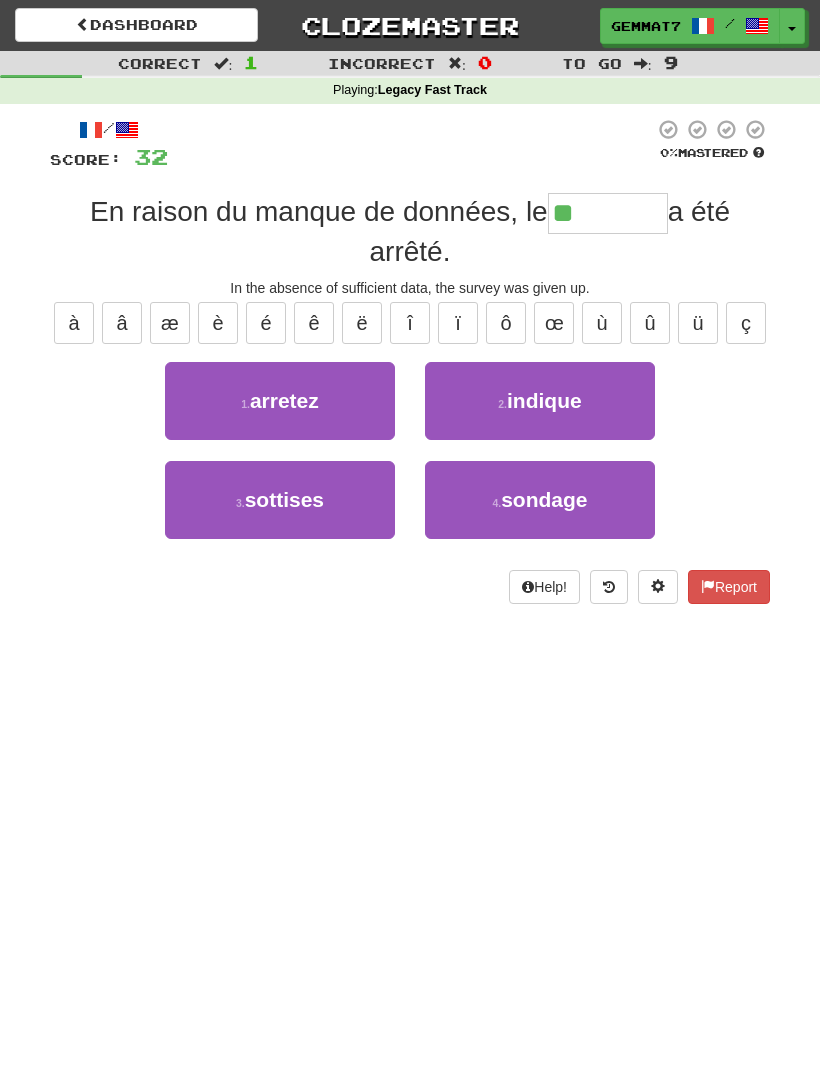 click on "3 .  sottises" at bounding box center (280, 500) 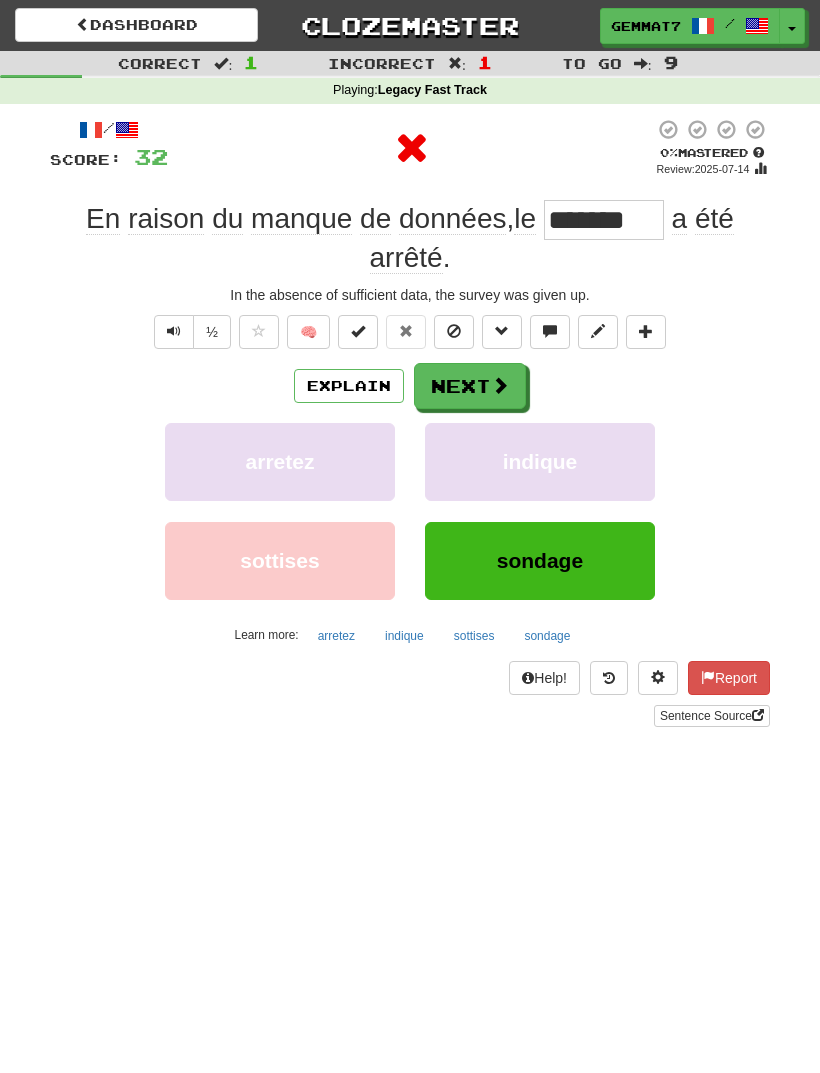 click on "sondage" at bounding box center (547, 636) 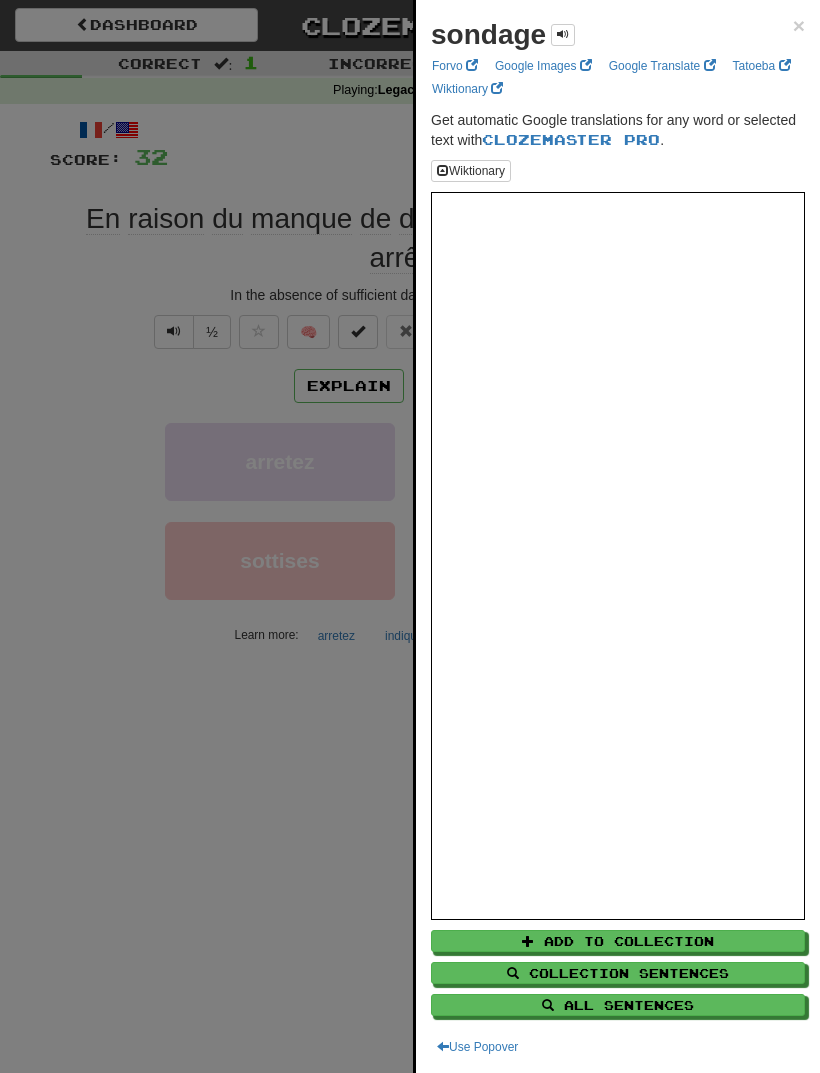 click at bounding box center (410, 536) 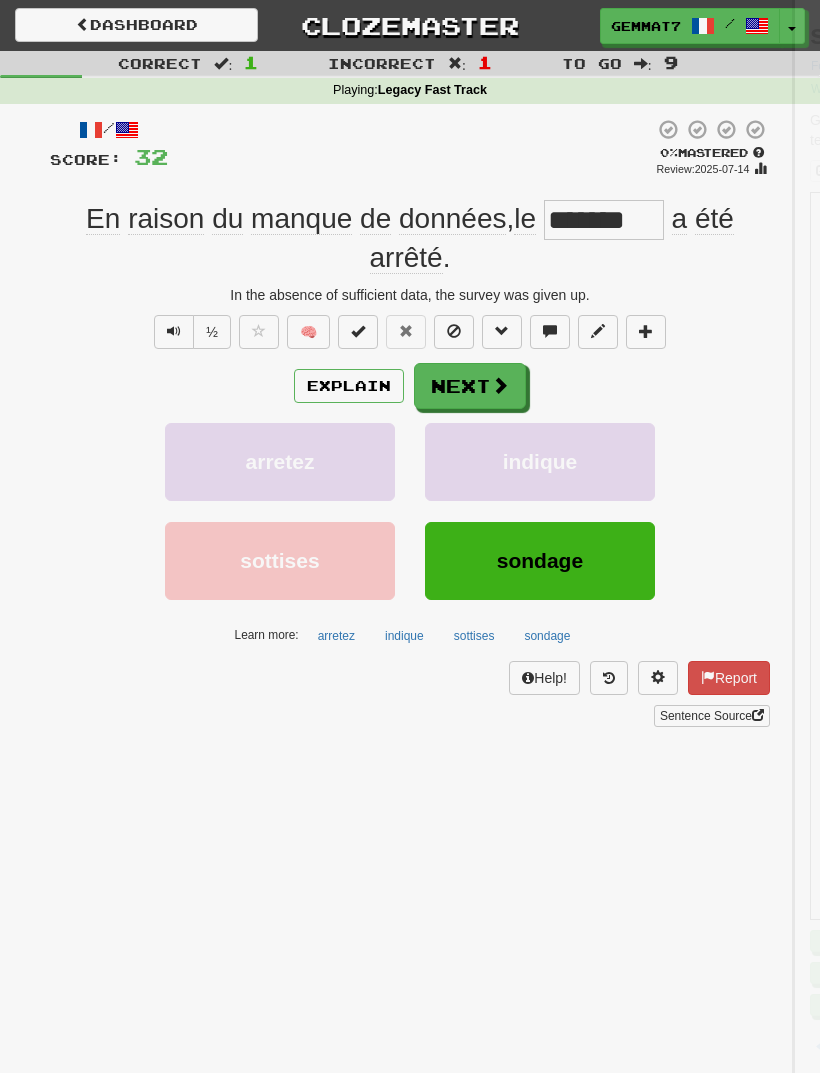 click on "Next" at bounding box center (470, 386) 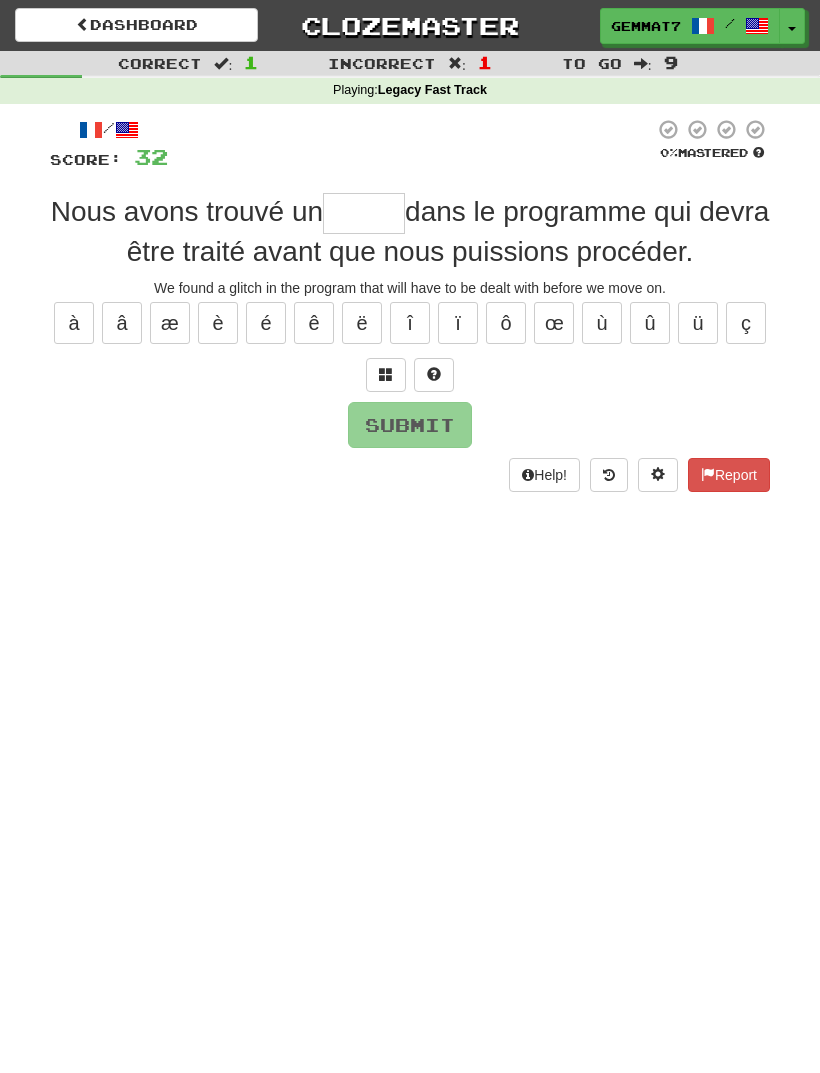 click at bounding box center (386, 374) 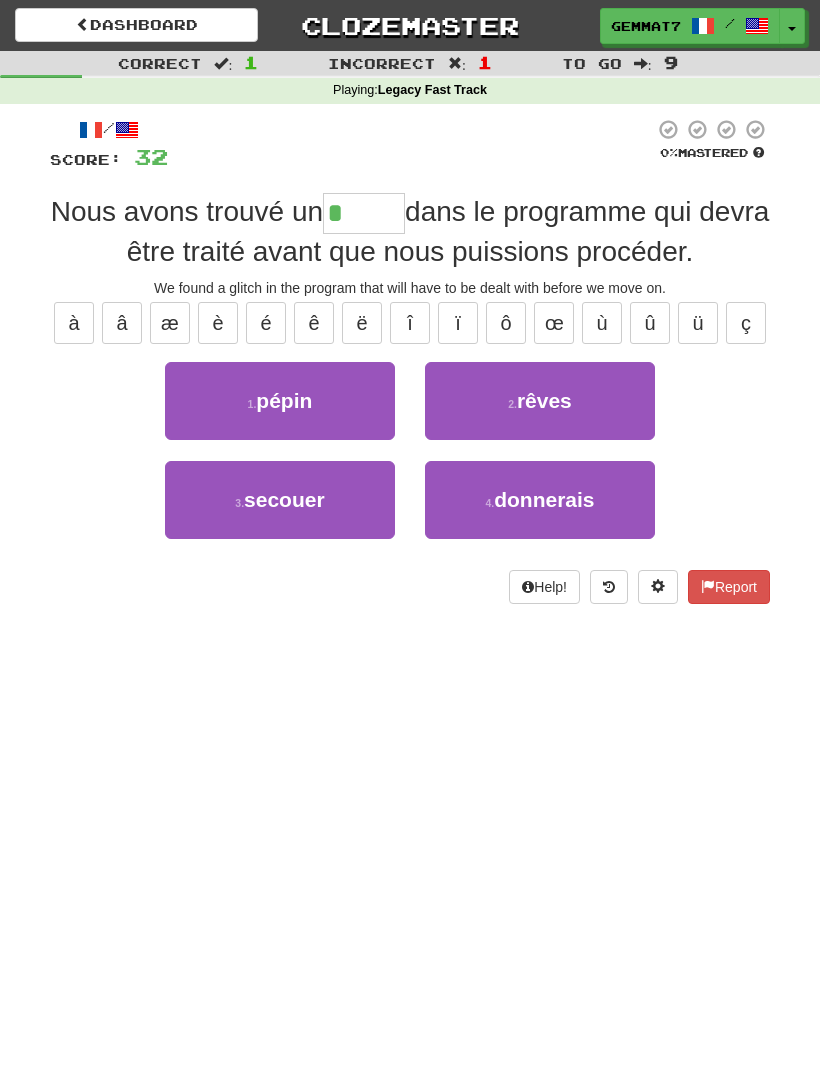 click on "1 .  pépin" at bounding box center [280, 401] 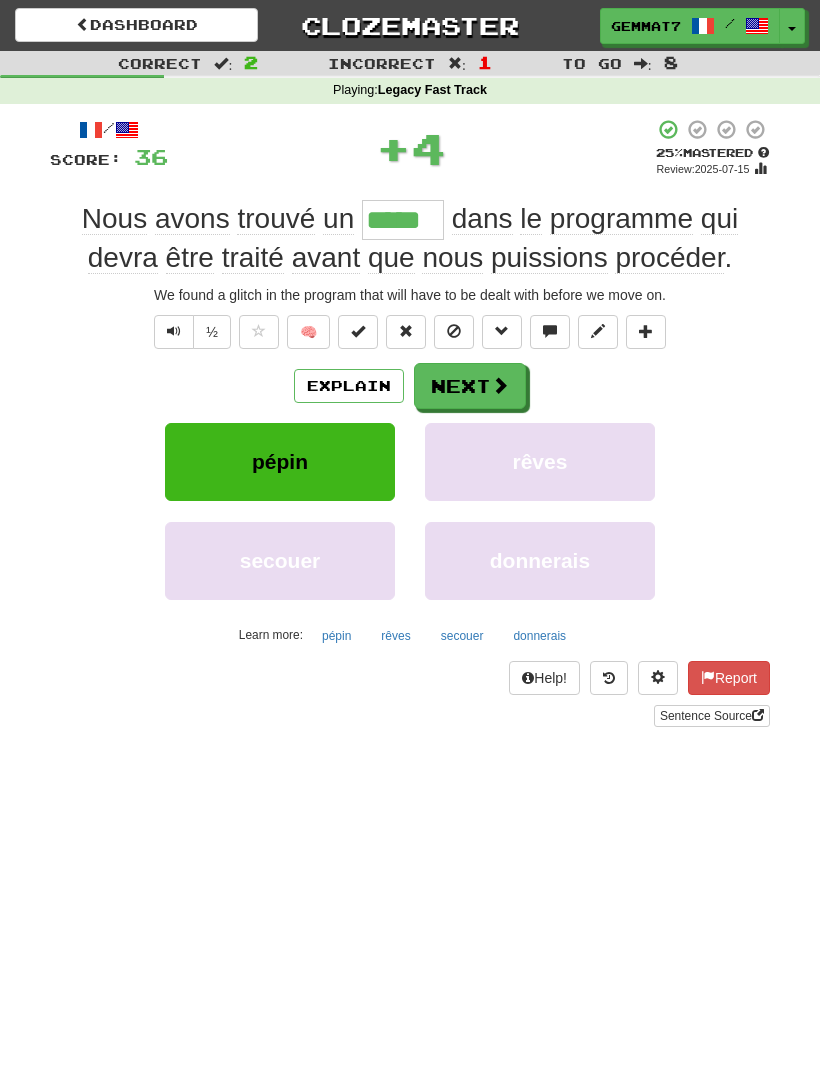 click on "pépin" at bounding box center [336, 636] 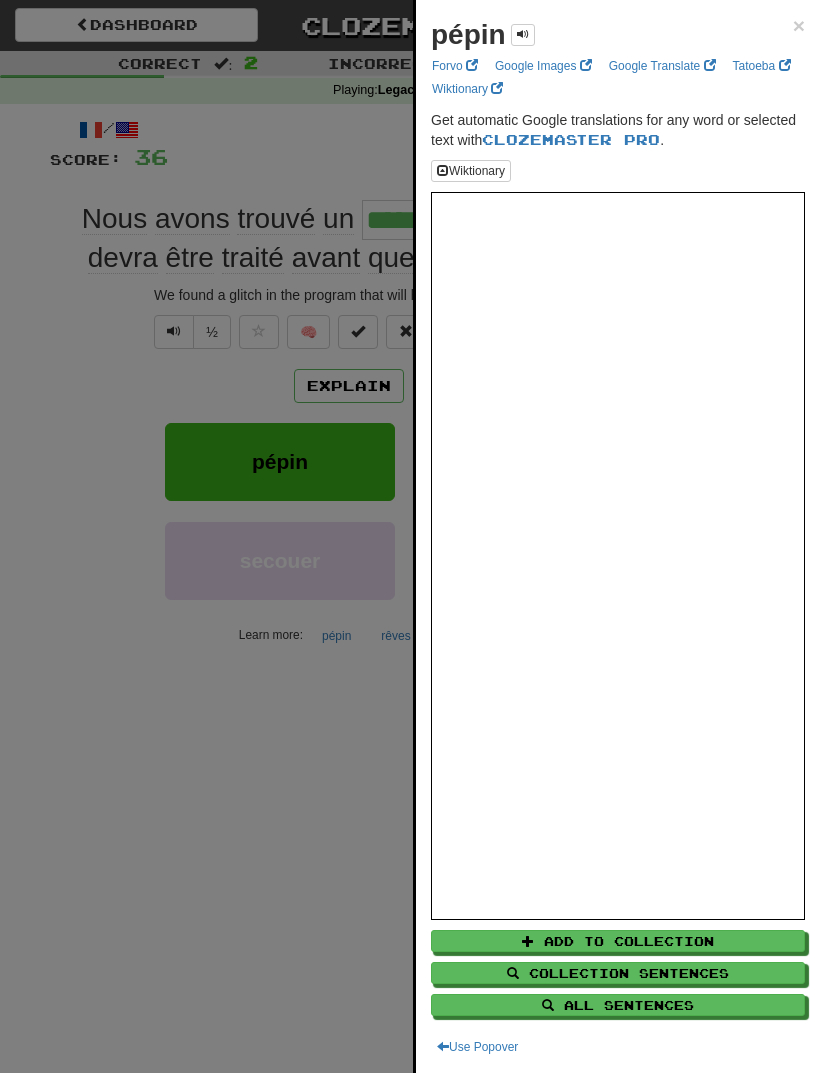 click at bounding box center (410, 536) 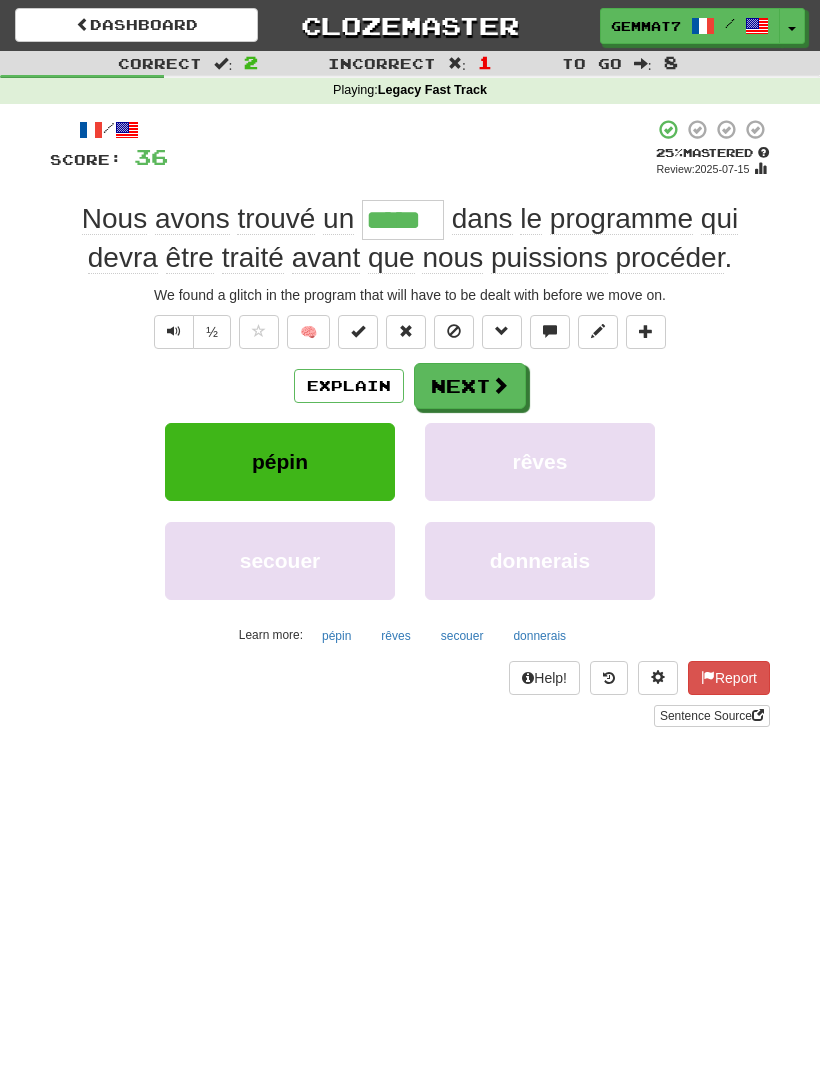 click on "Next" at bounding box center [470, 386] 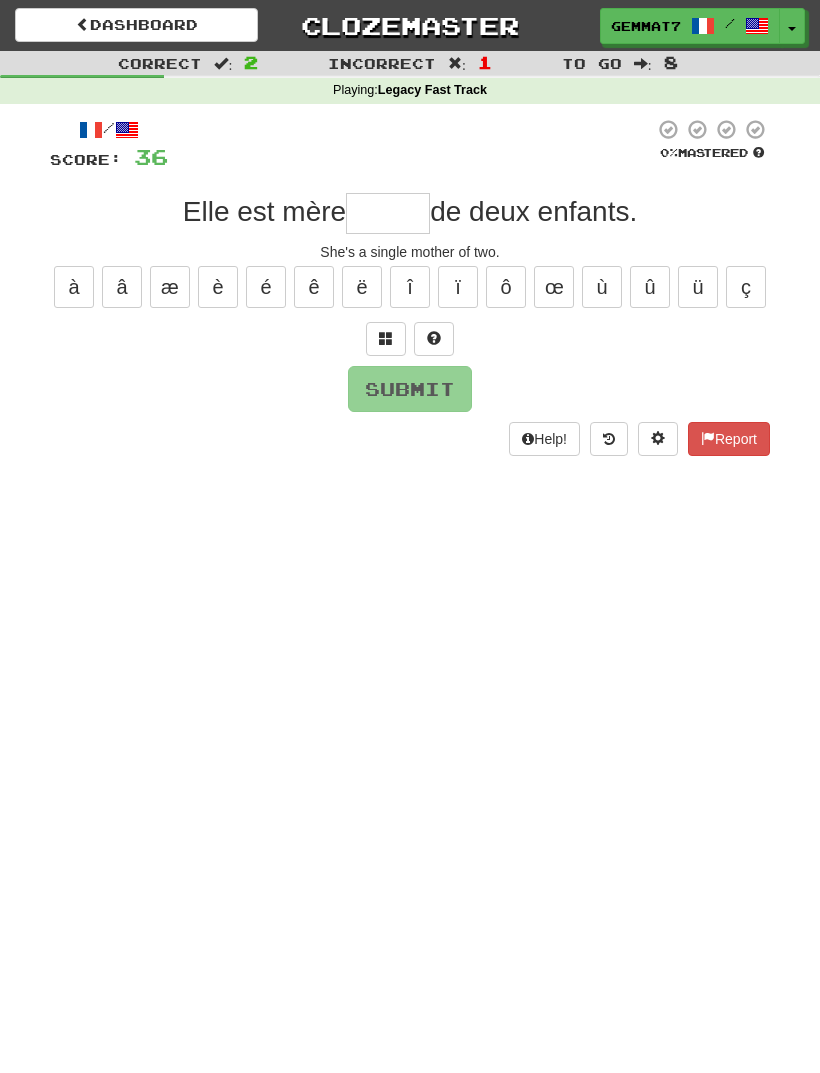 type on "*" 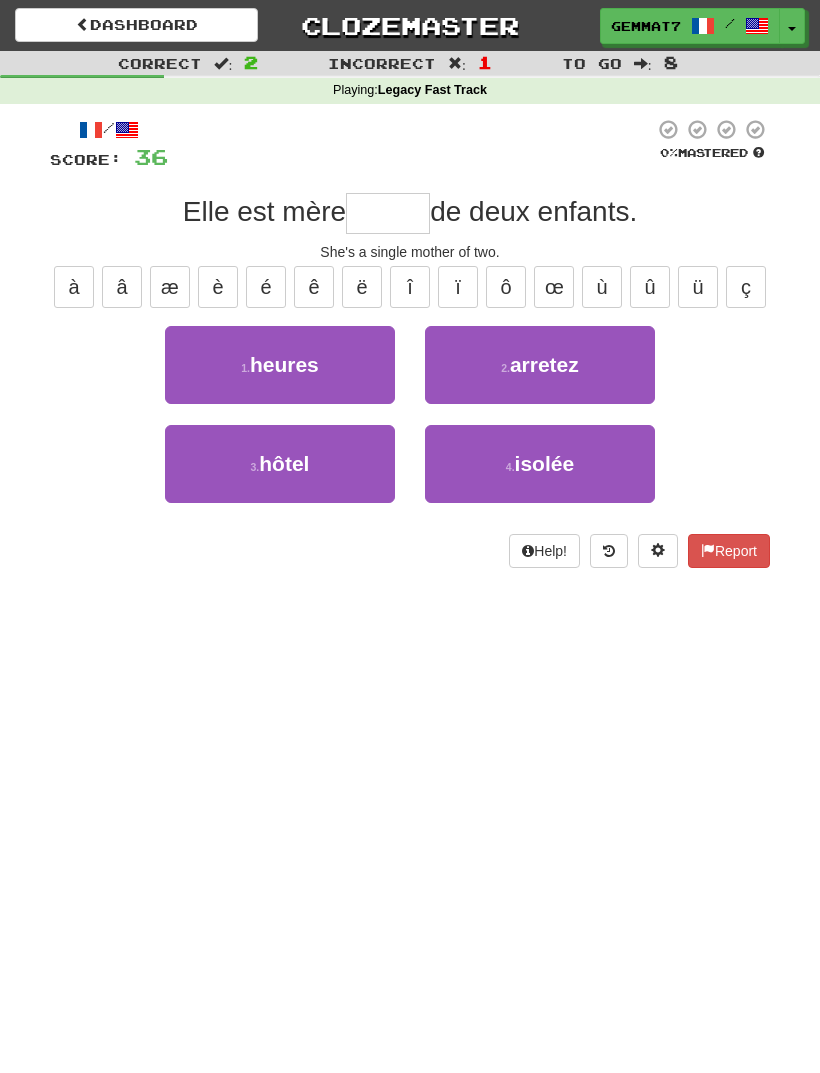 click on "isolée" at bounding box center [545, 463] 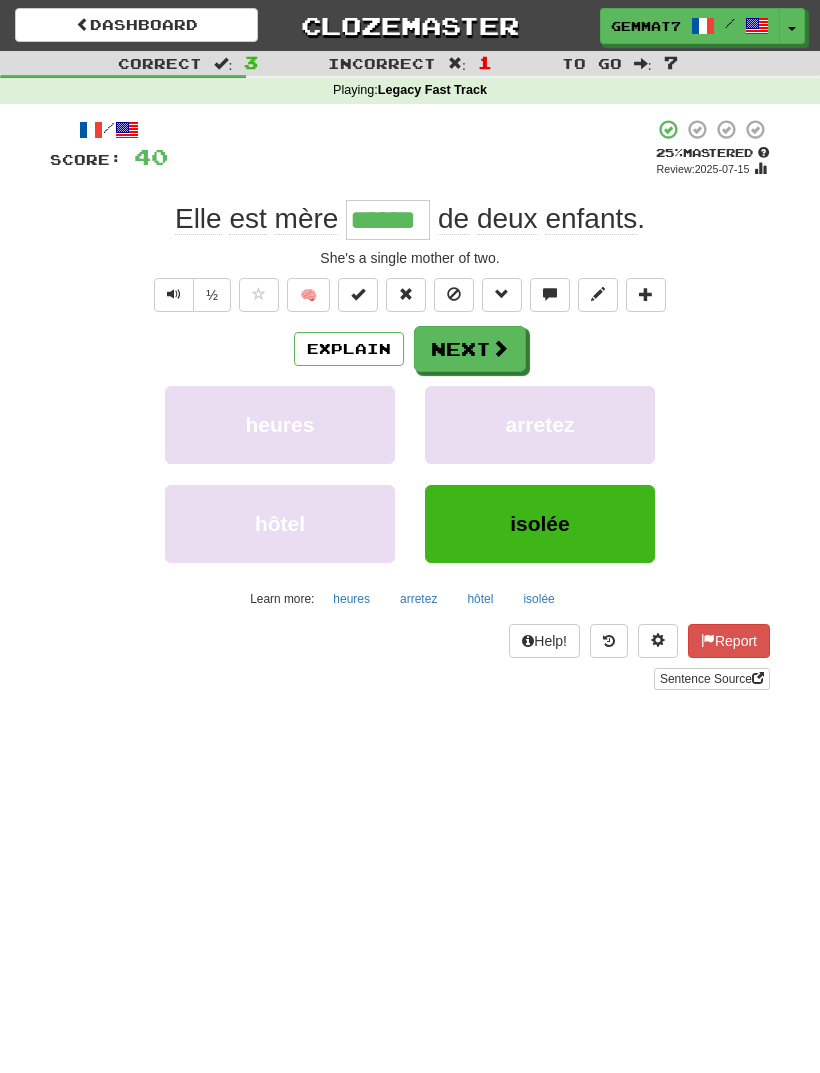 click on "Next" at bounding box center (470, 349) 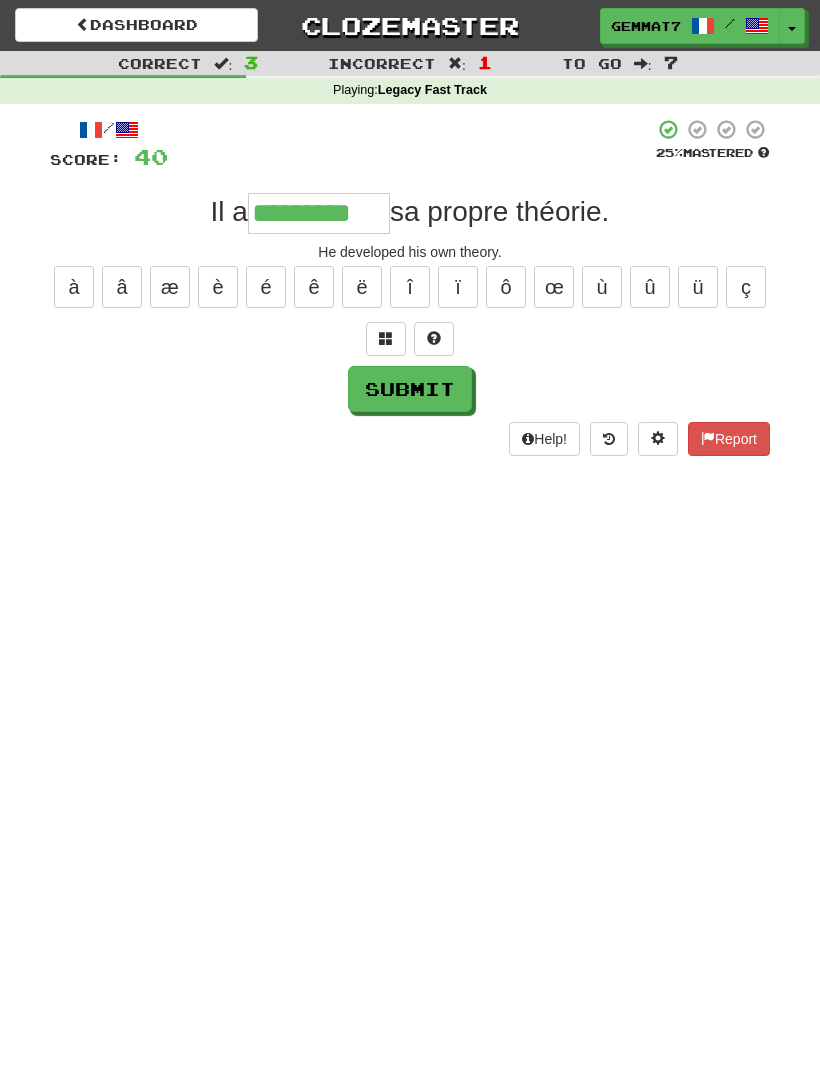 type on "*********" 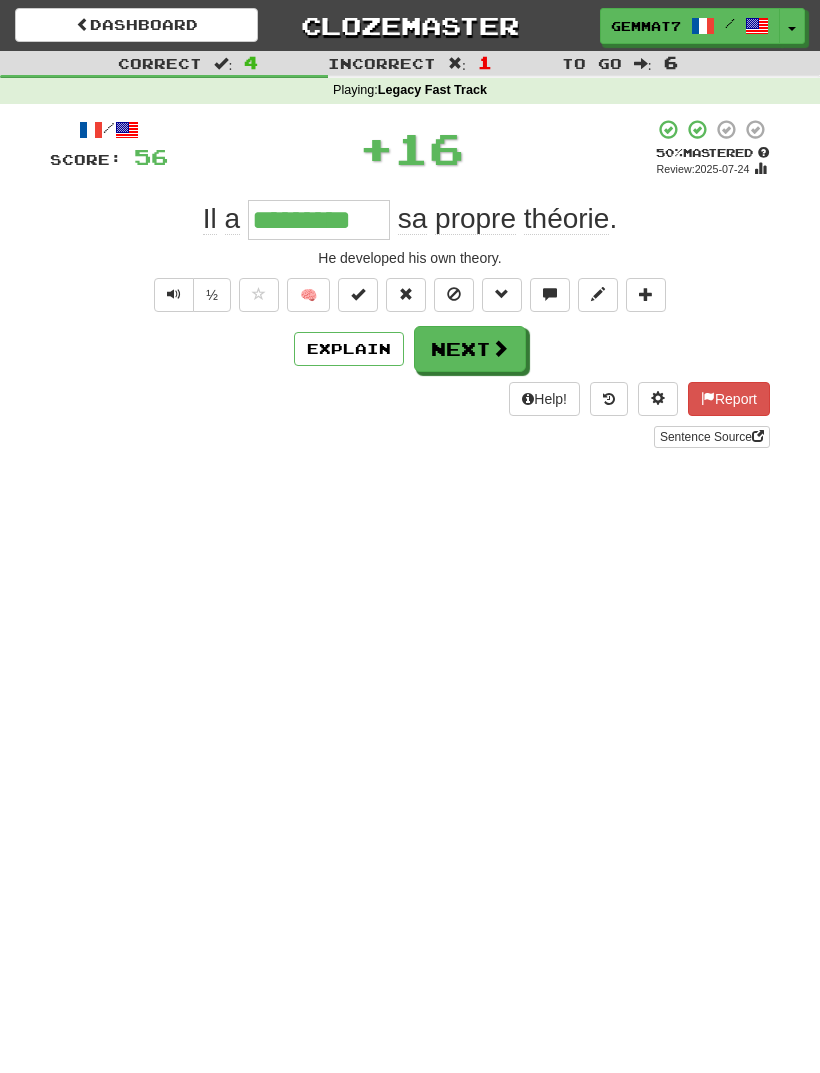 click on "Next" at bounding box center (470, 349) 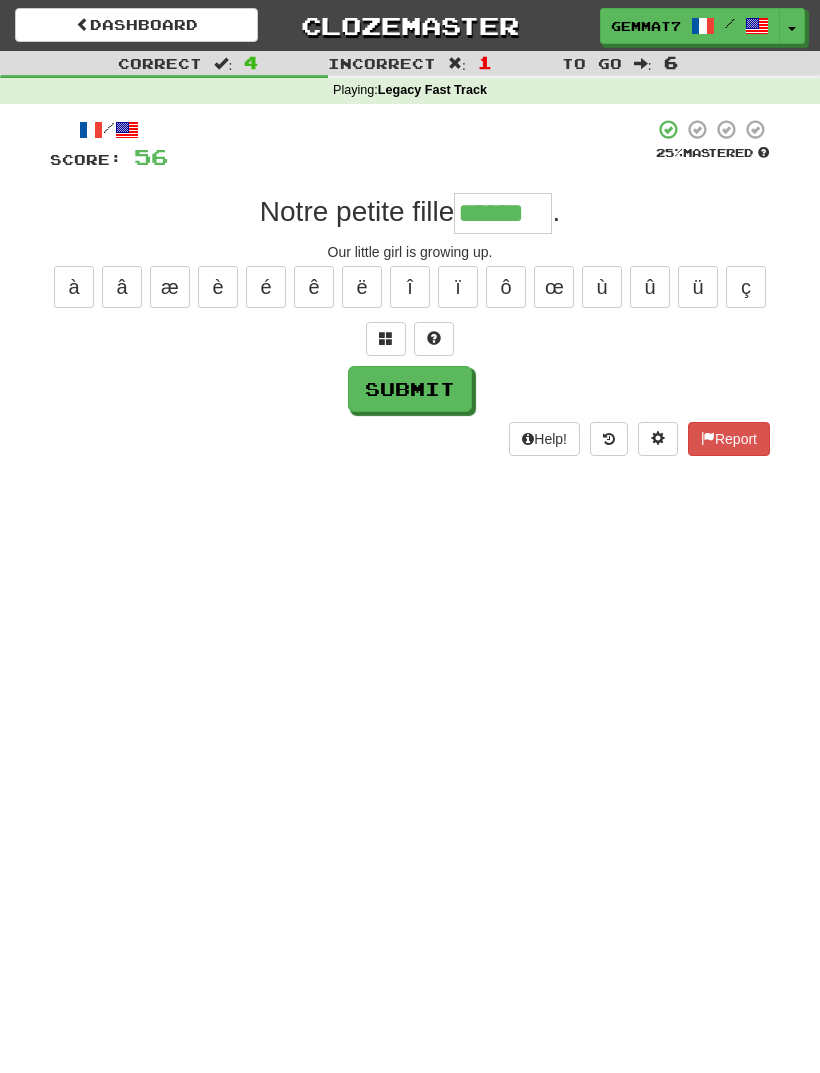 click on "Submit" at bounding box center [410, 389] 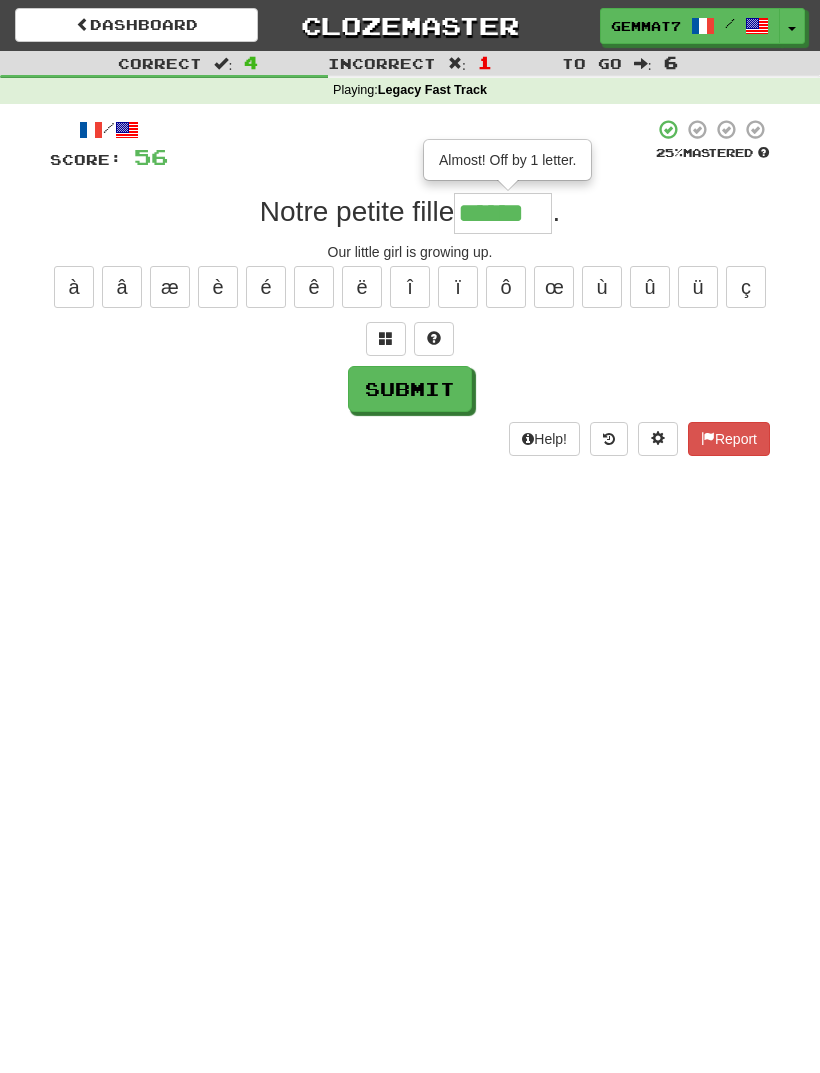click on "******" at bounding box center [503, 213] 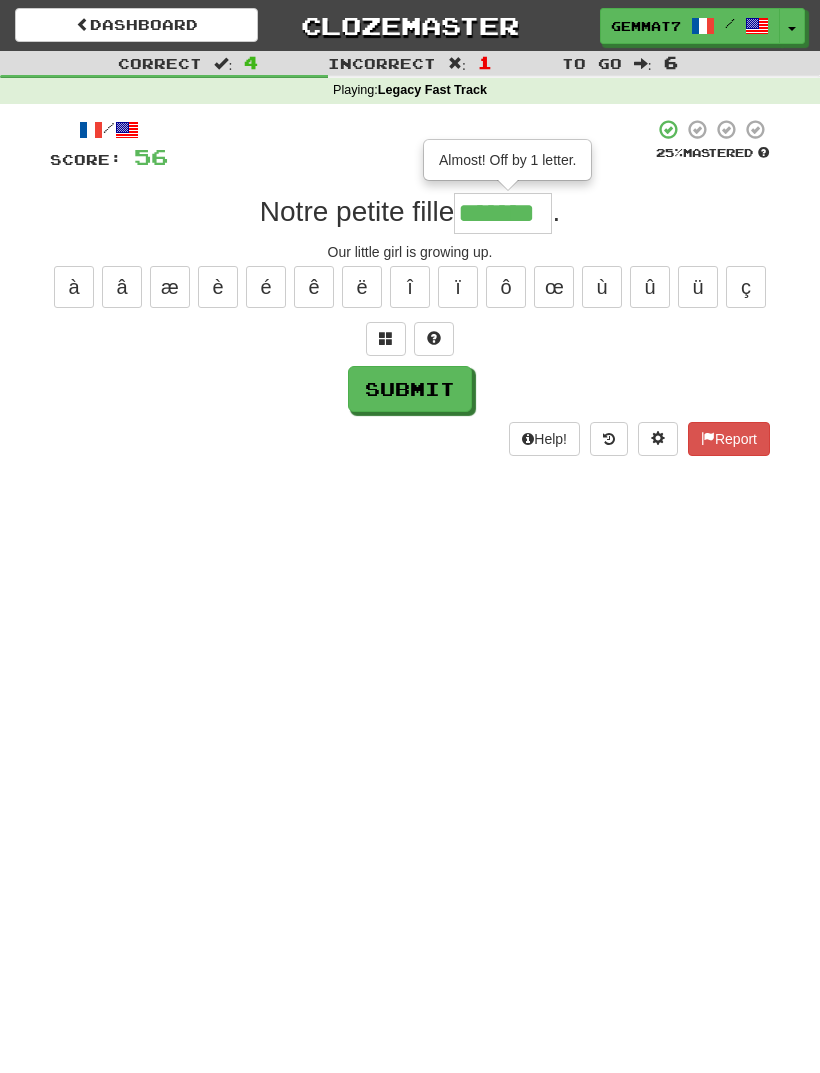 type on "*******" 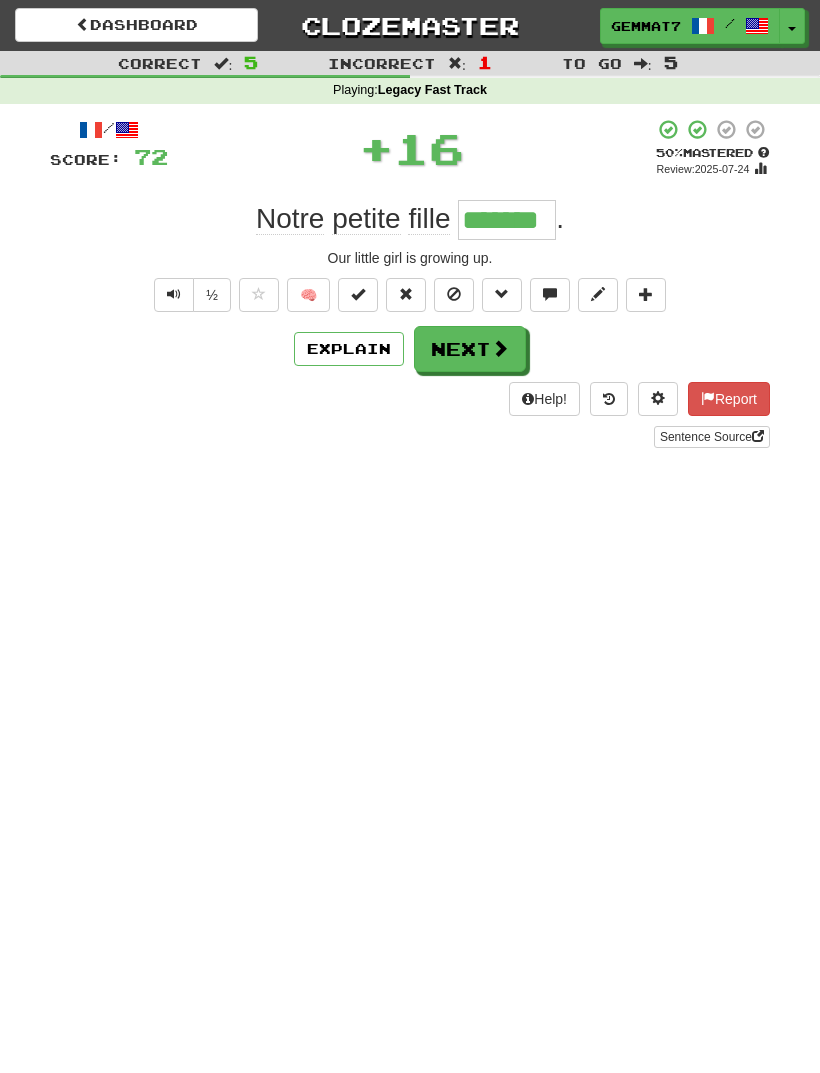 click on "Next" at bounding box center (470, 349) 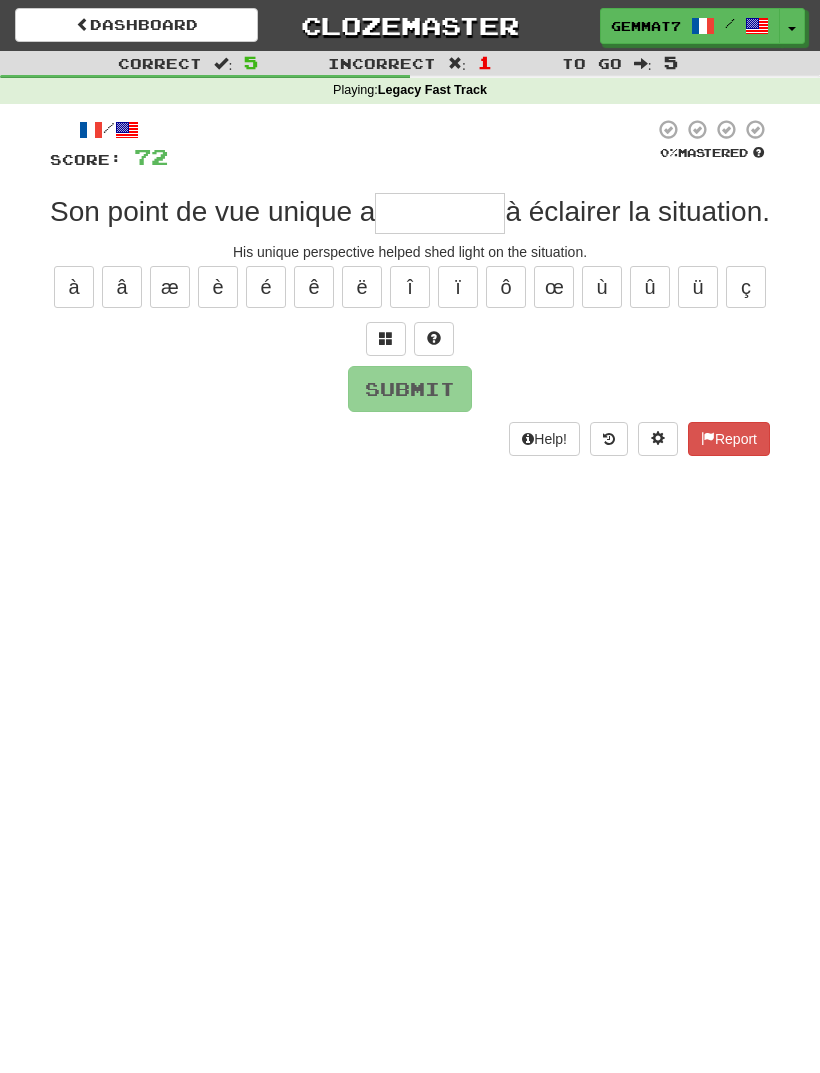 type on "*" 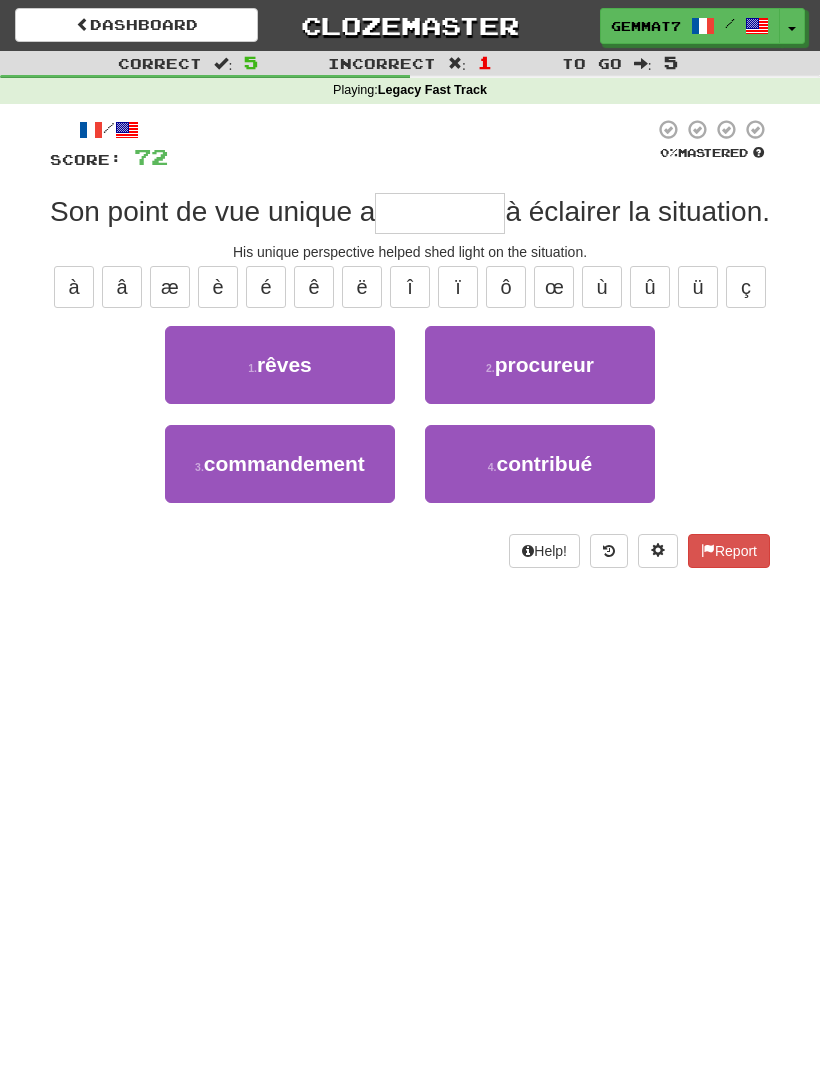 type on "*" 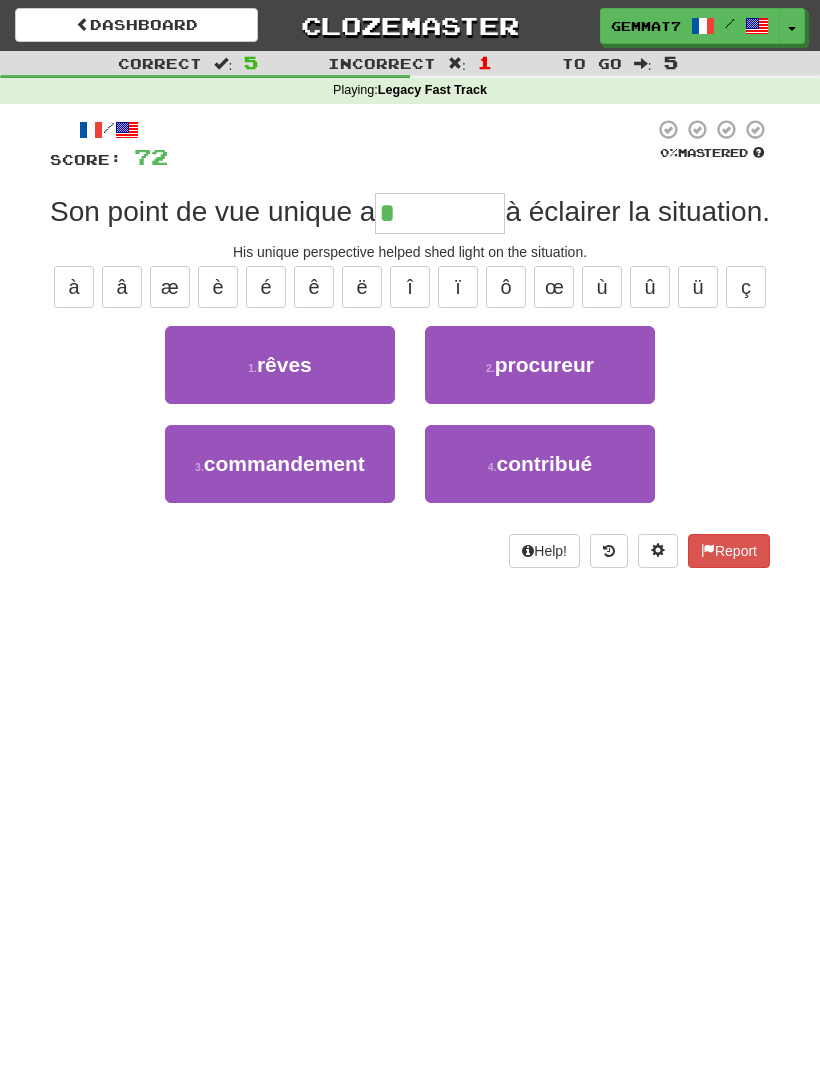 click on "4 .  contribué" at bounding box center (540, 474) 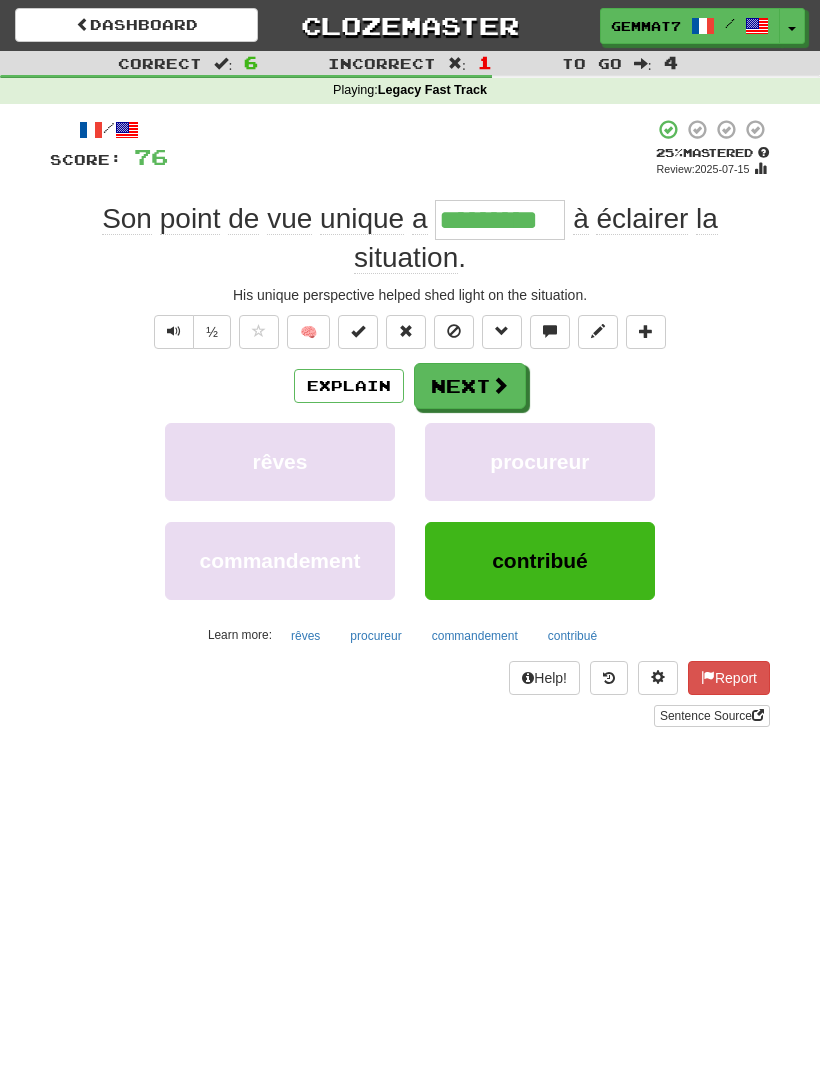 click on "Next" at bounding box center [470, 386] 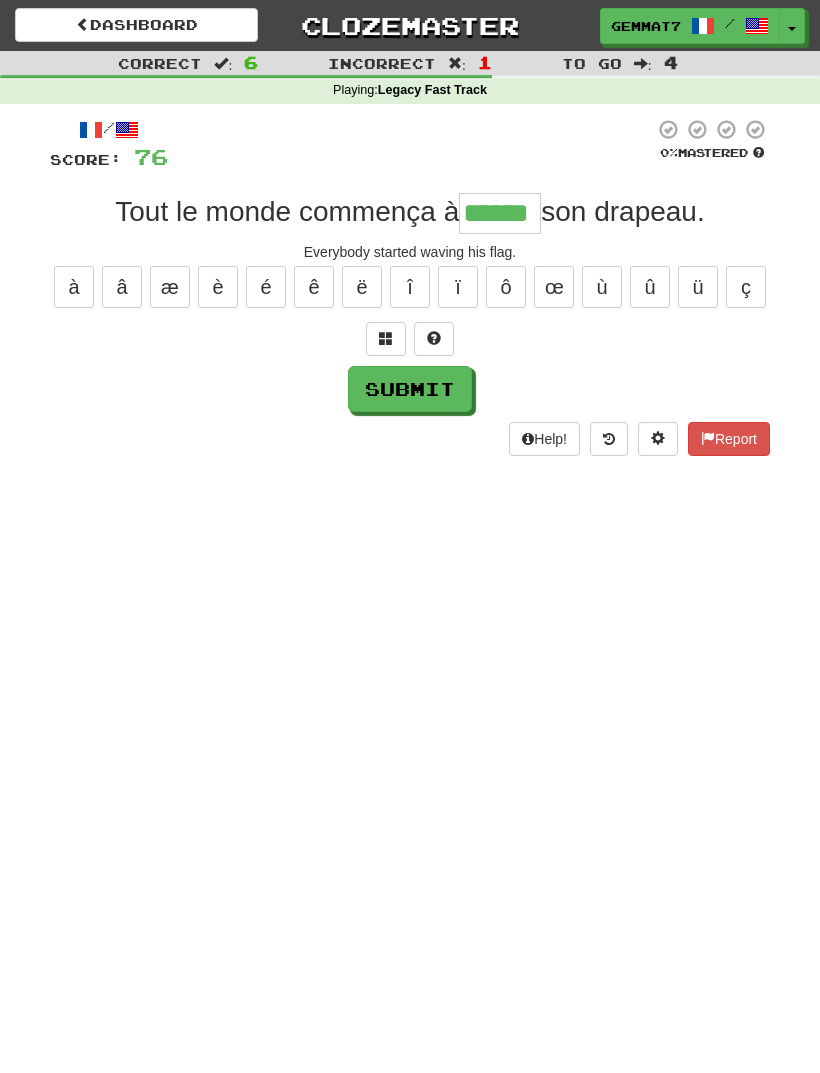type on "******" 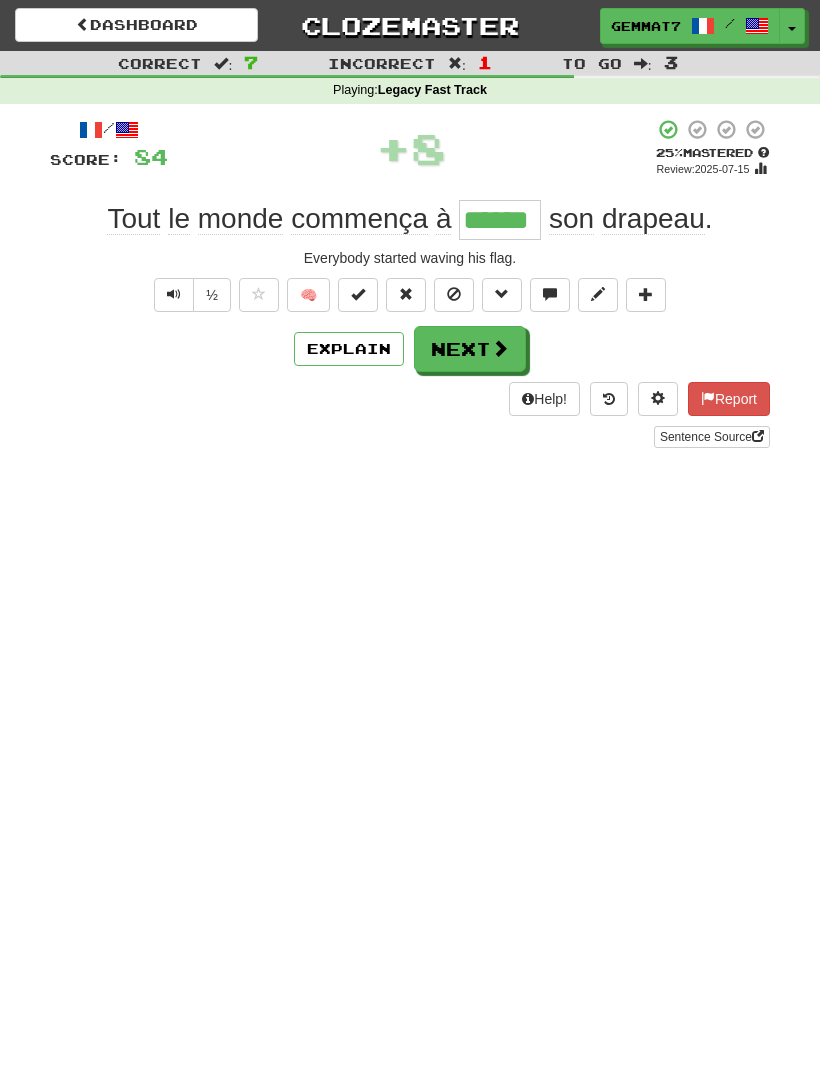 click on "Next" at bounding box center (470, 349) 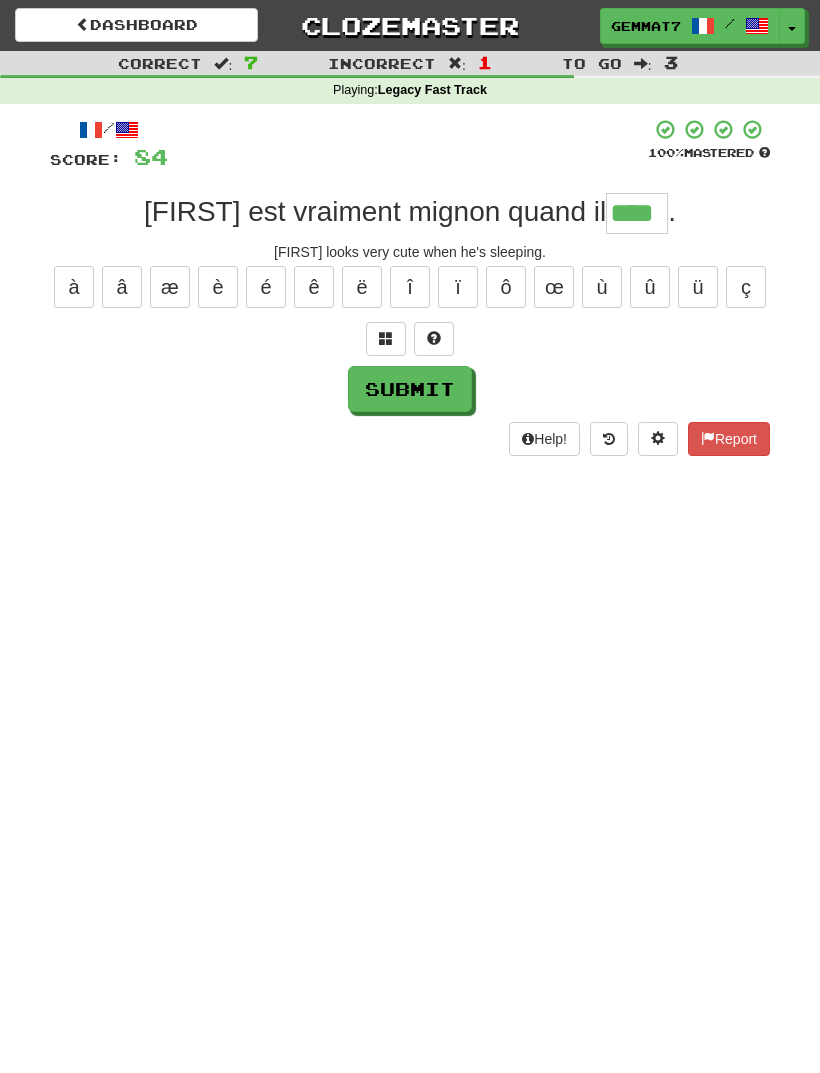 type on "****" 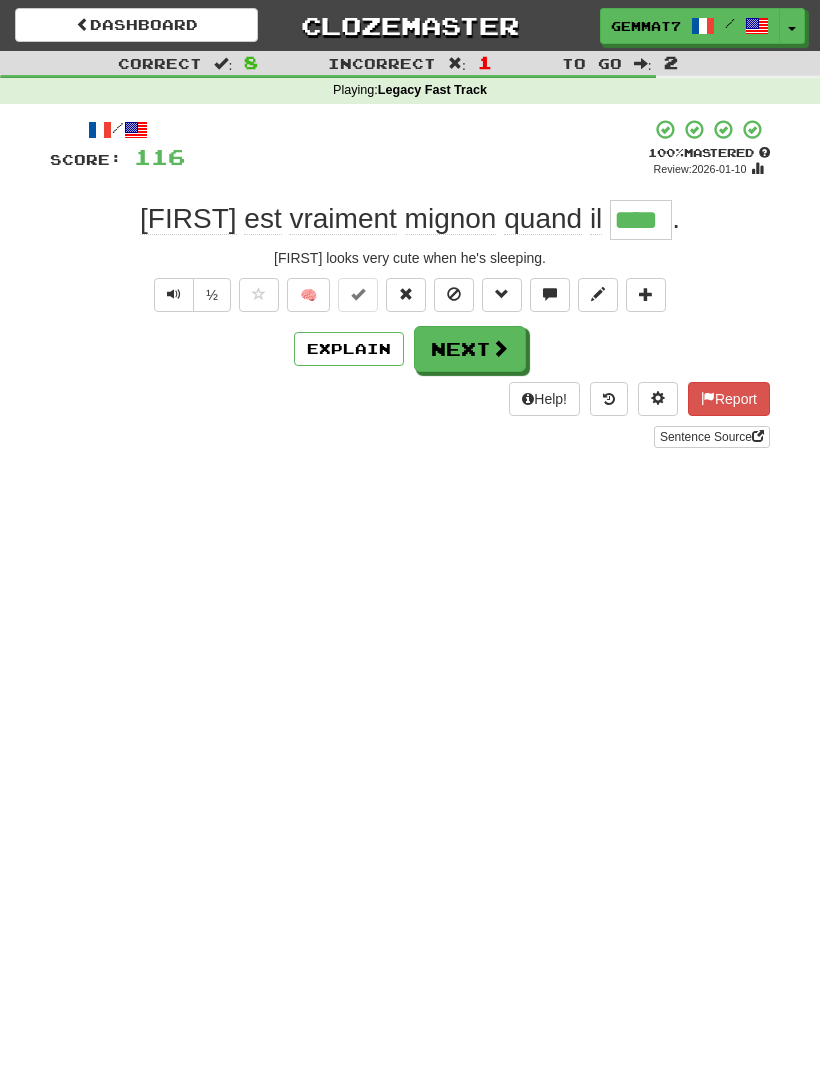 click on "Next" at bounding box center (470, 349) 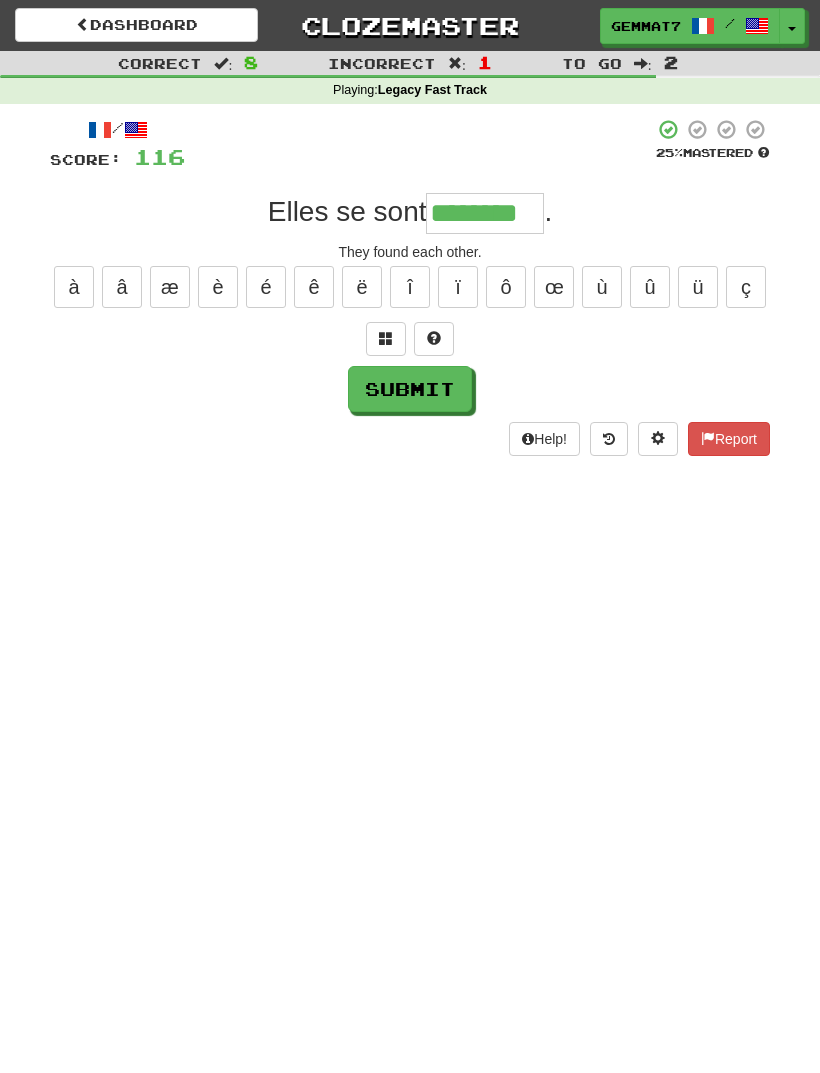 type on "********" 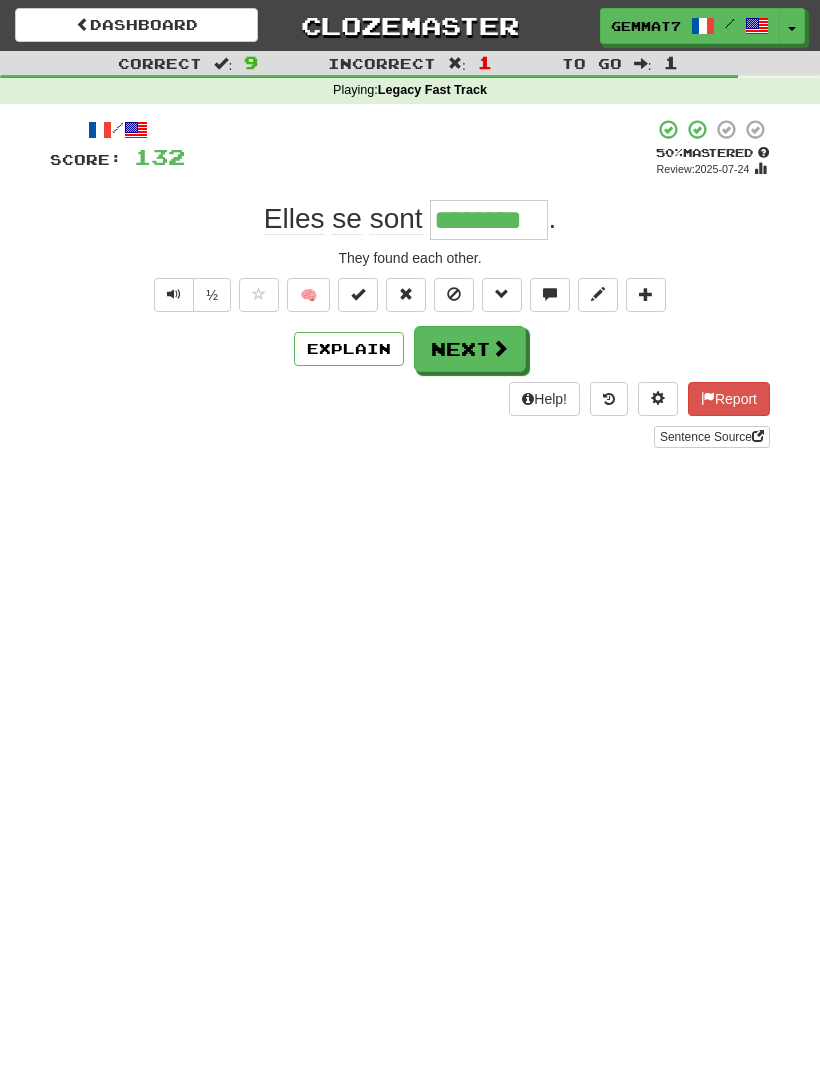 click on "Next" at bounding box center (470, 349) 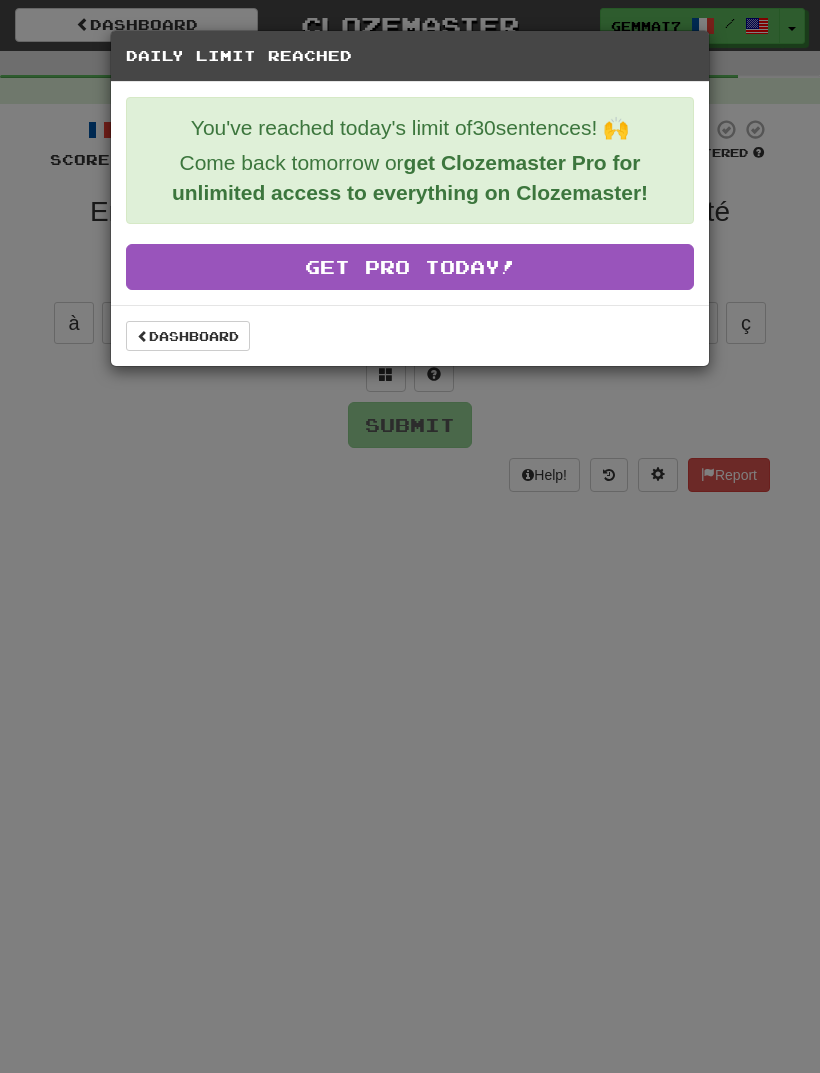 click on "Dashboard" at bounding box center [188, 336] 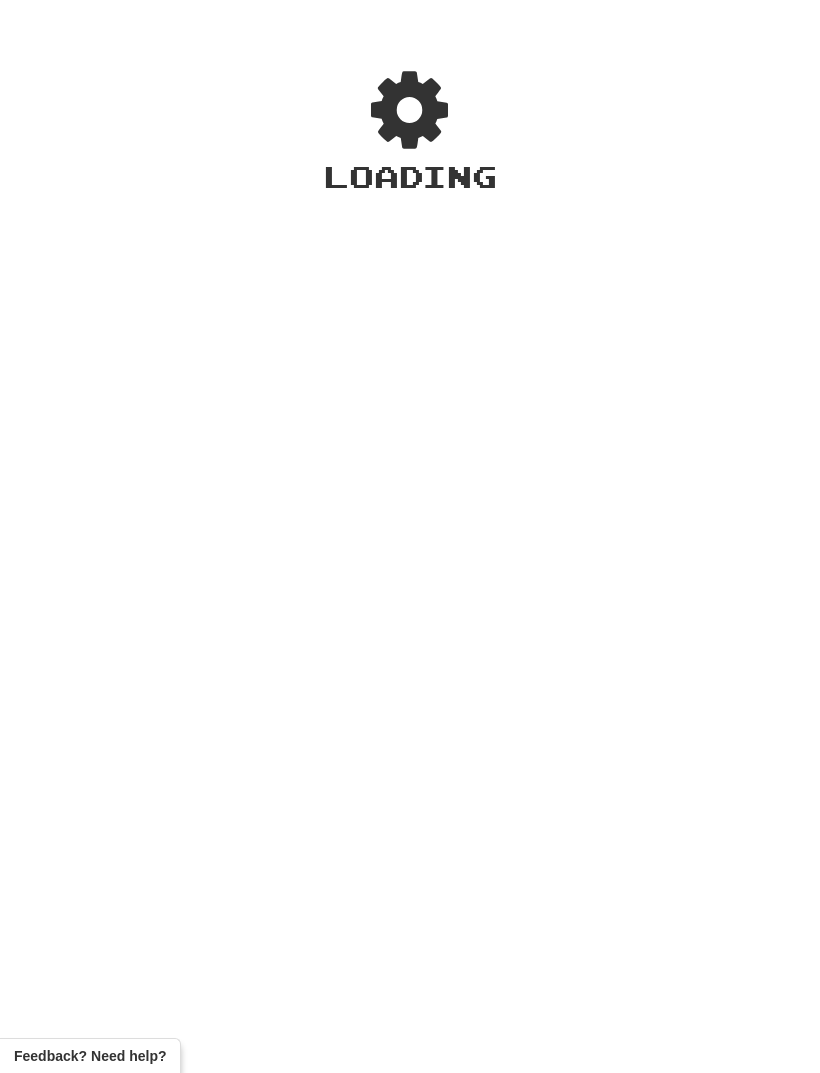 scroll, scrollTop: 0, scrollLeft: 0, axis: both 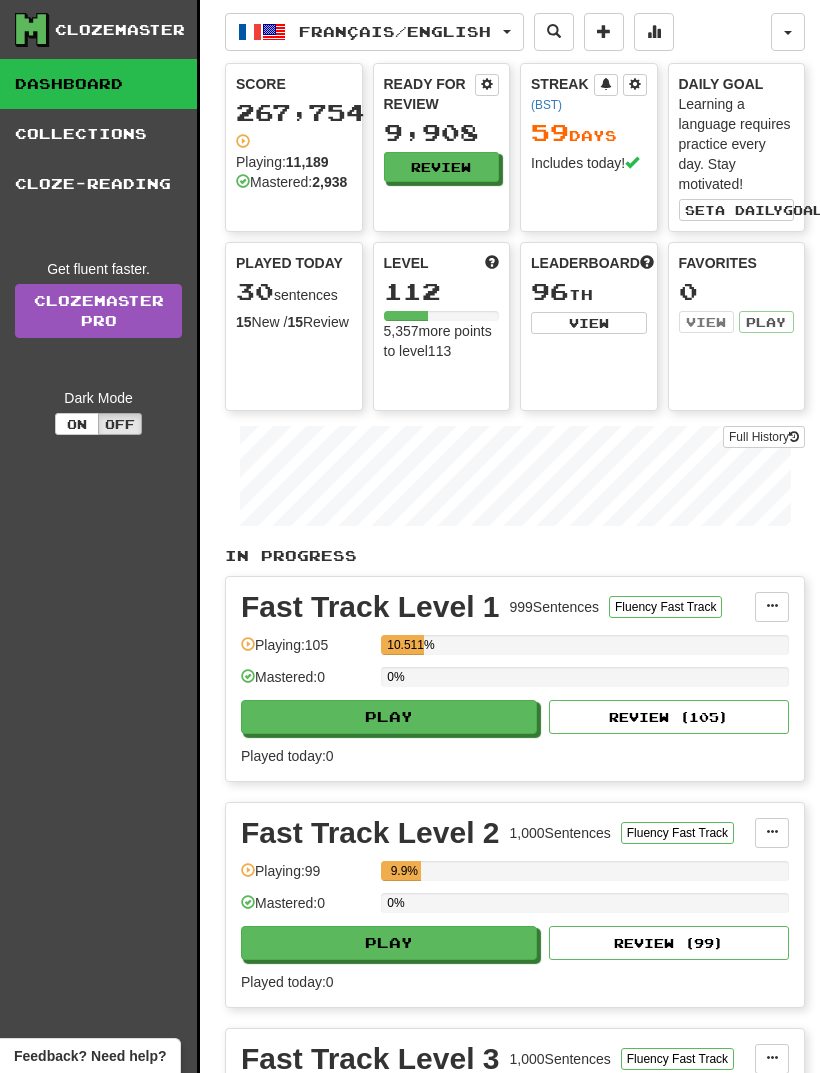 click on "In Progress" at bounding box center (515, 556) 